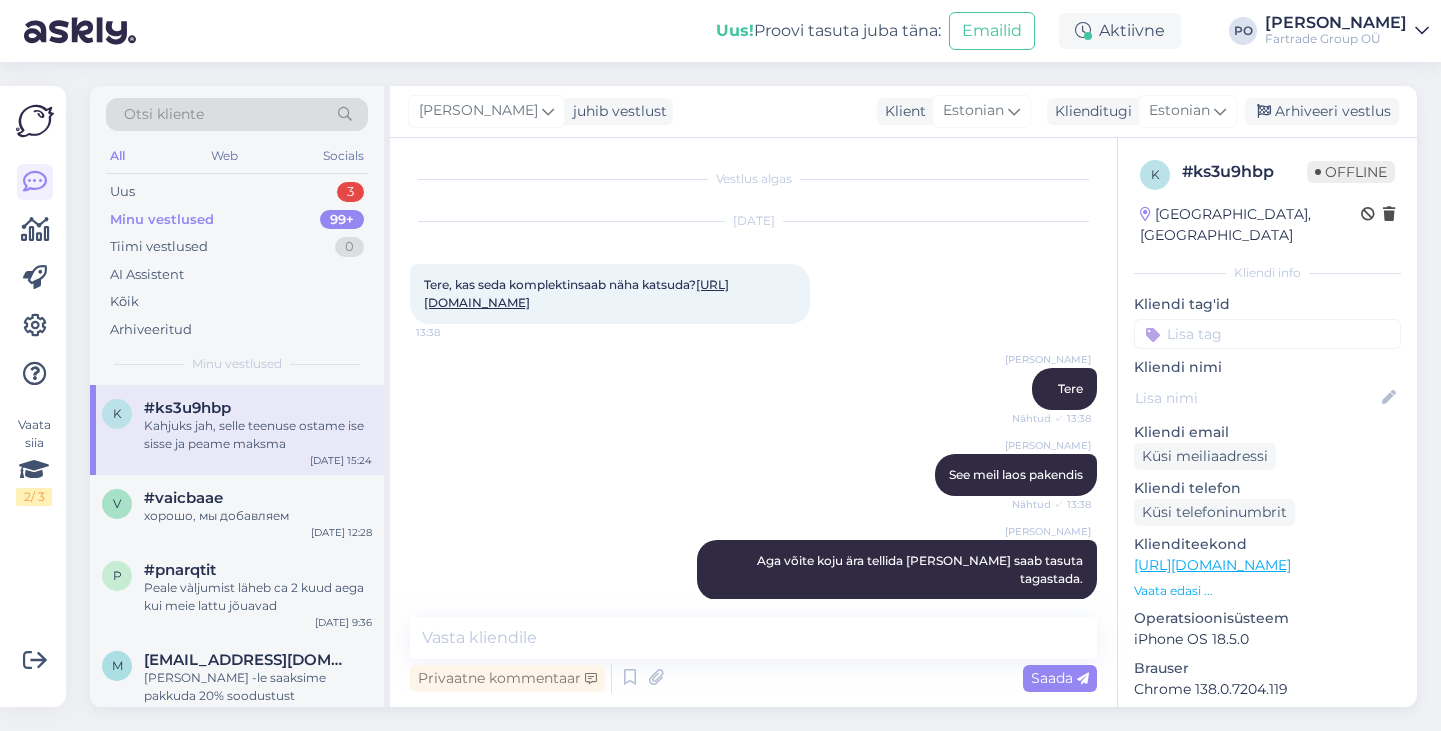 scroll, scrollTop: 0, scrollLeft: 0, axis: both 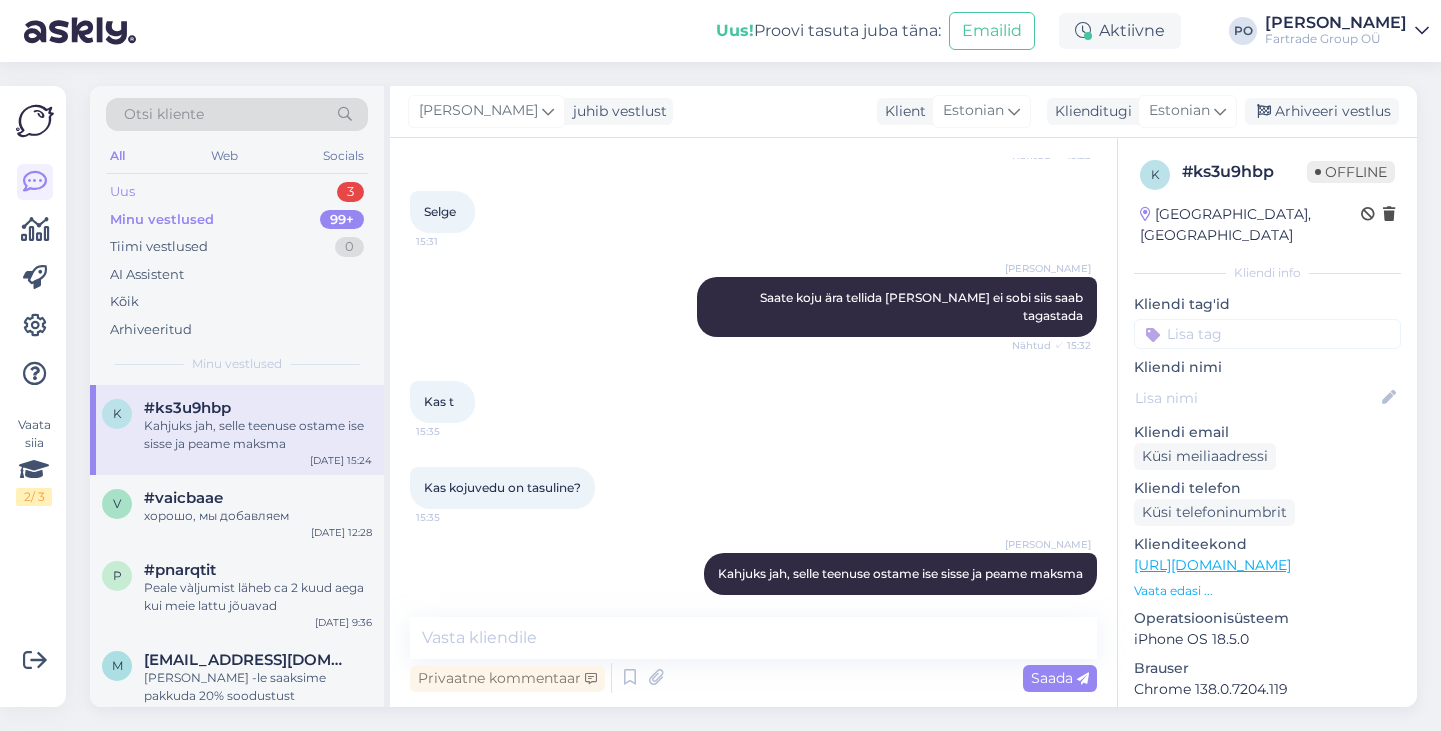click on "Uus 3" at bounding box center (237, 192) 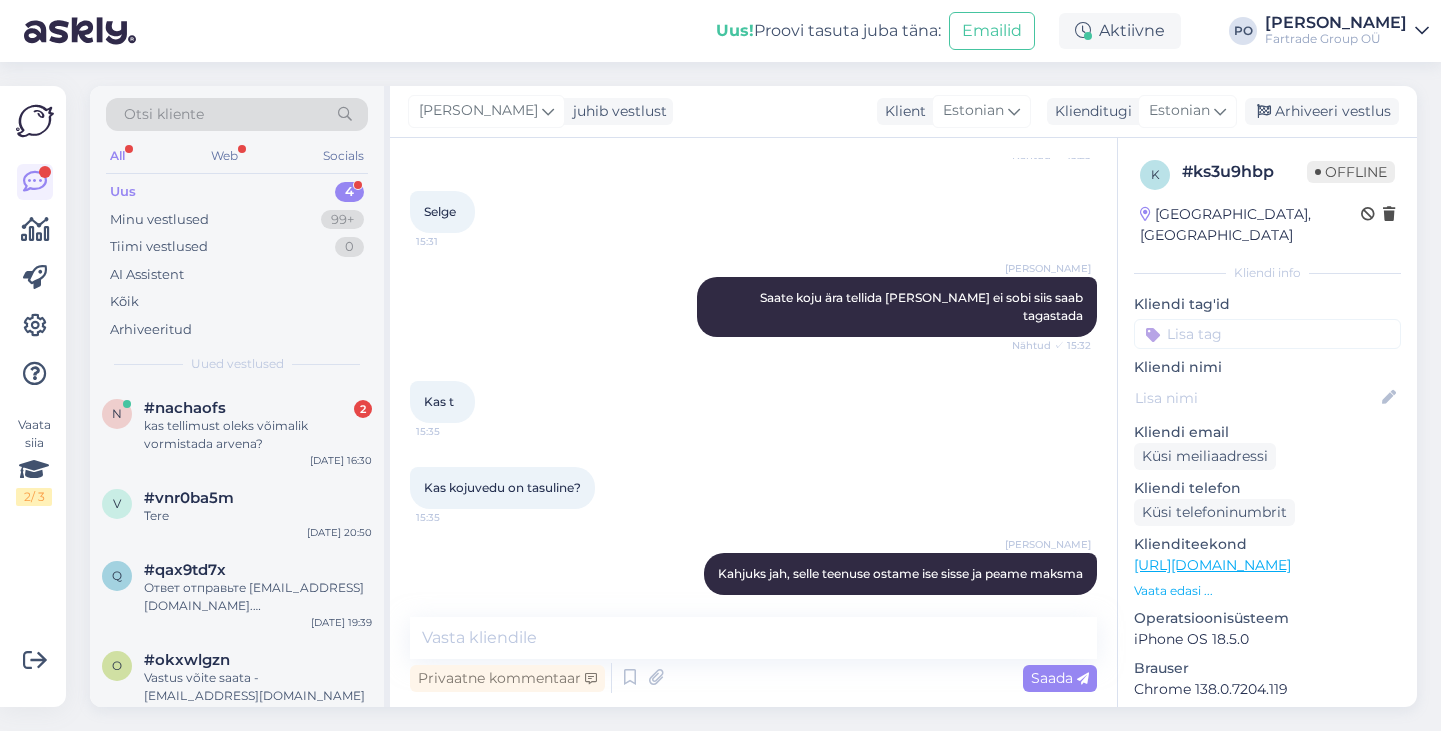 drag, startPoint x: 306, startPoint y: 416, endPoint x: 617, endPoint y: 382, distance: 312.853 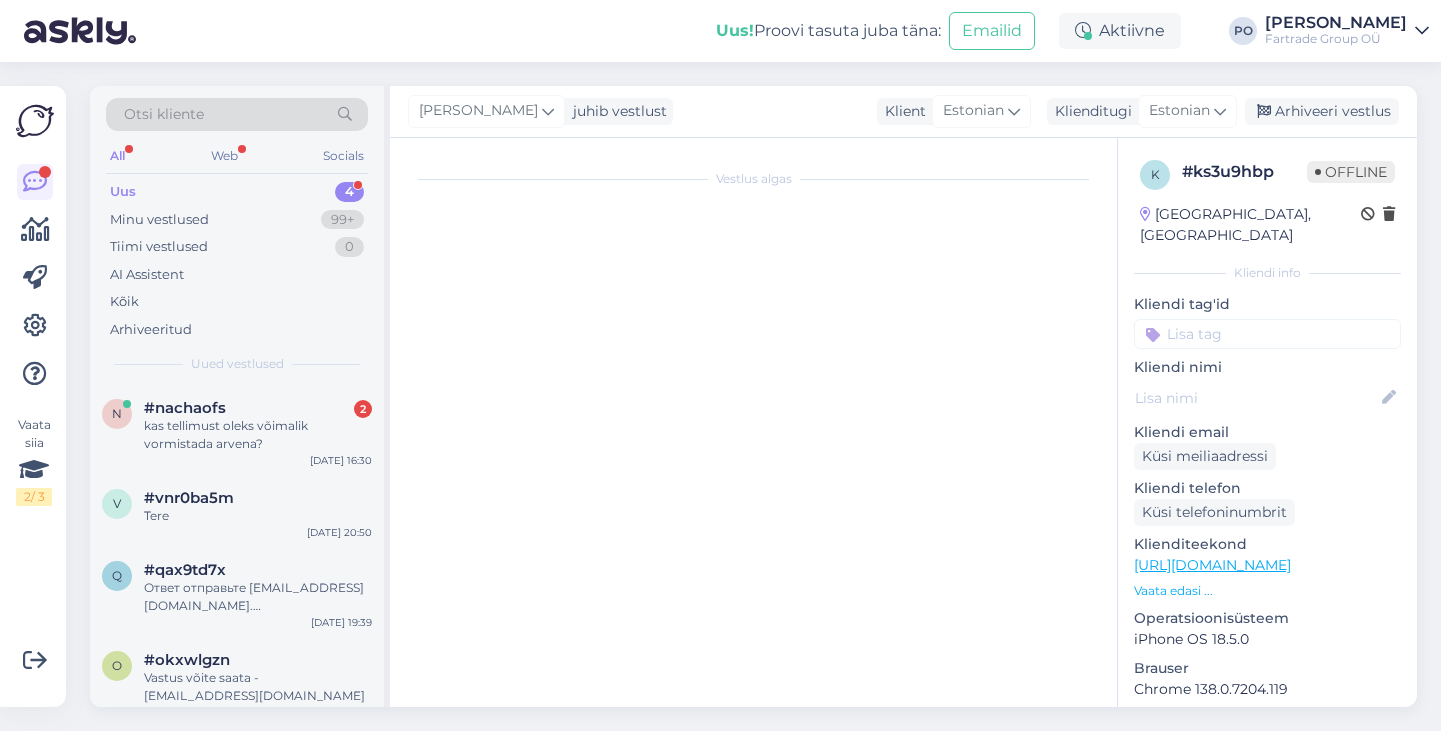 scroll, scrollTop: 0, scrollLeft: 0, axis: both 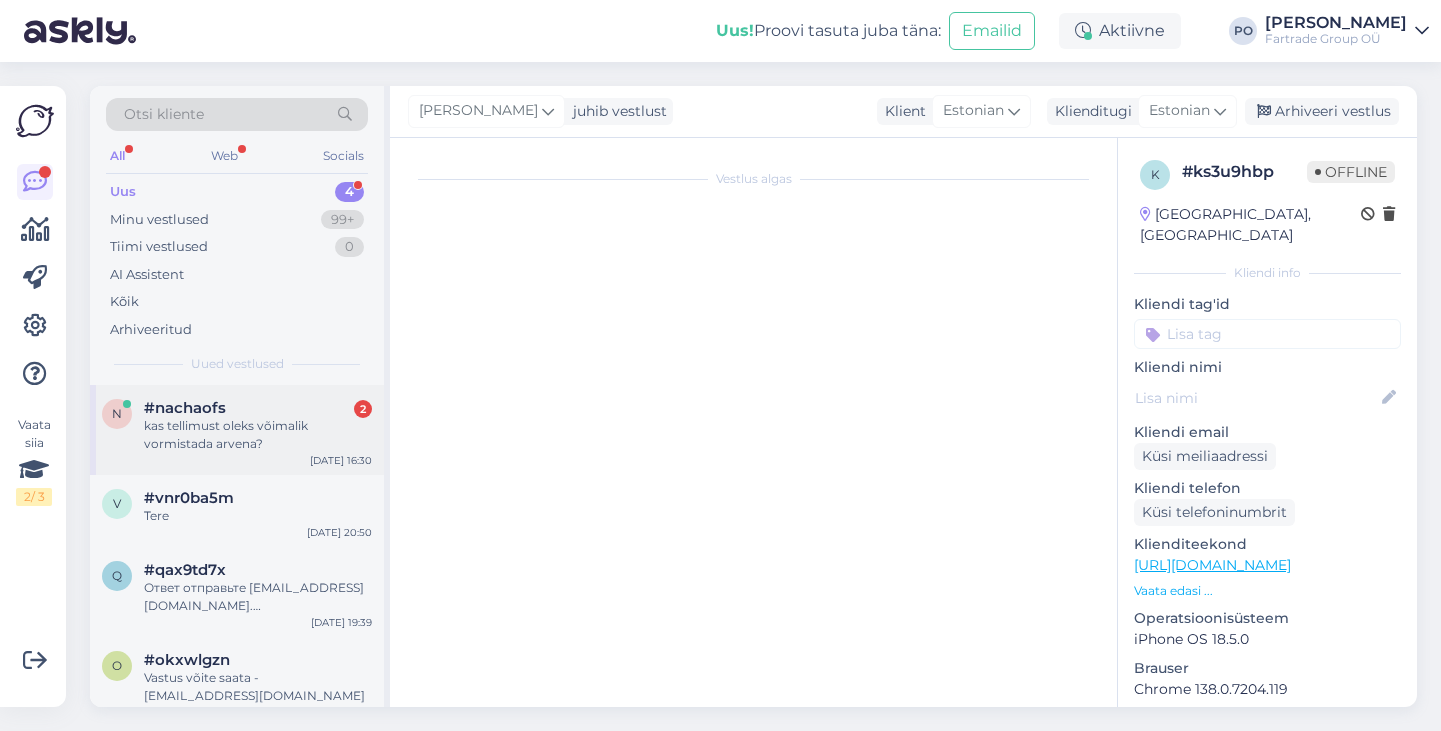 click on "kas tellimust oleks võimalik vormistada arvena?" at bounding box center [258, 435] 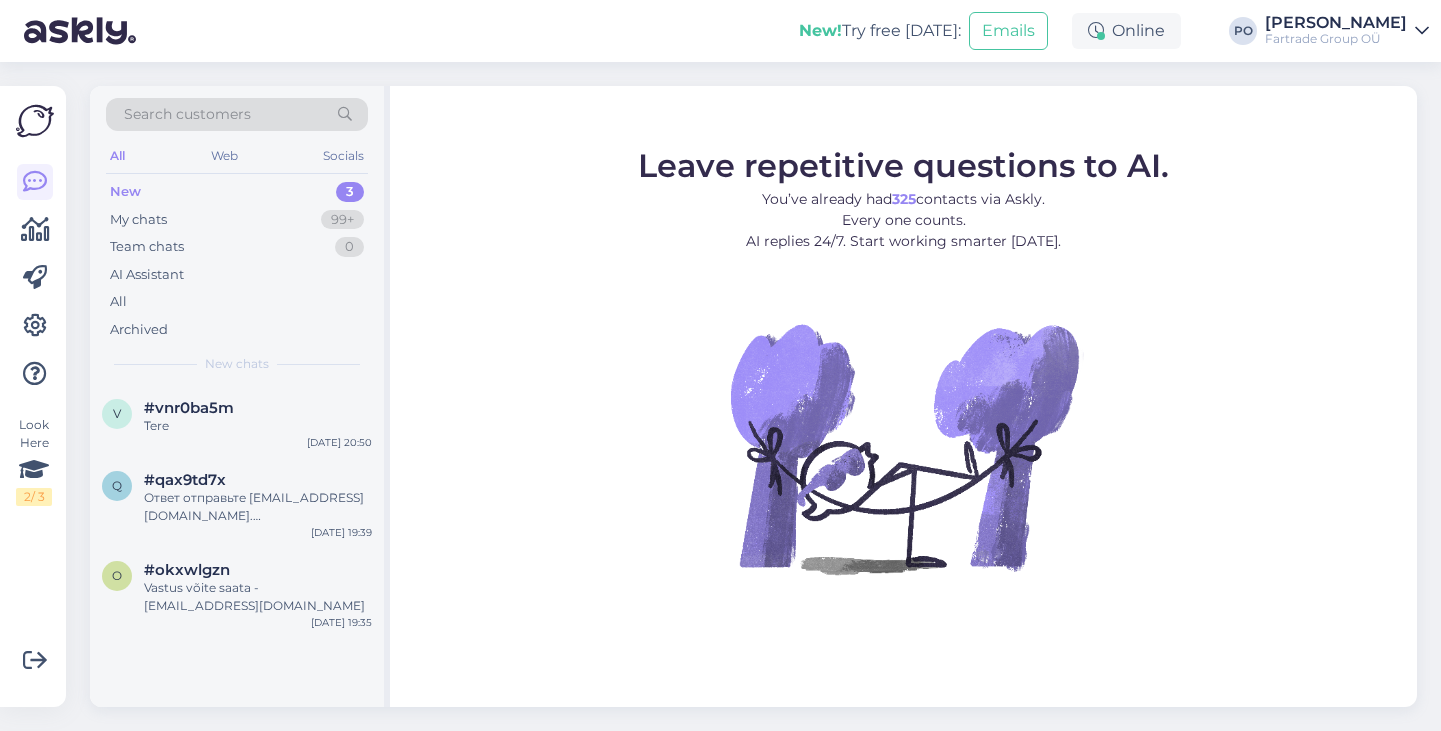 scroll, scrollTop: 0, scrollLeft: 0, axis: both 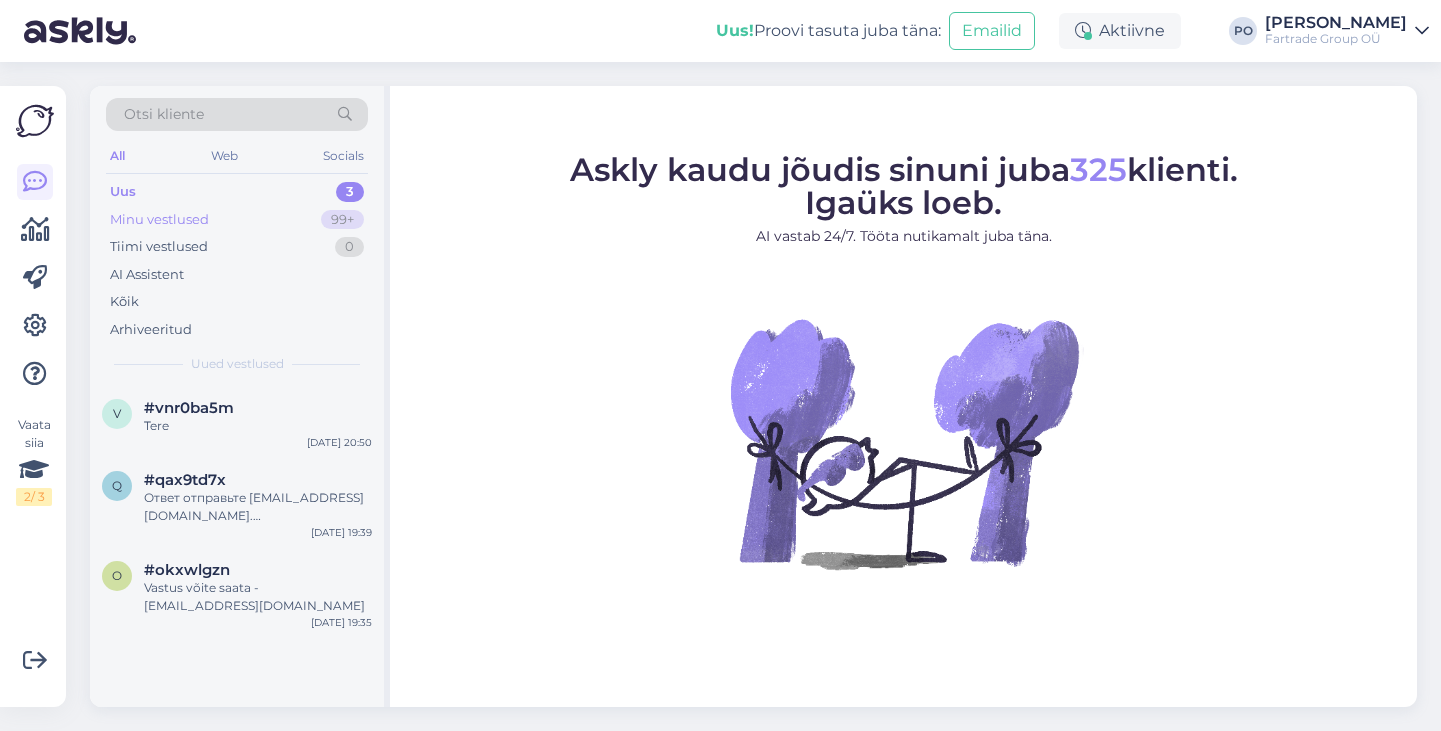 click on "Minu vestlused" at bounding box center [159, 220] 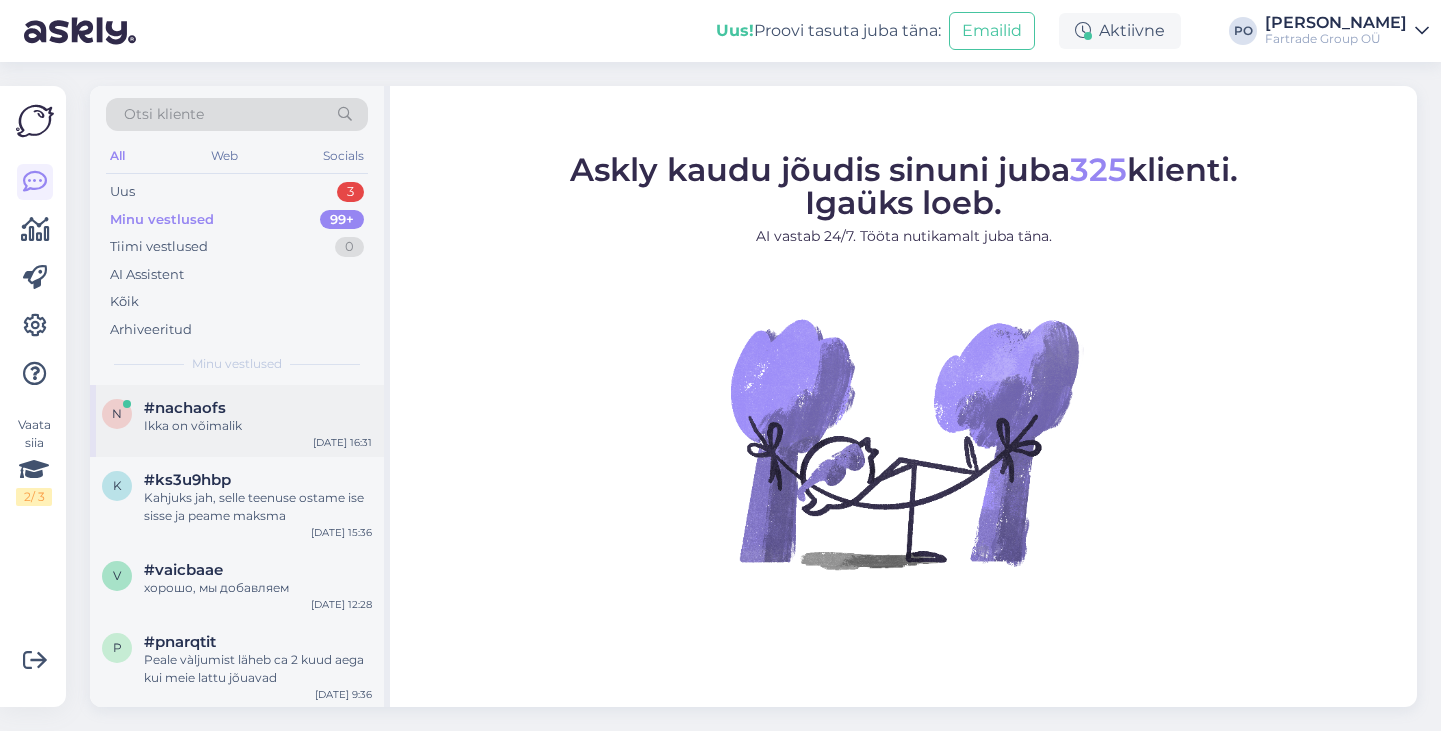 click on "n #nachaofs Ikka on võimalik Jul 14 16:31" at bounding box center [237, 421] 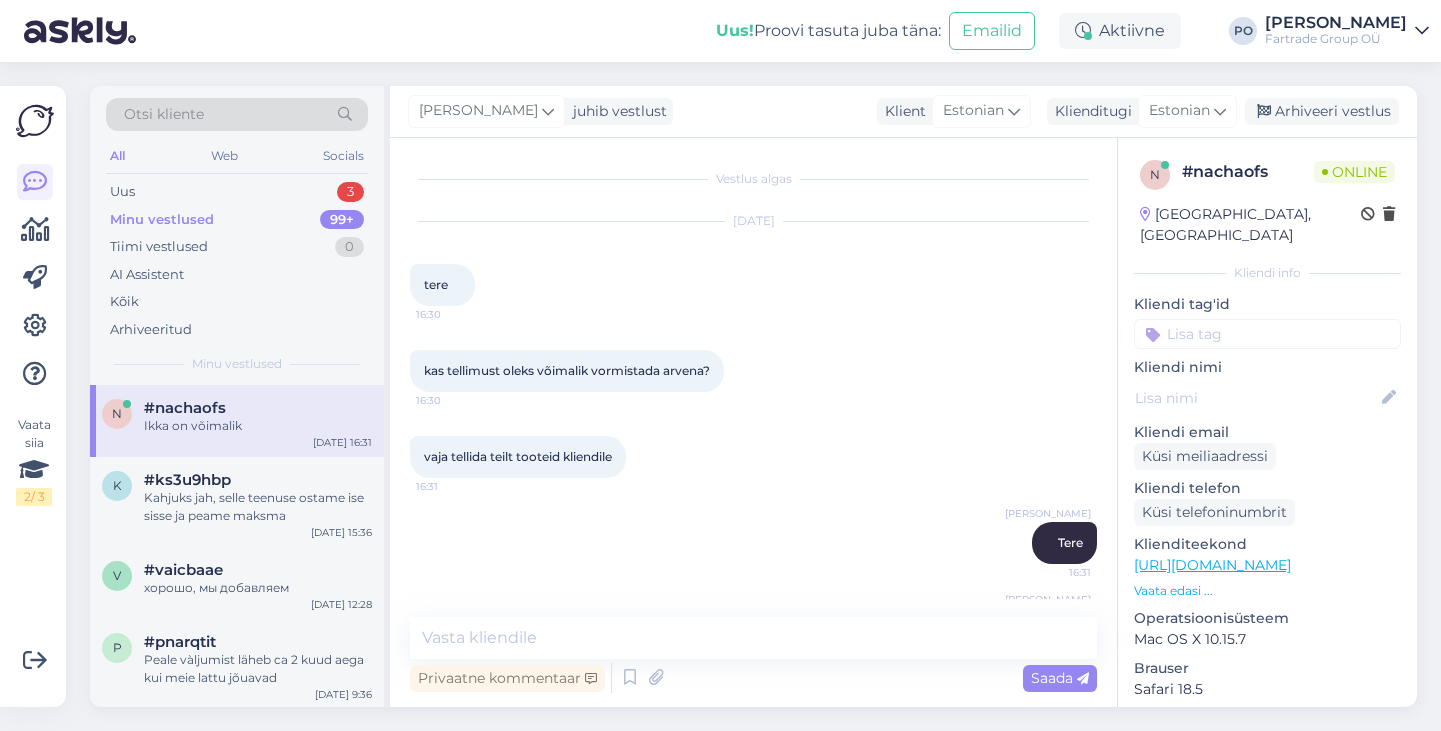 scroll, scrollTop: 73, scrollLeft: 0, axis: vertical 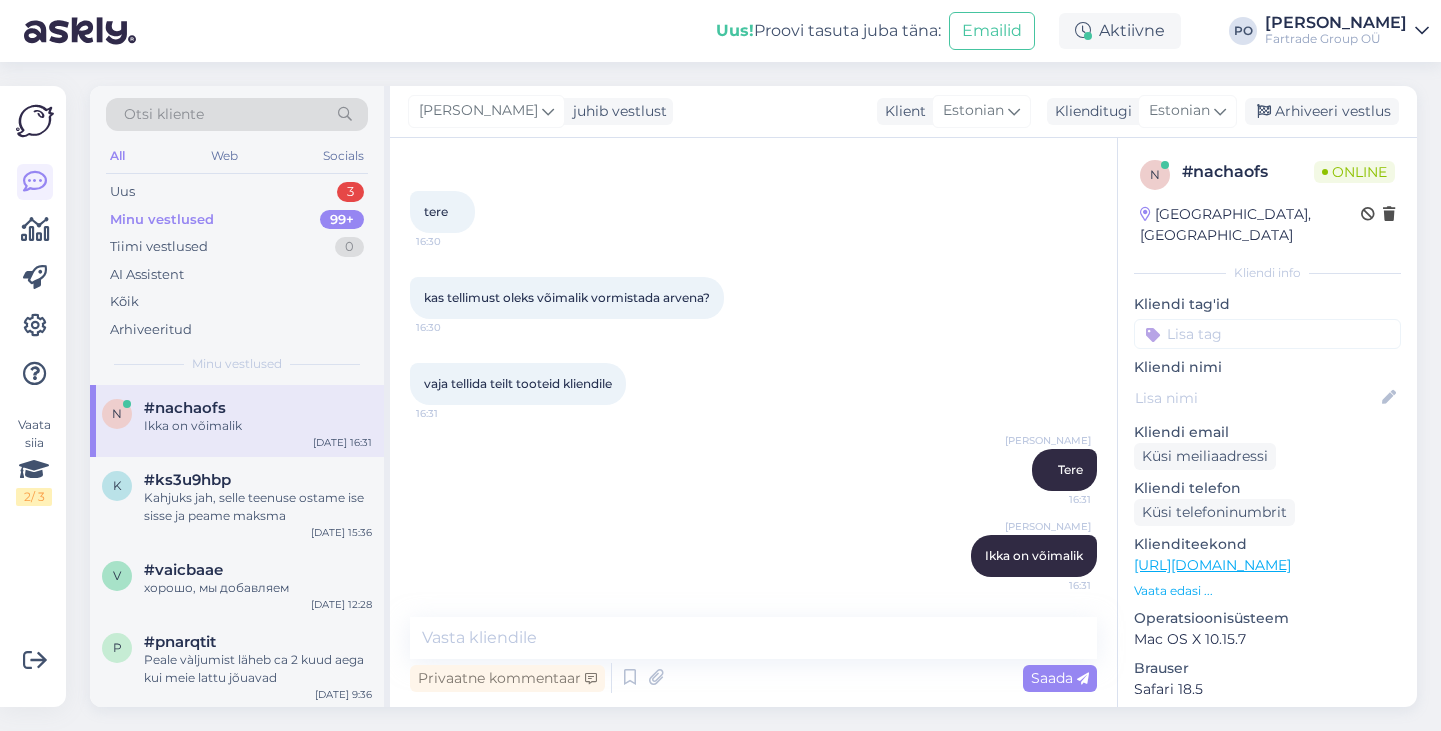 click on "Vaata edasi ..." at bounding box center [1267, 591] 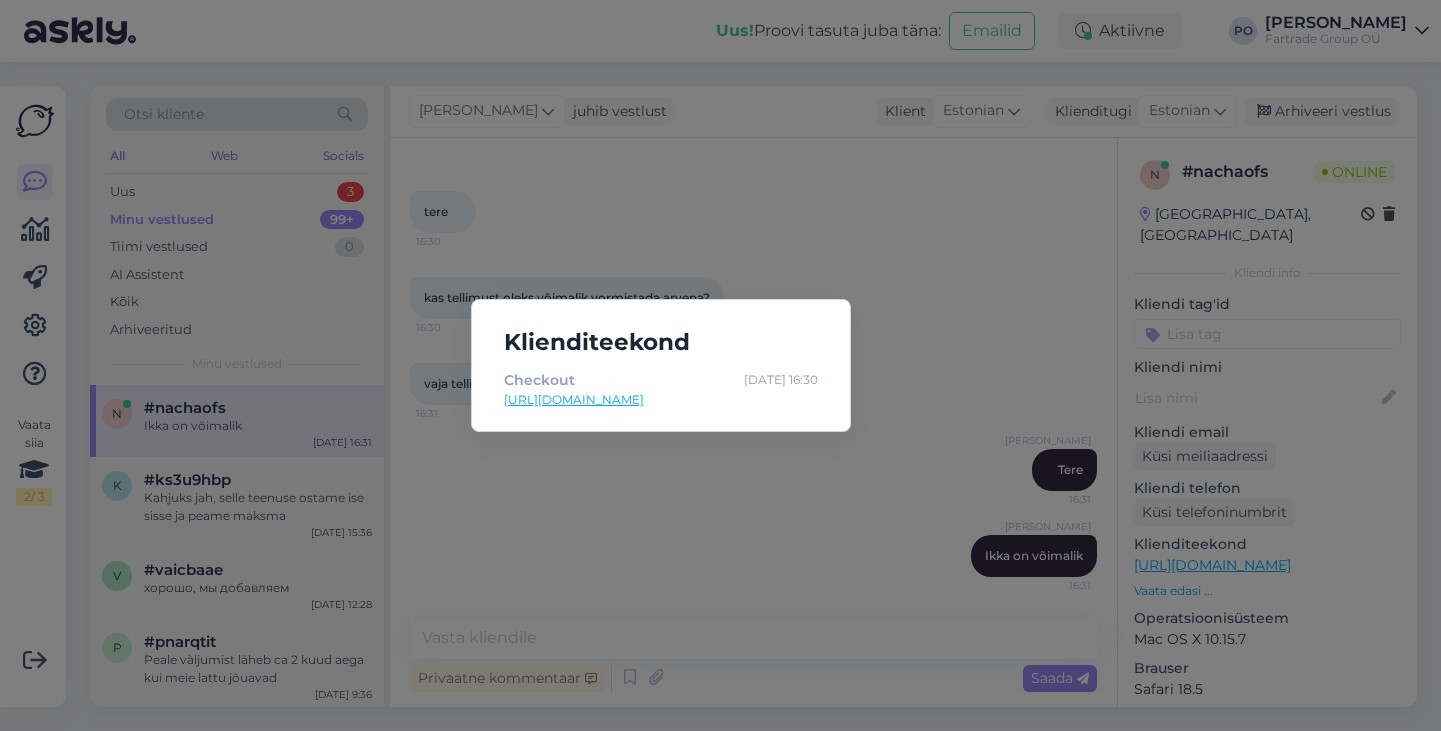 click on "Klienditeekond Checkout Jul 14 16:30  https://charma.ee/checkout-3/" at bounding box center (720, 365) 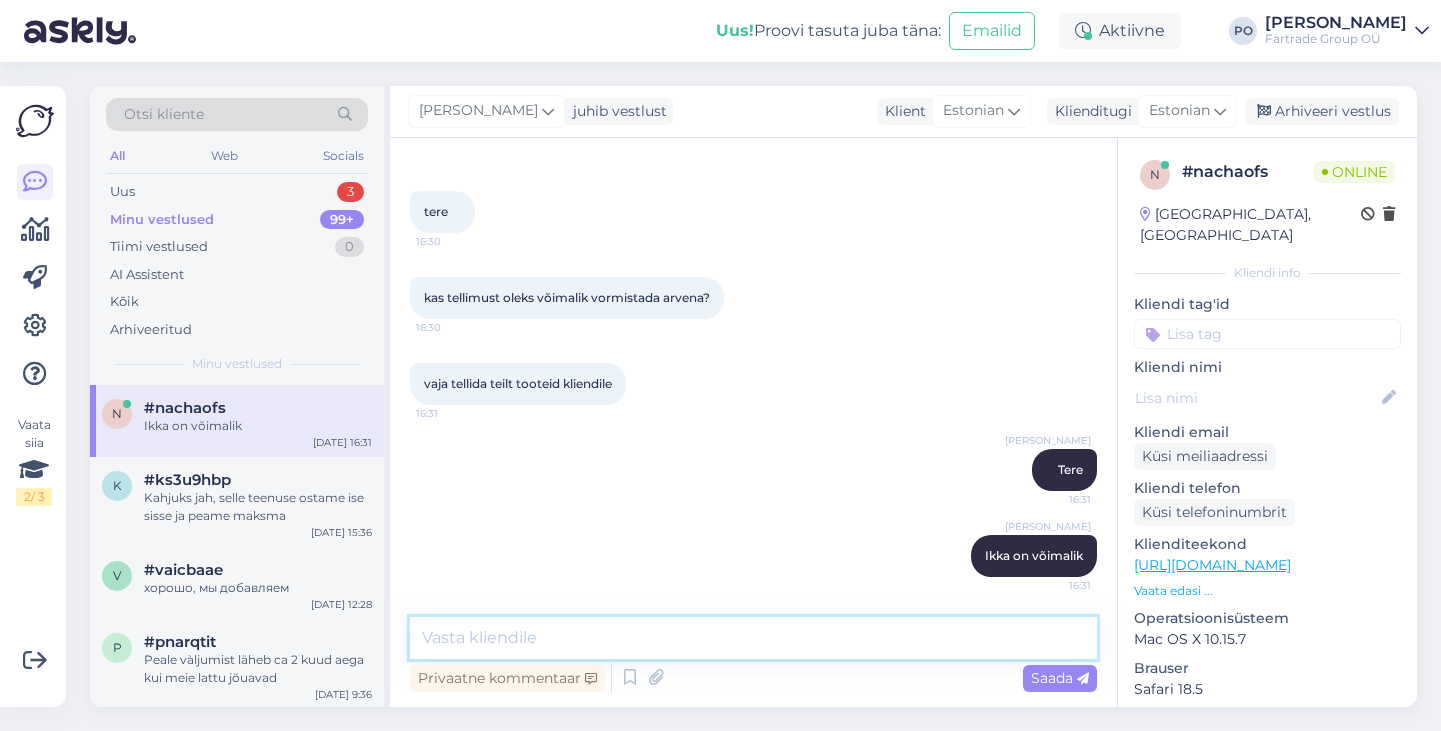 click at bounding box center [753, 638] 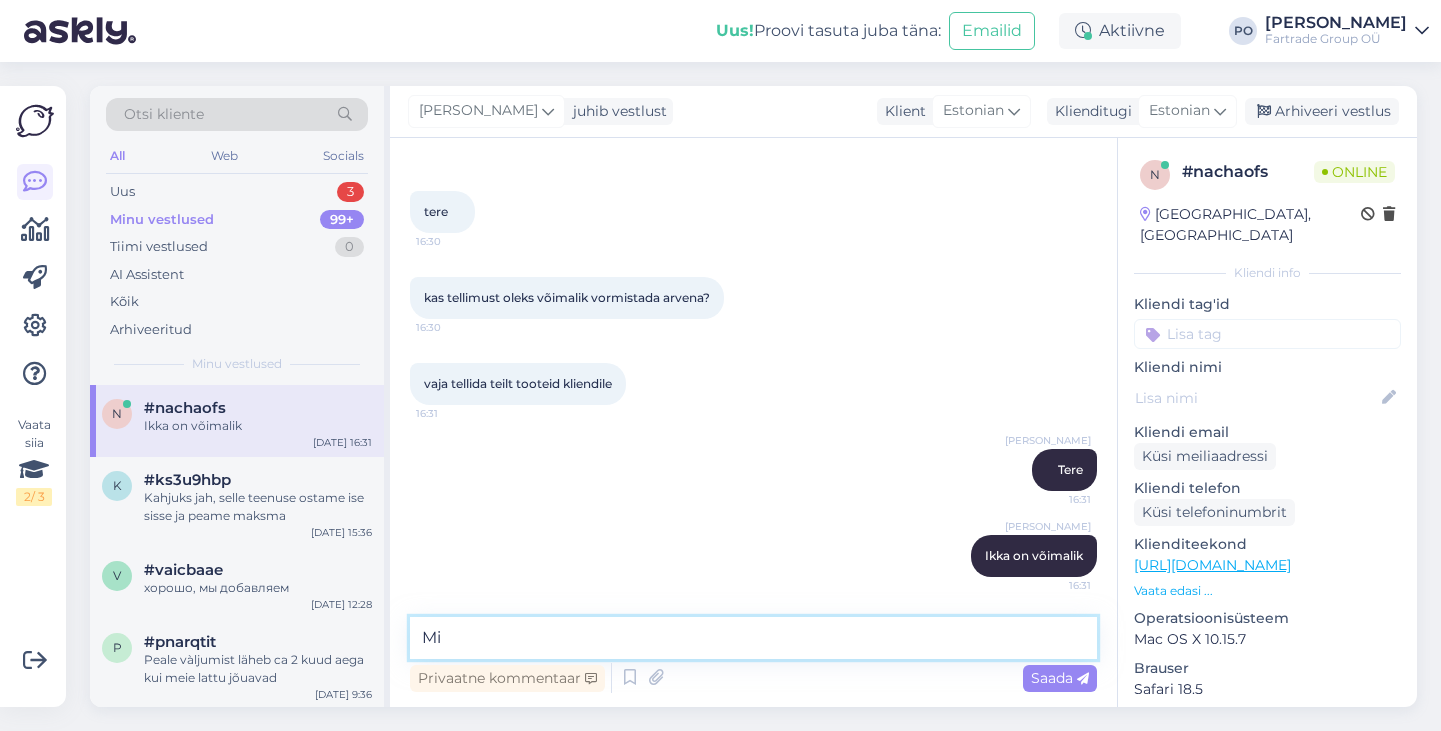 type on "M" 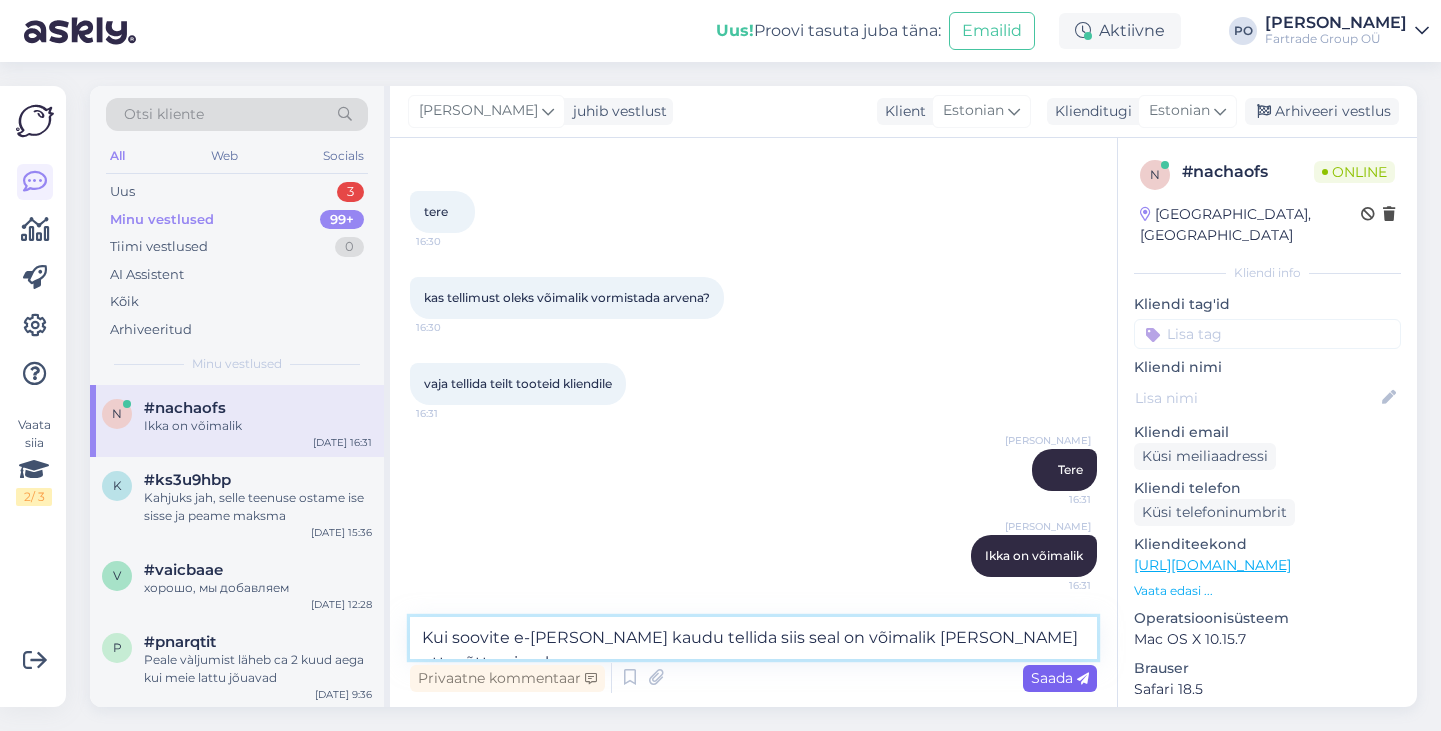 type on "Kui soovite e-poe kaudu tellida siis seal on võimalik valida arve ettevõtte nimele" 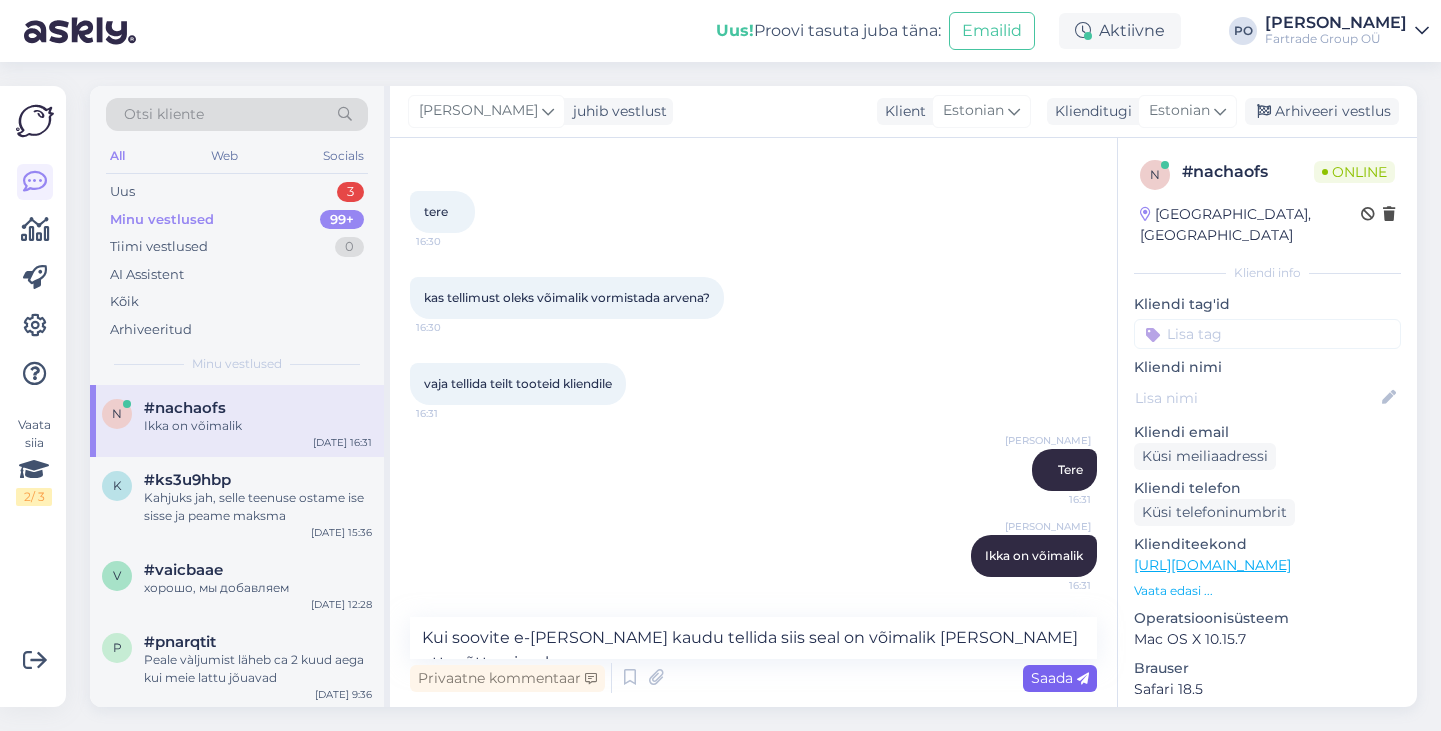 click on "Saada" at bounding box center (1060, 678) 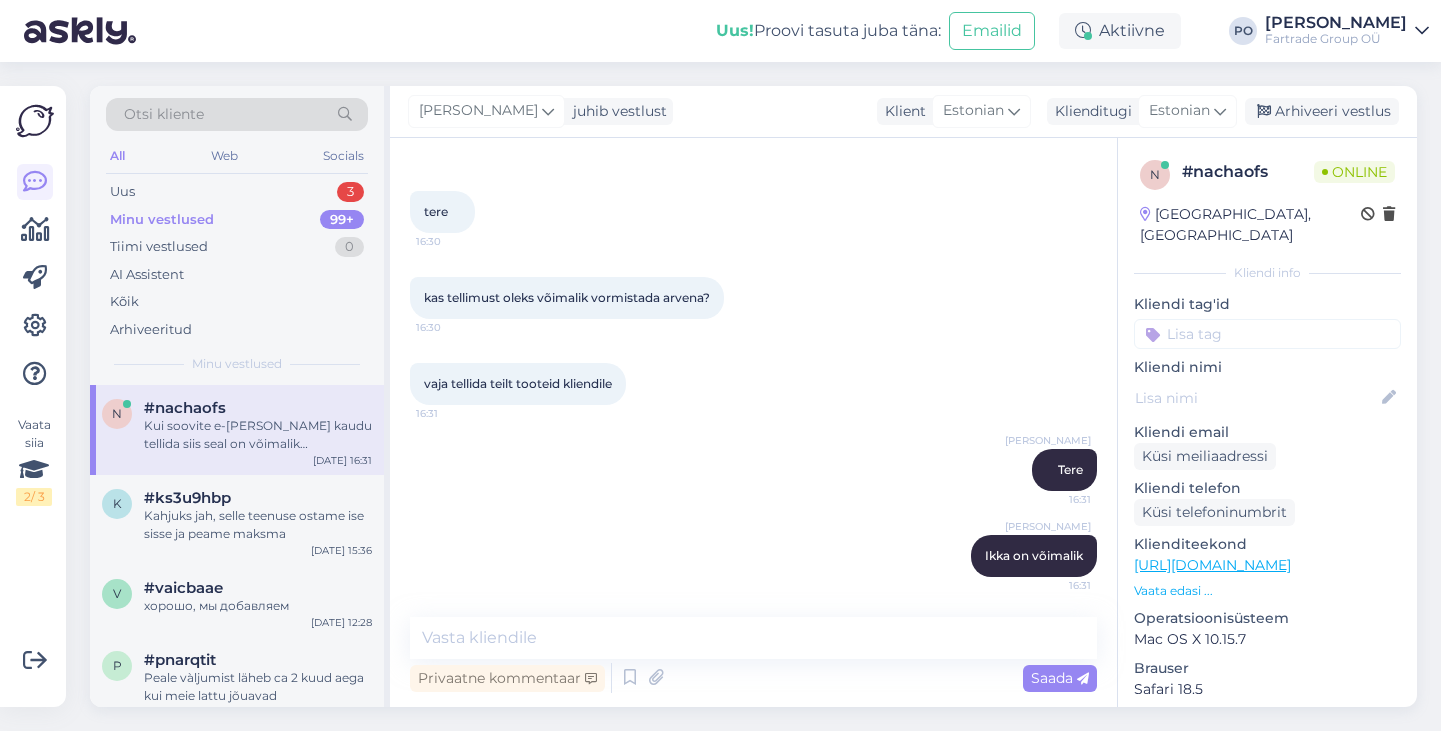 scroll, scrollTop: 177, scrollLeft: 0, axis: vertical 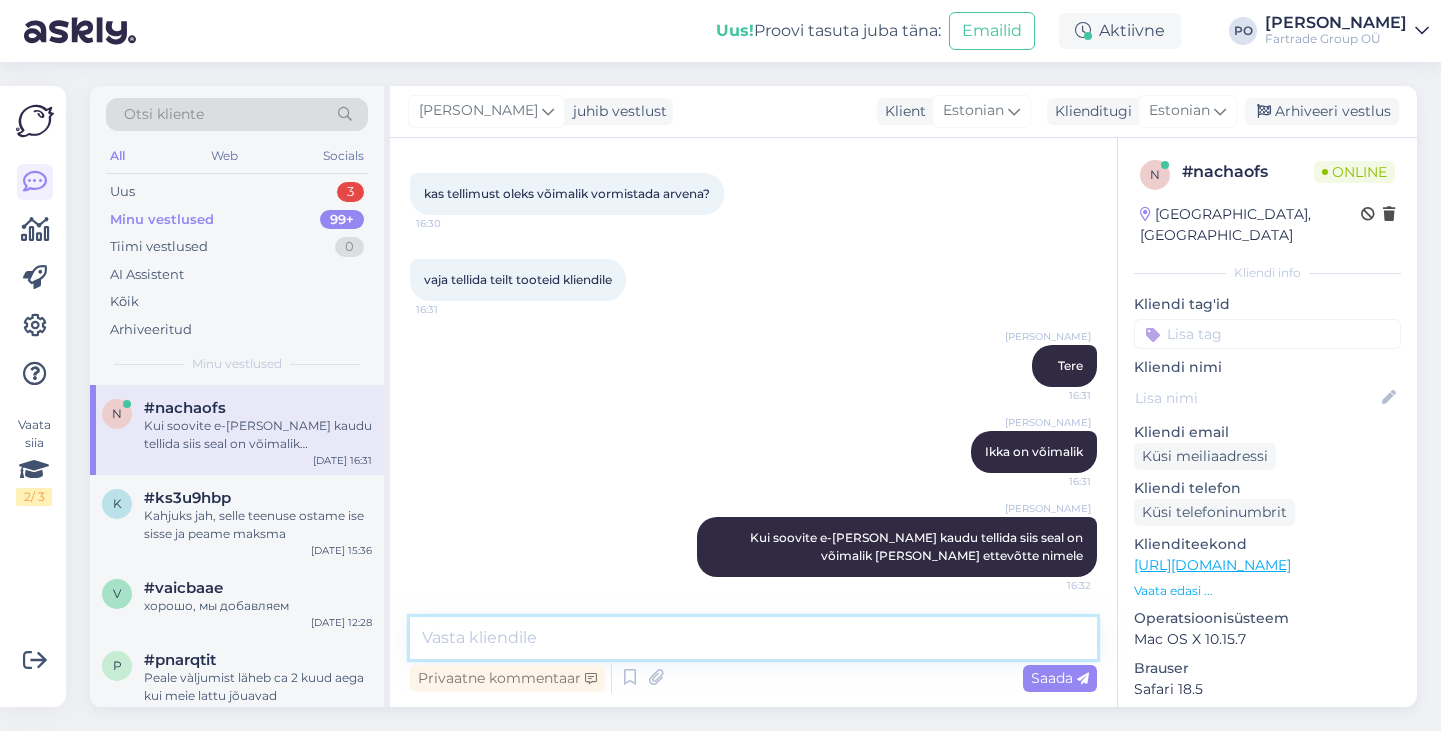 click at bounding box center [753, 638] 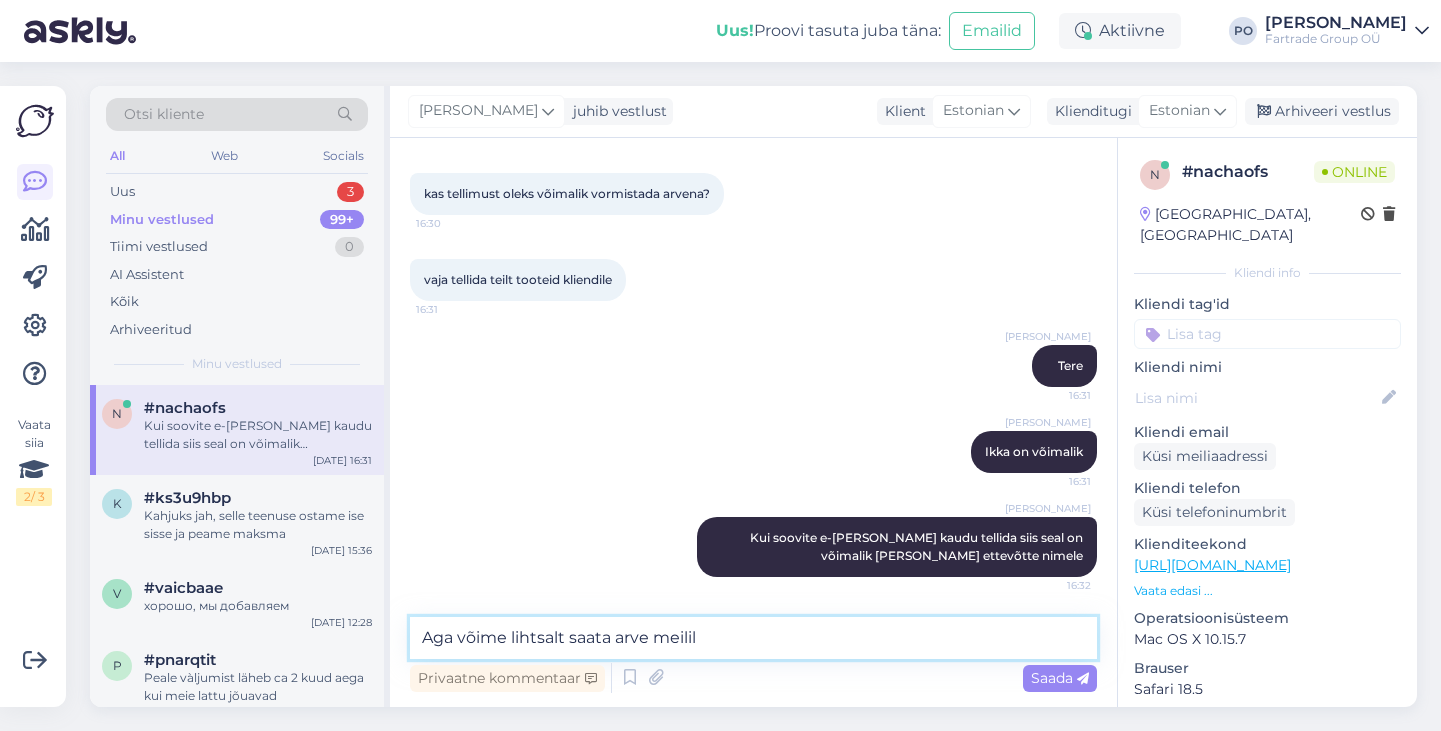 type on "Aga võime lihtsalt saata arve meilile" 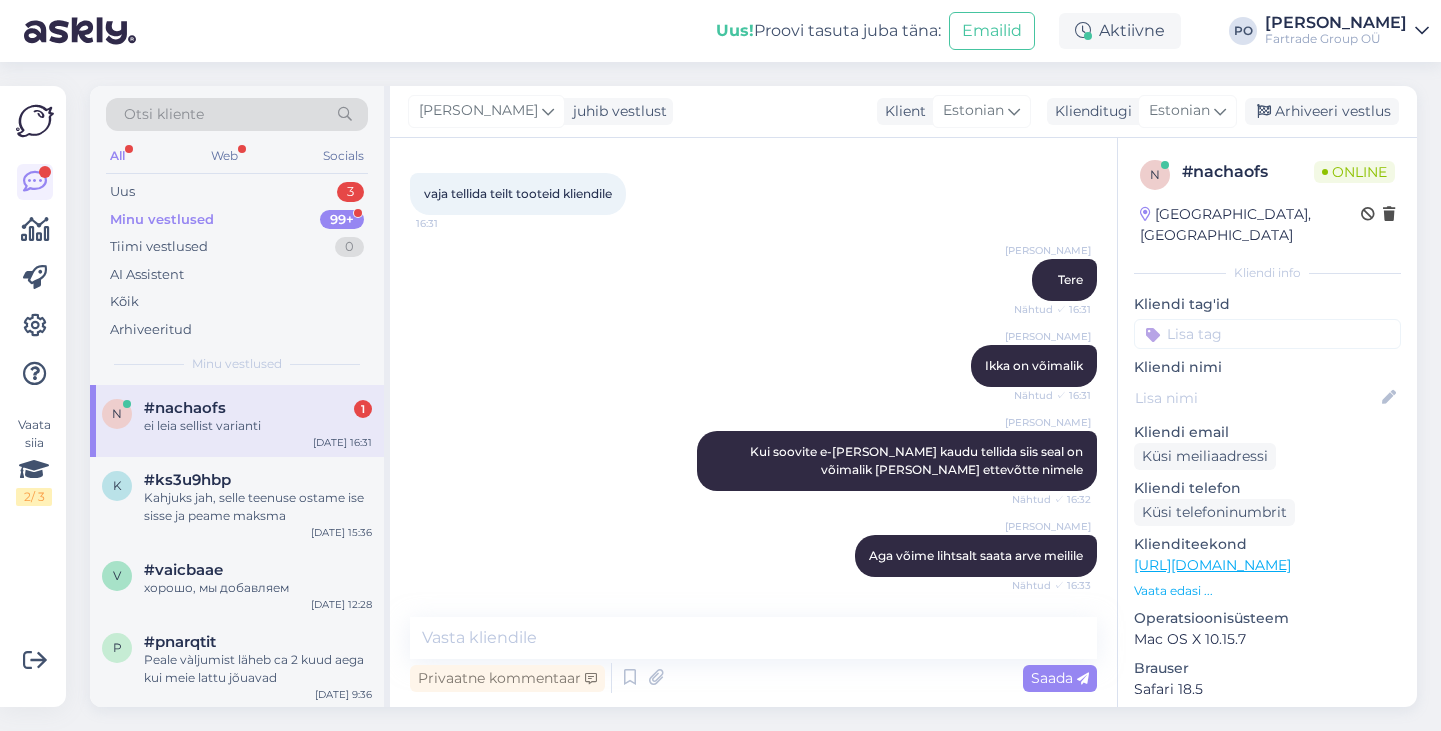 scroll, scrollTop: 475, scrollLeft: 0, axis: vertical 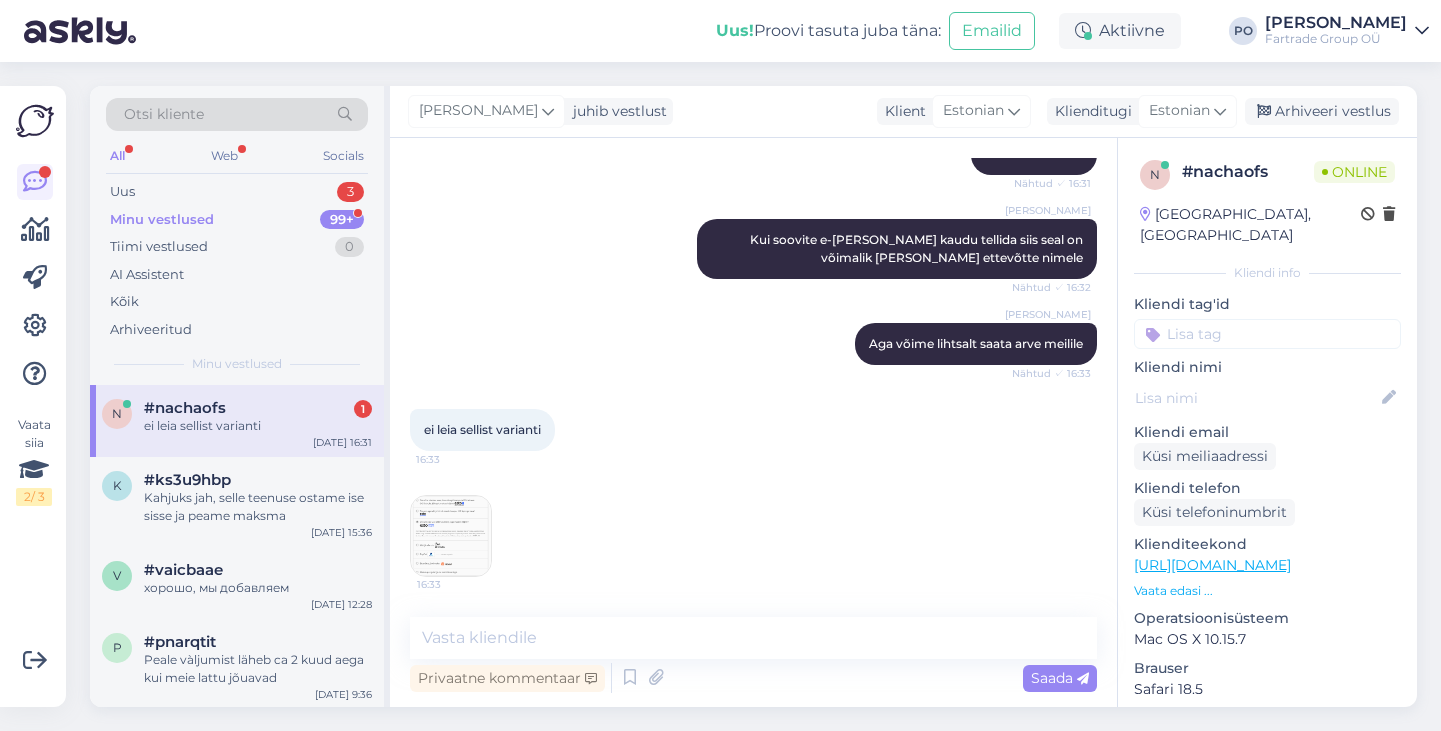 click at bounding box center [451, 536] 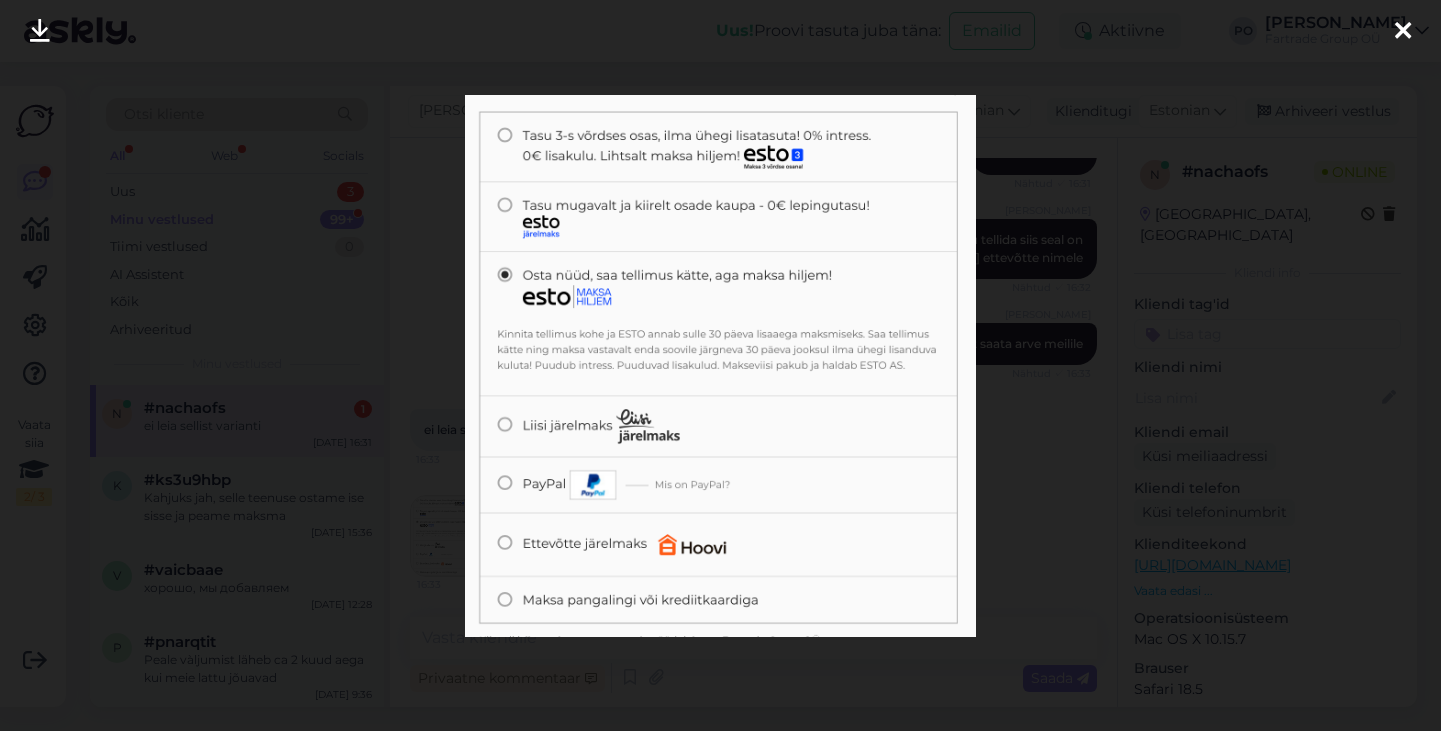 click at bounding box center [1403, 32] 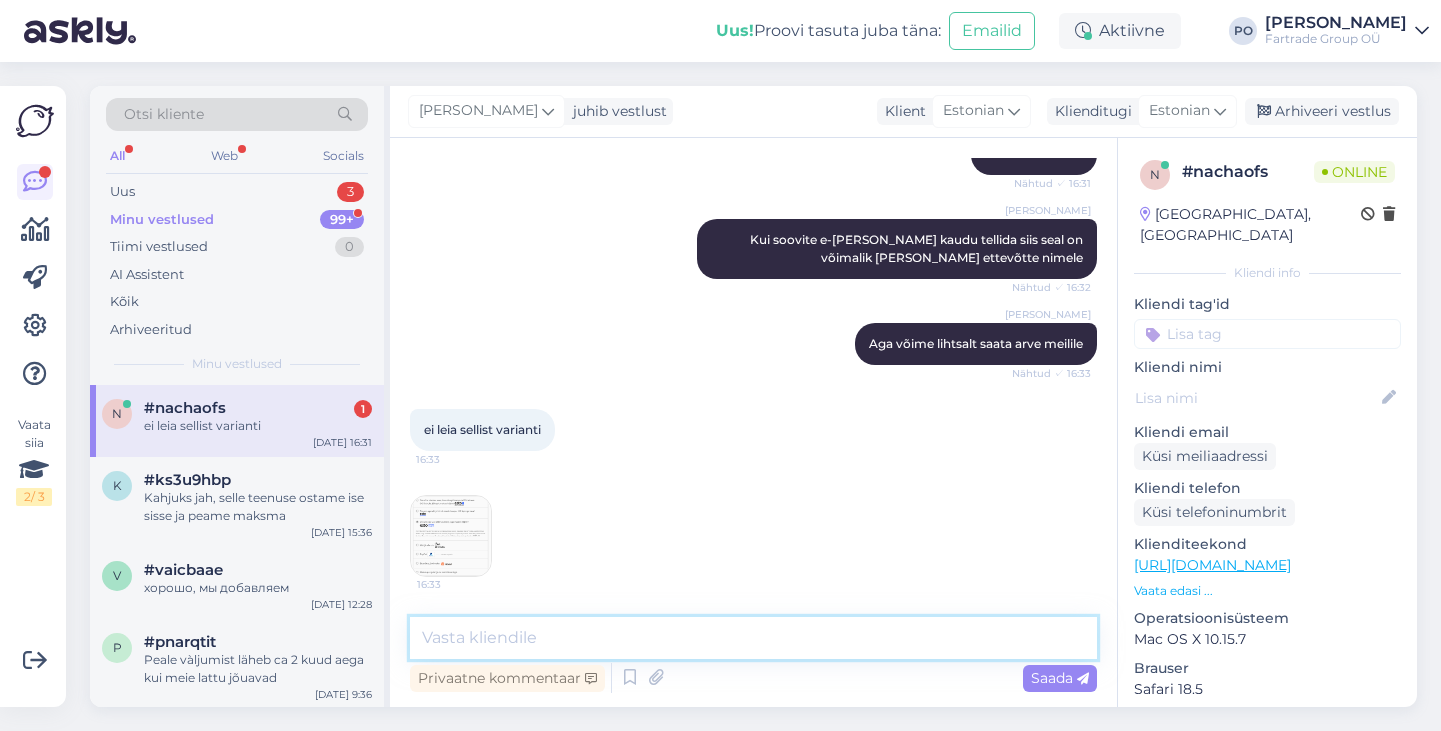 click at bounding box center [753, 638] 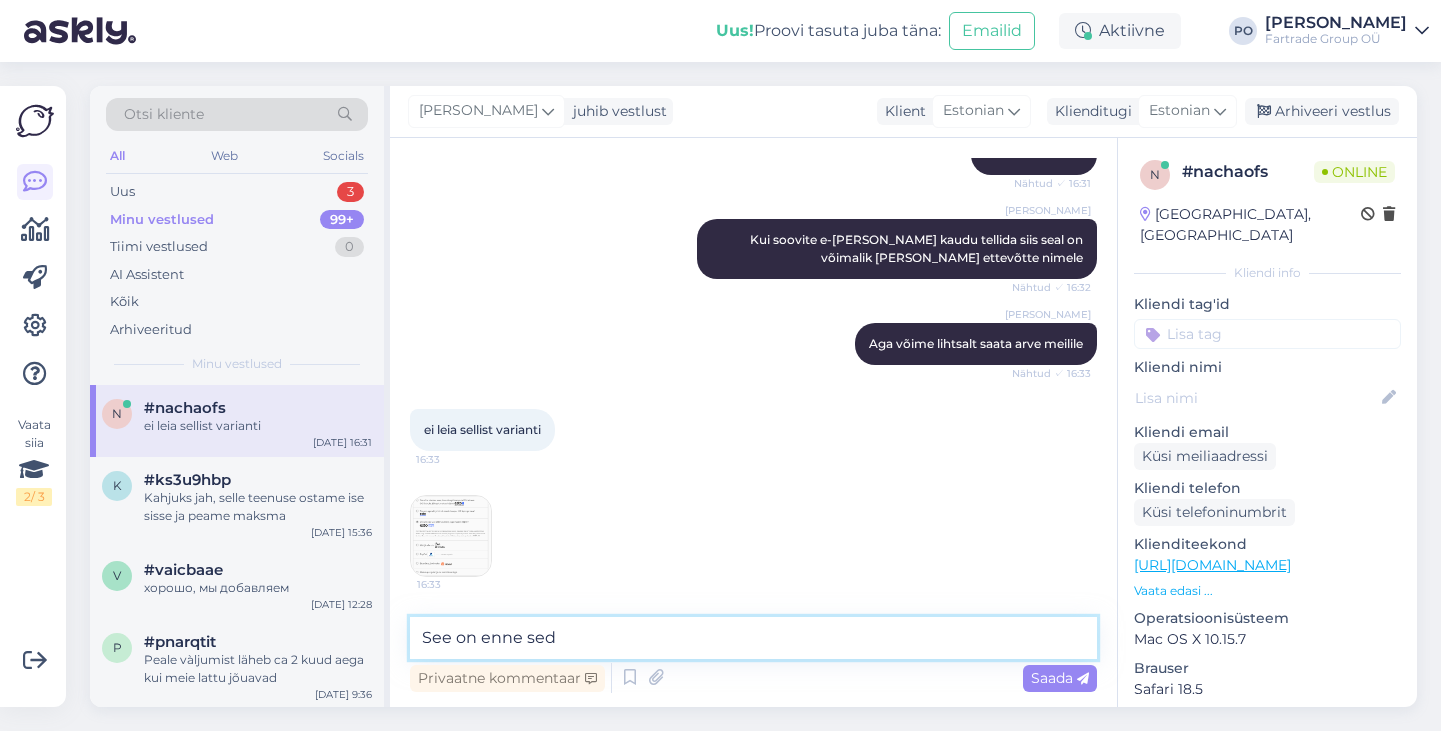 type on "See on enne seda" 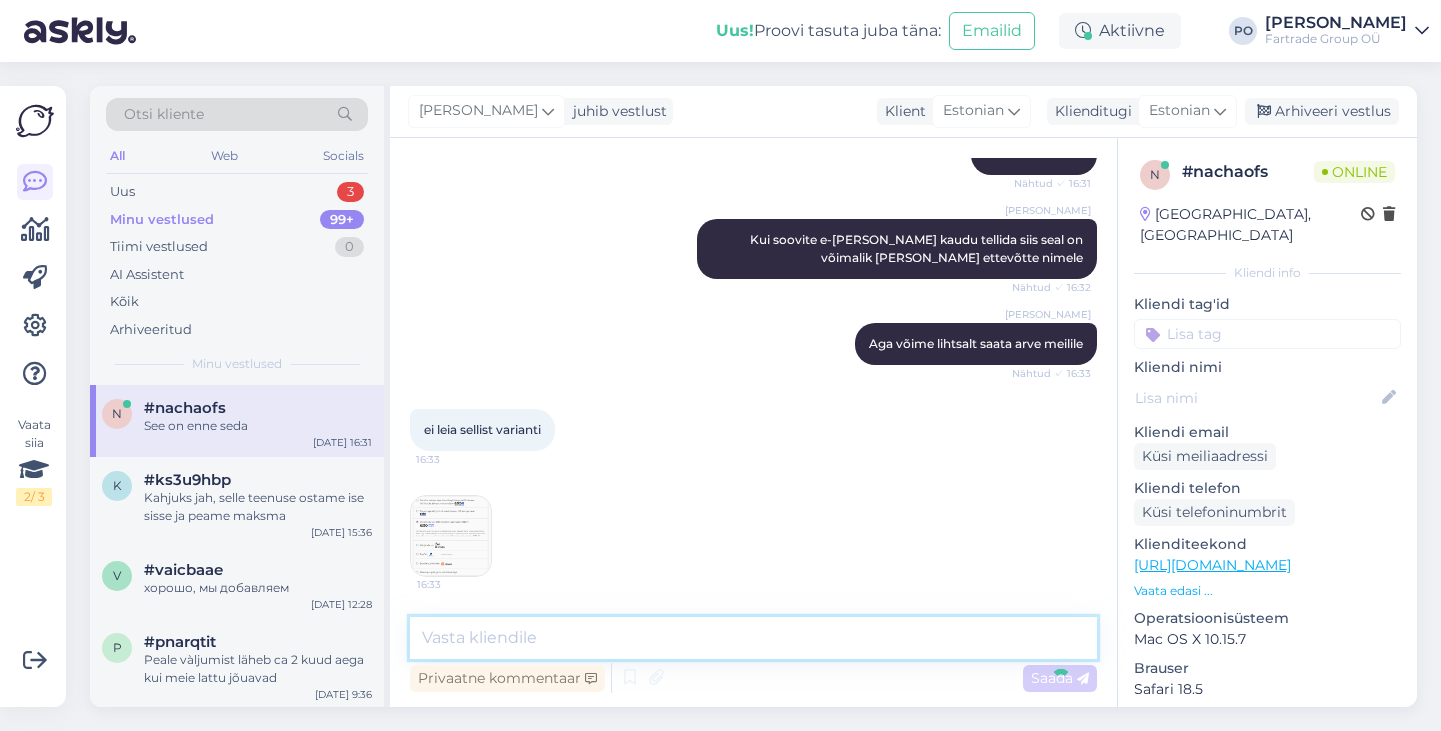 scroll, scrollTop: 561, scrollLeft: 0, axis: vertical 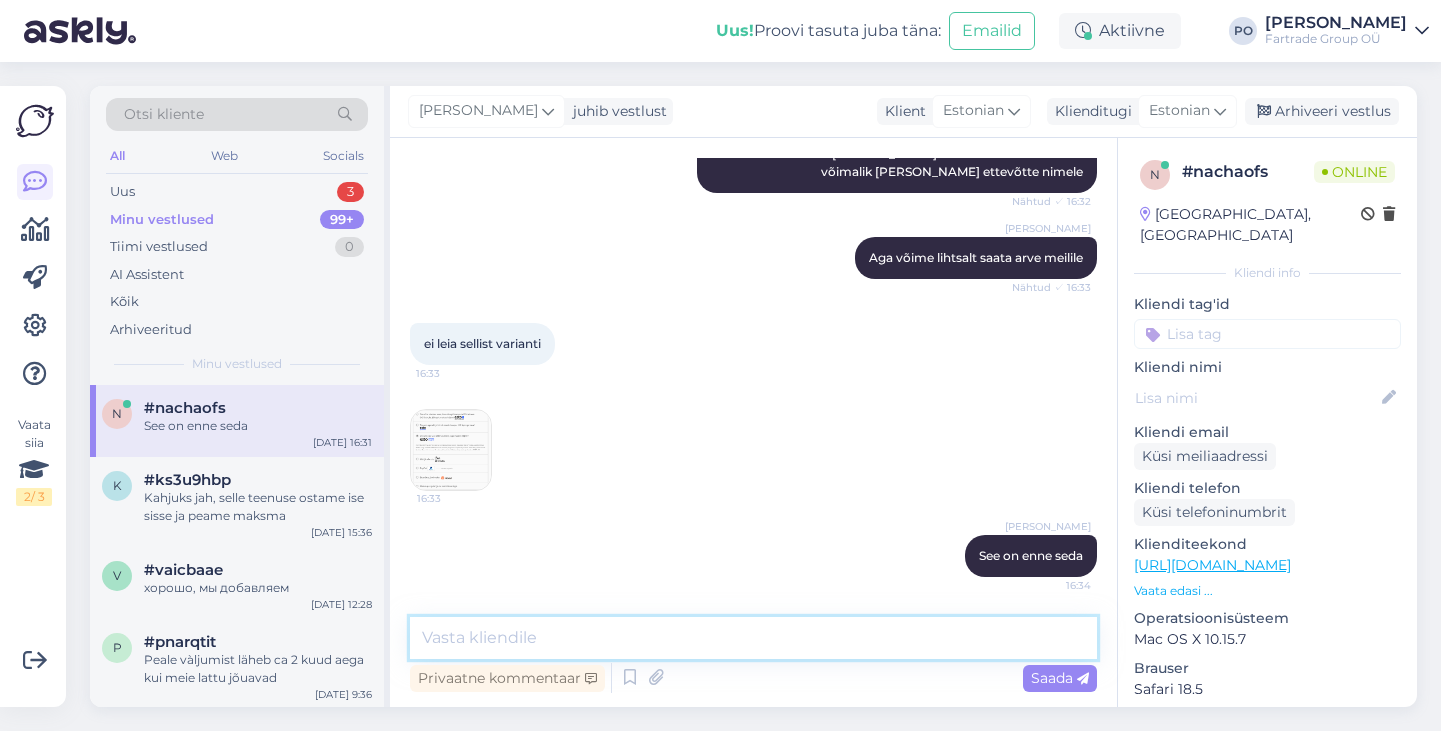 click at bounding box center (753, 638) 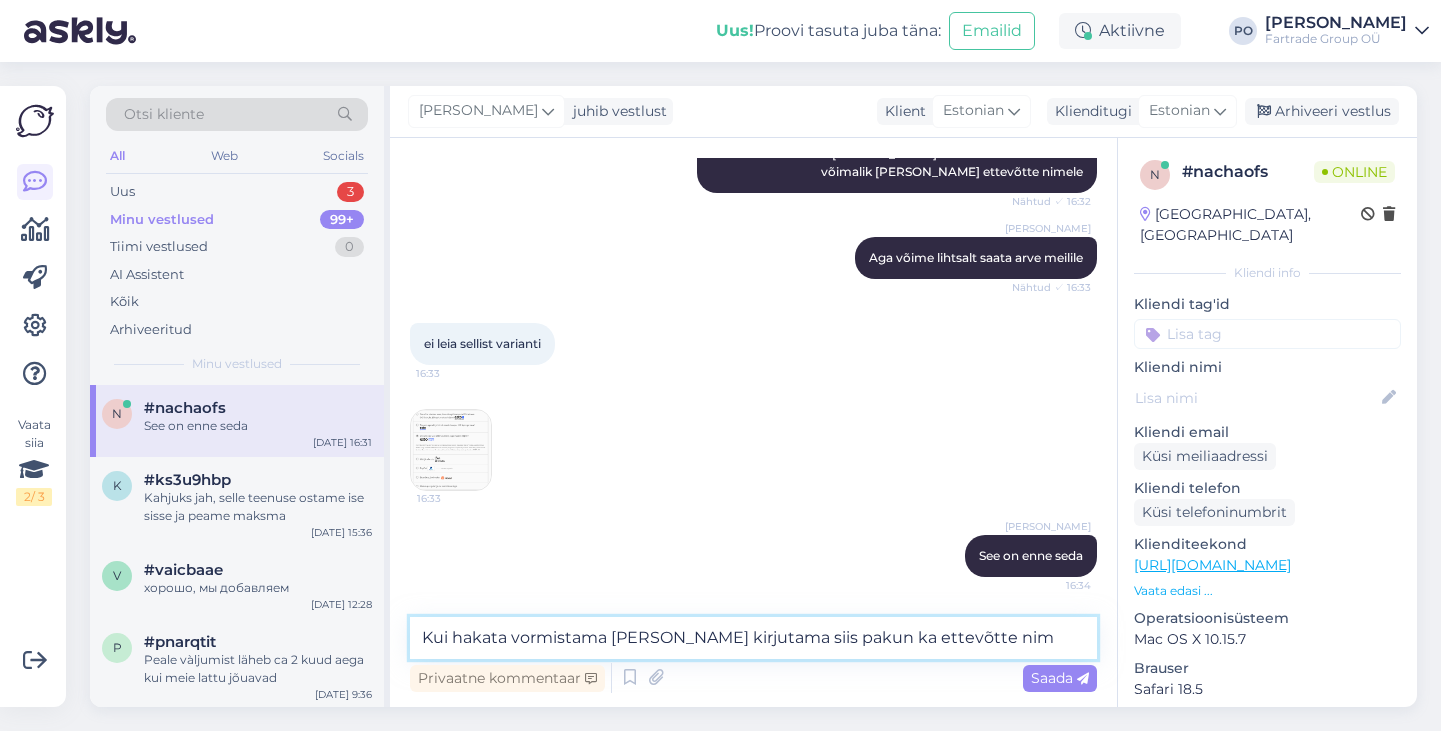 type on "Kui hakata vormistama ja nime kirjutama siis pakun ka ettevõtte nime" 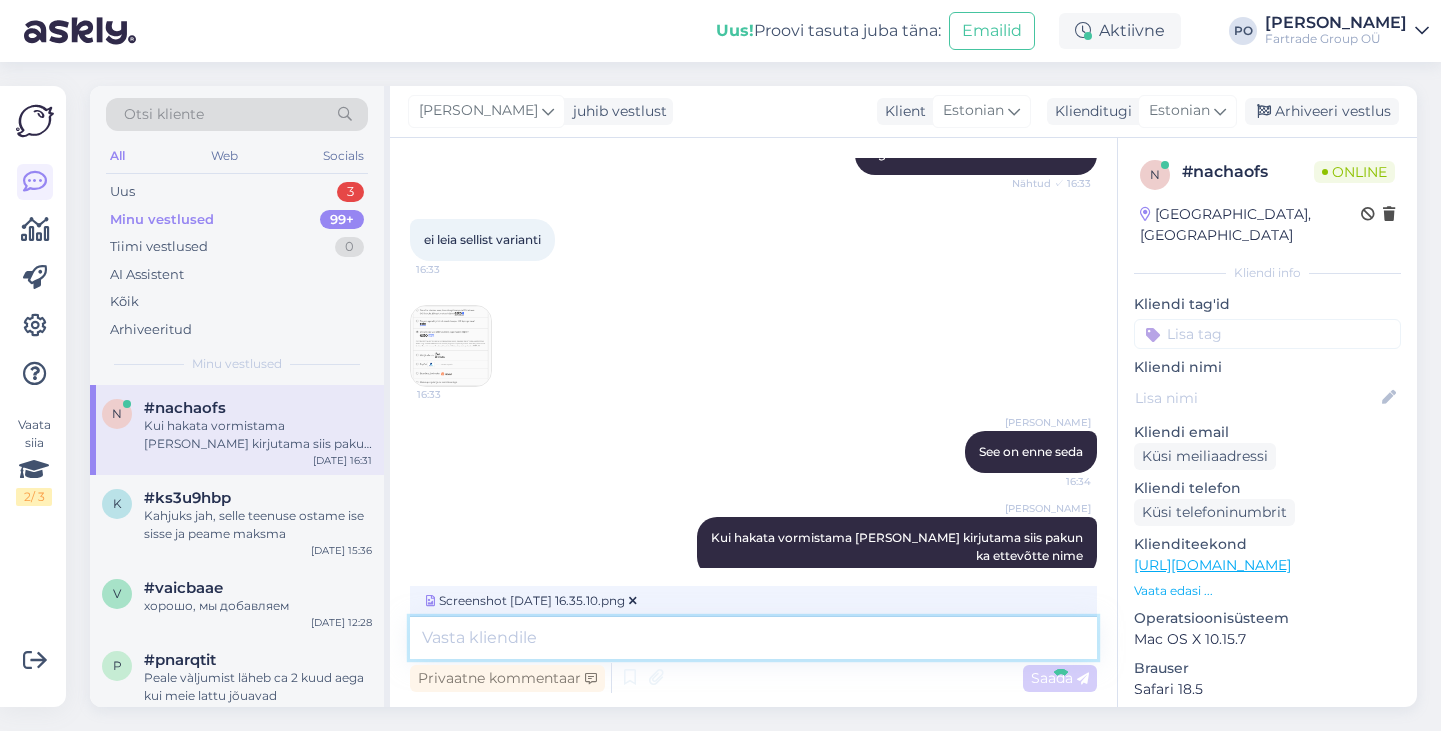 scroll, scrollTop: 791, scrollLeft: 0, axis: vertical 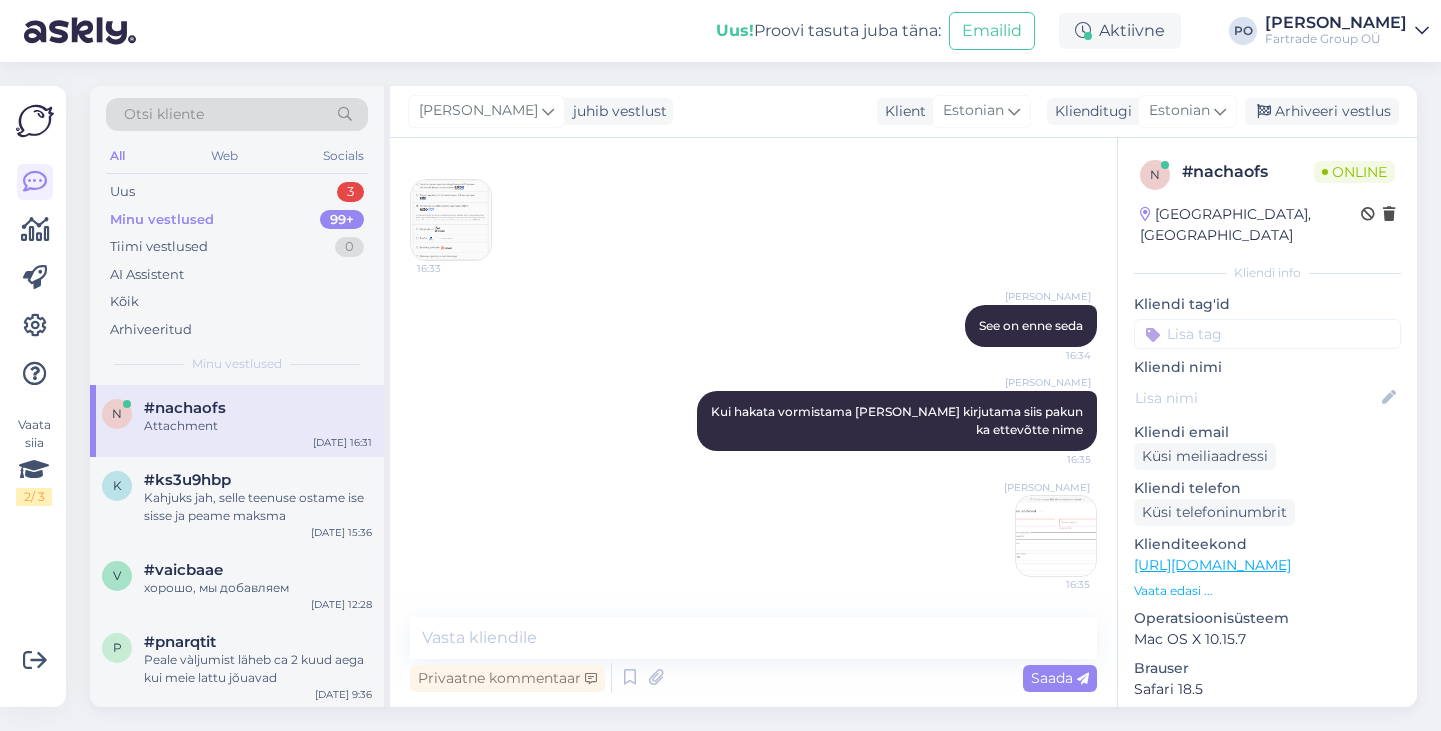 click at bounding box center [1056, 536] 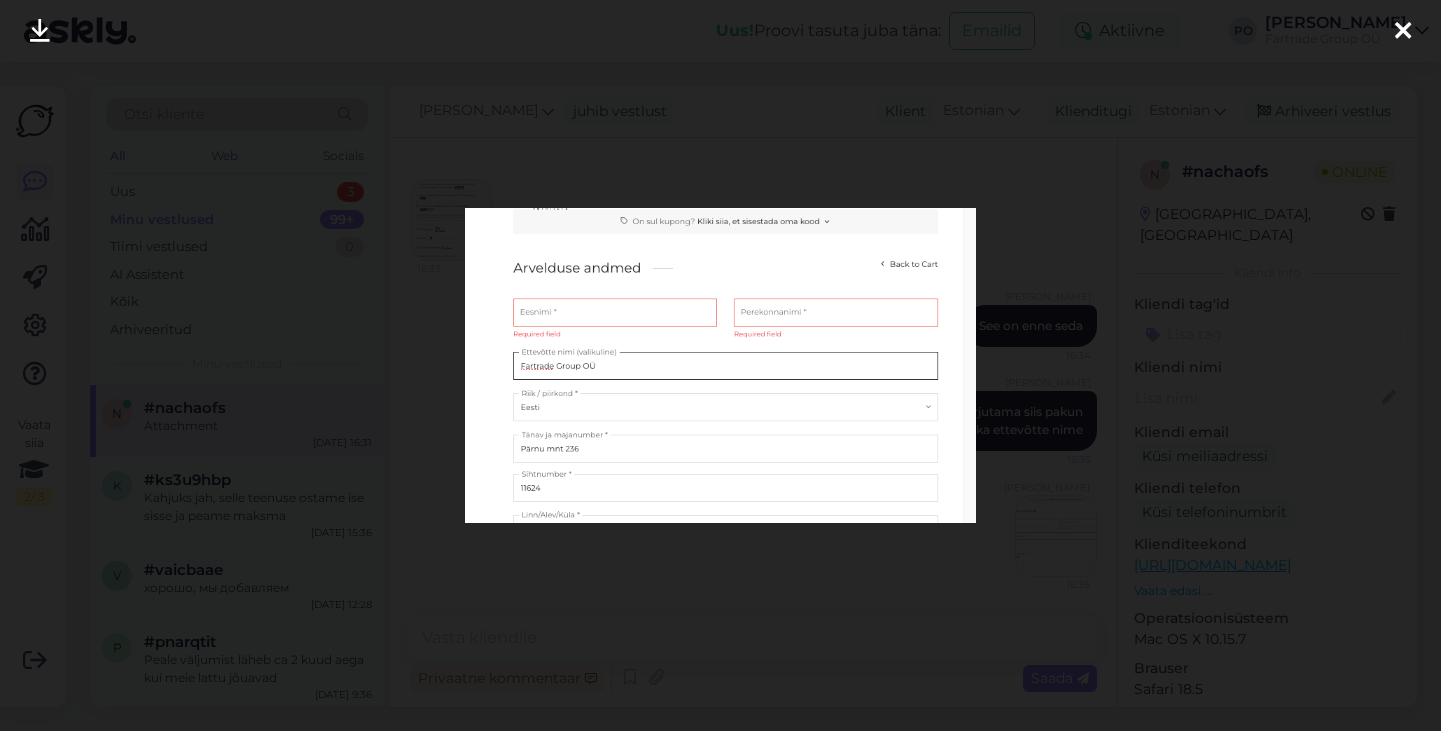 click at bounding box center [1403, 32] 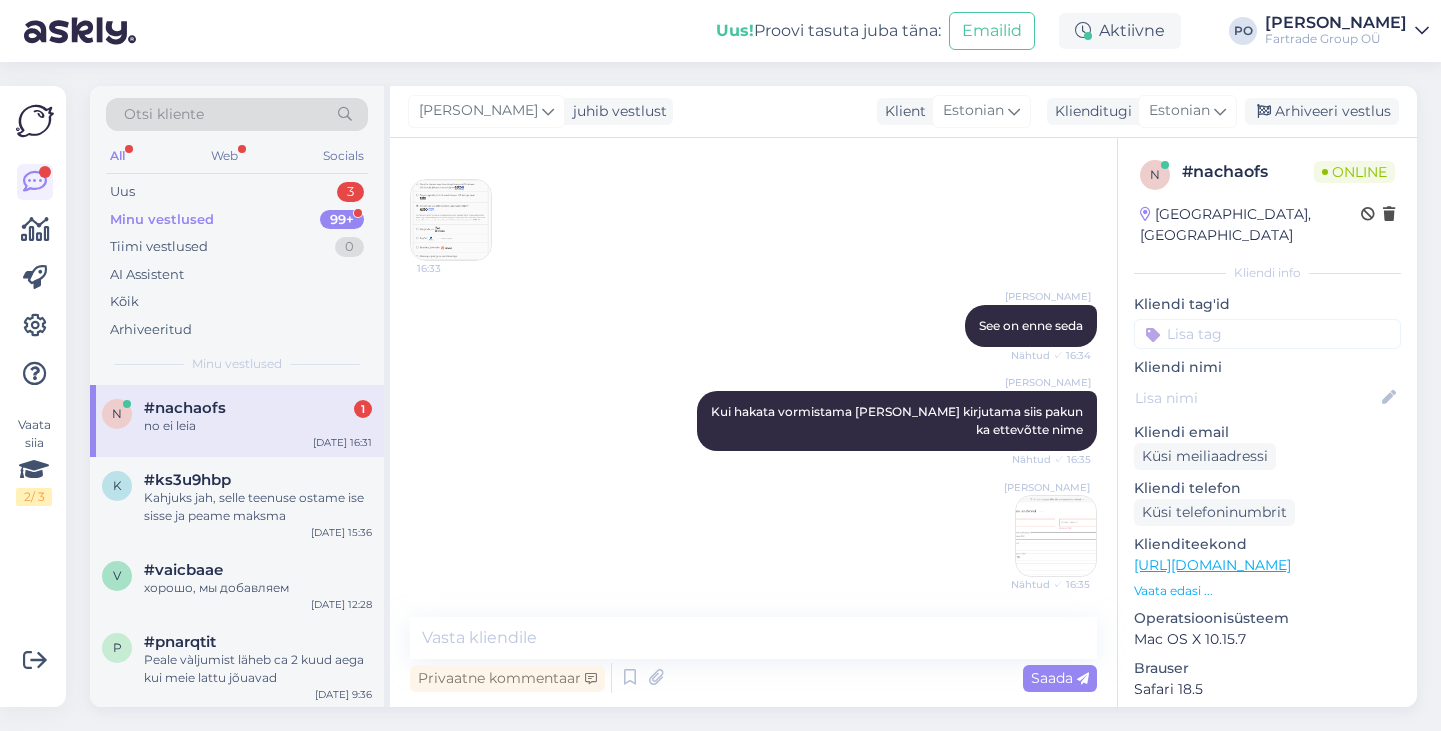scroll, scrollTop: 877, scrollLeft: 0, axis: vertical 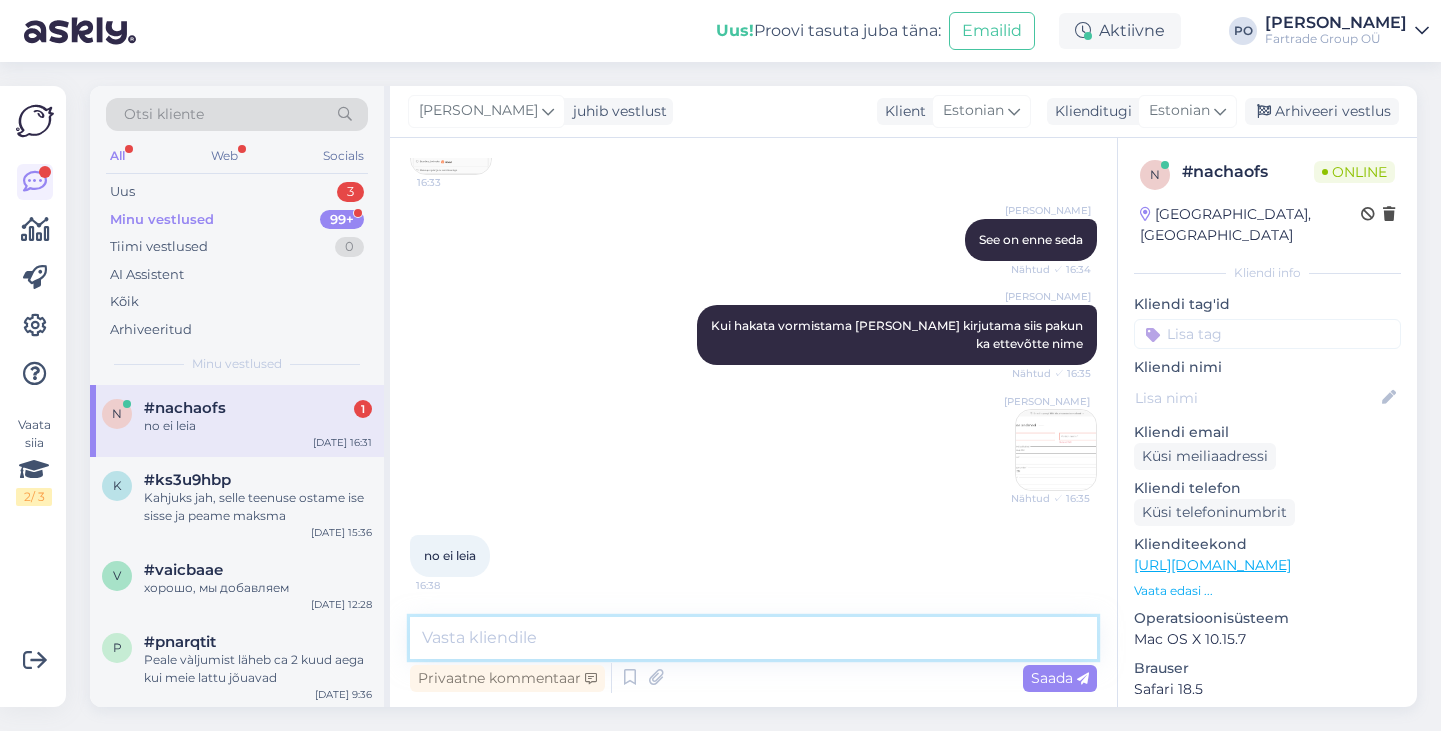 click at bounding box center (753, 638) 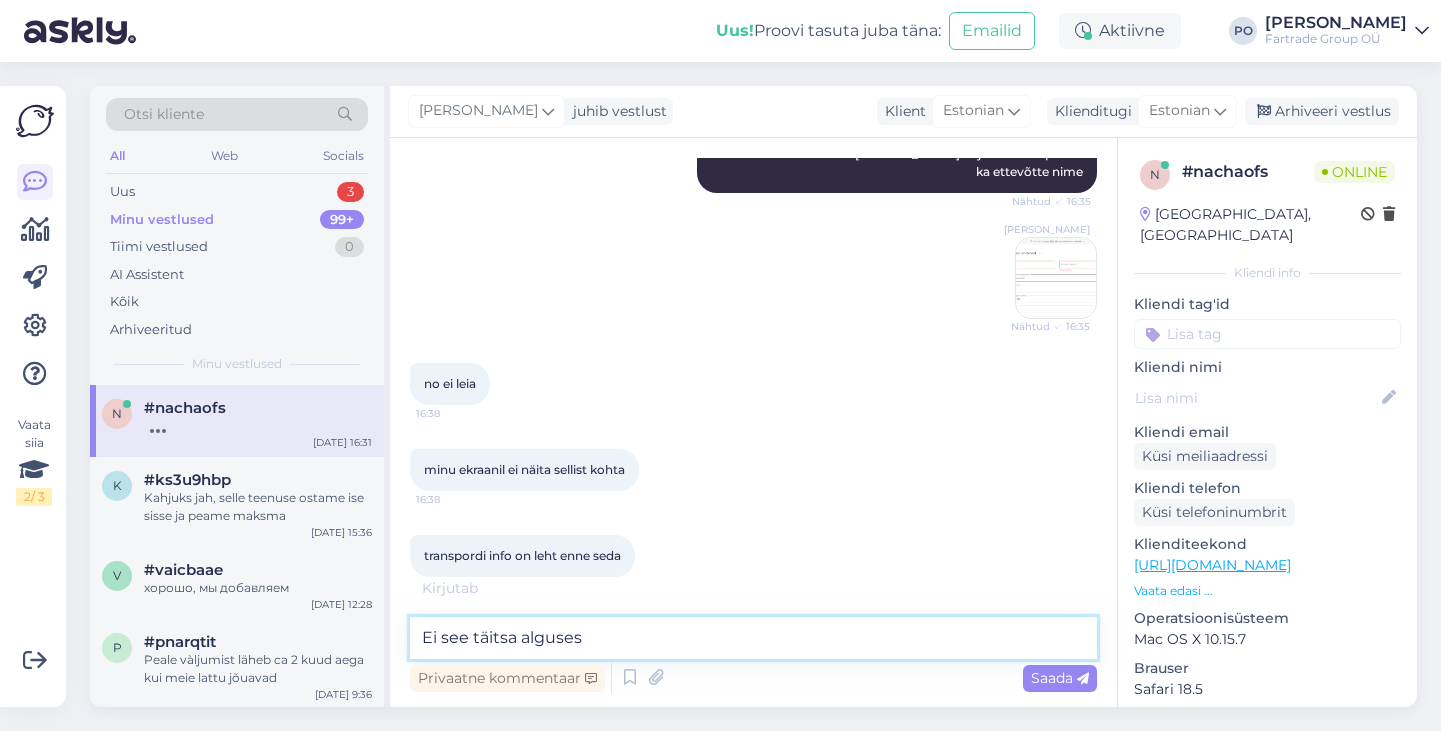 scroll, scrollTop: 1135, scrollLeft: 0, axis: vertical 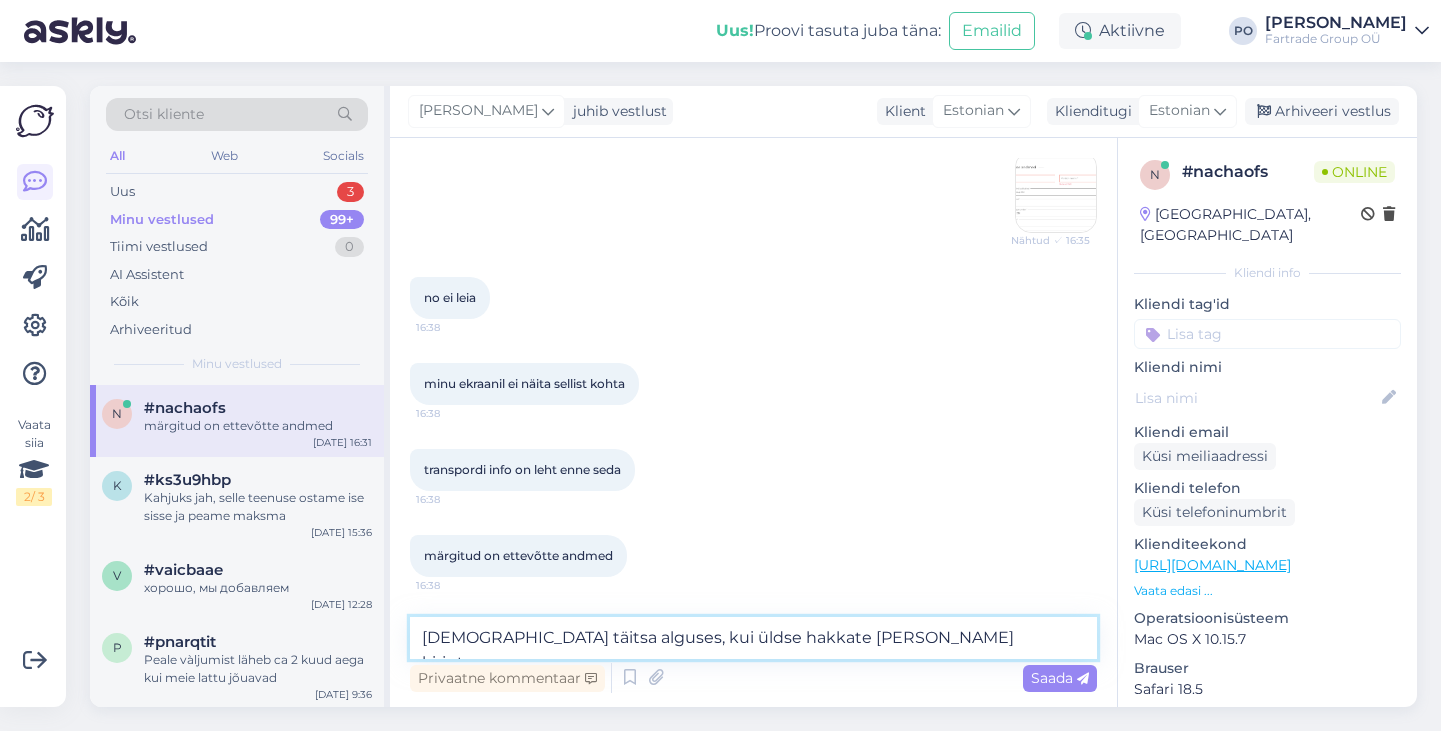 type on "Ei see täitsa alguses, kui üldse hakkate oma nime kirjutama" 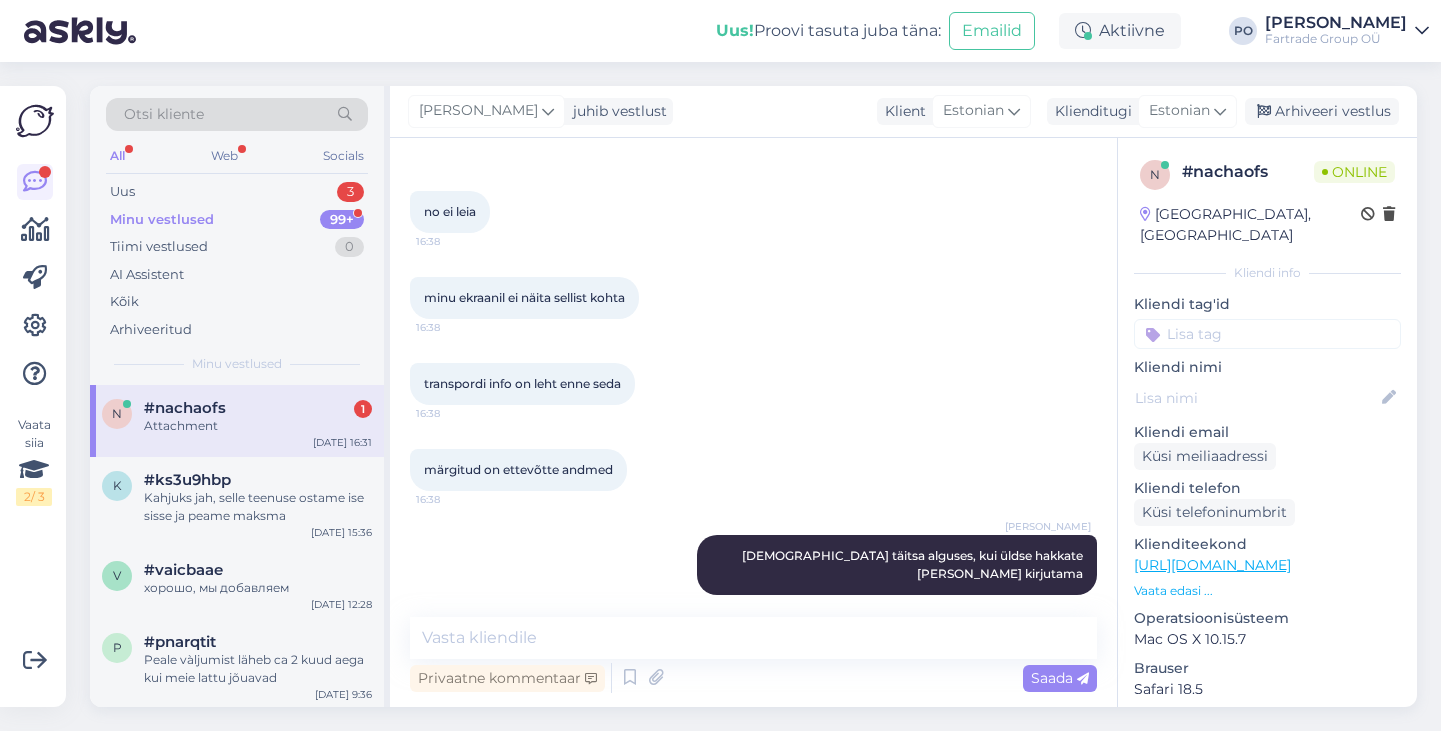 scroll, scrollTop: 1347, scrollLeft: 0, axis: vertical 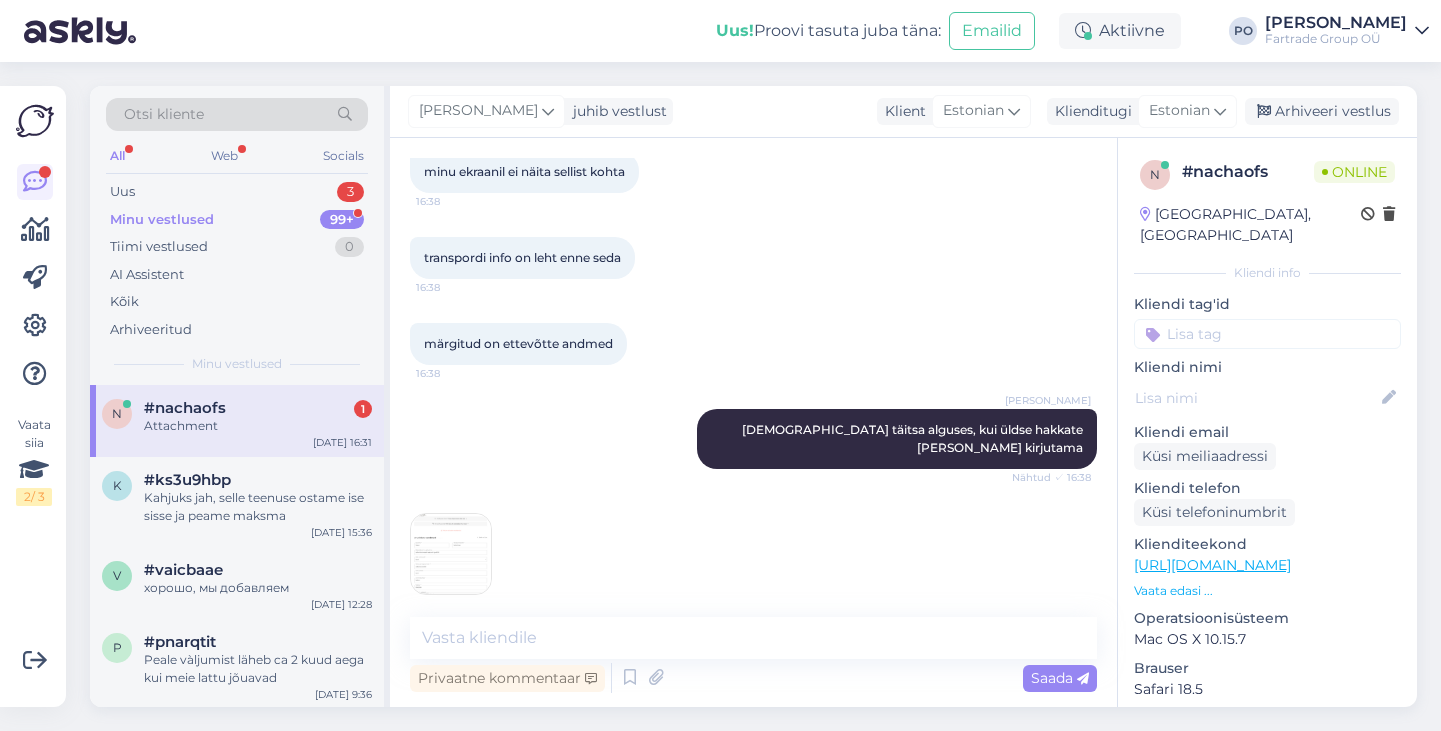 click at bounding box center (451, 554) 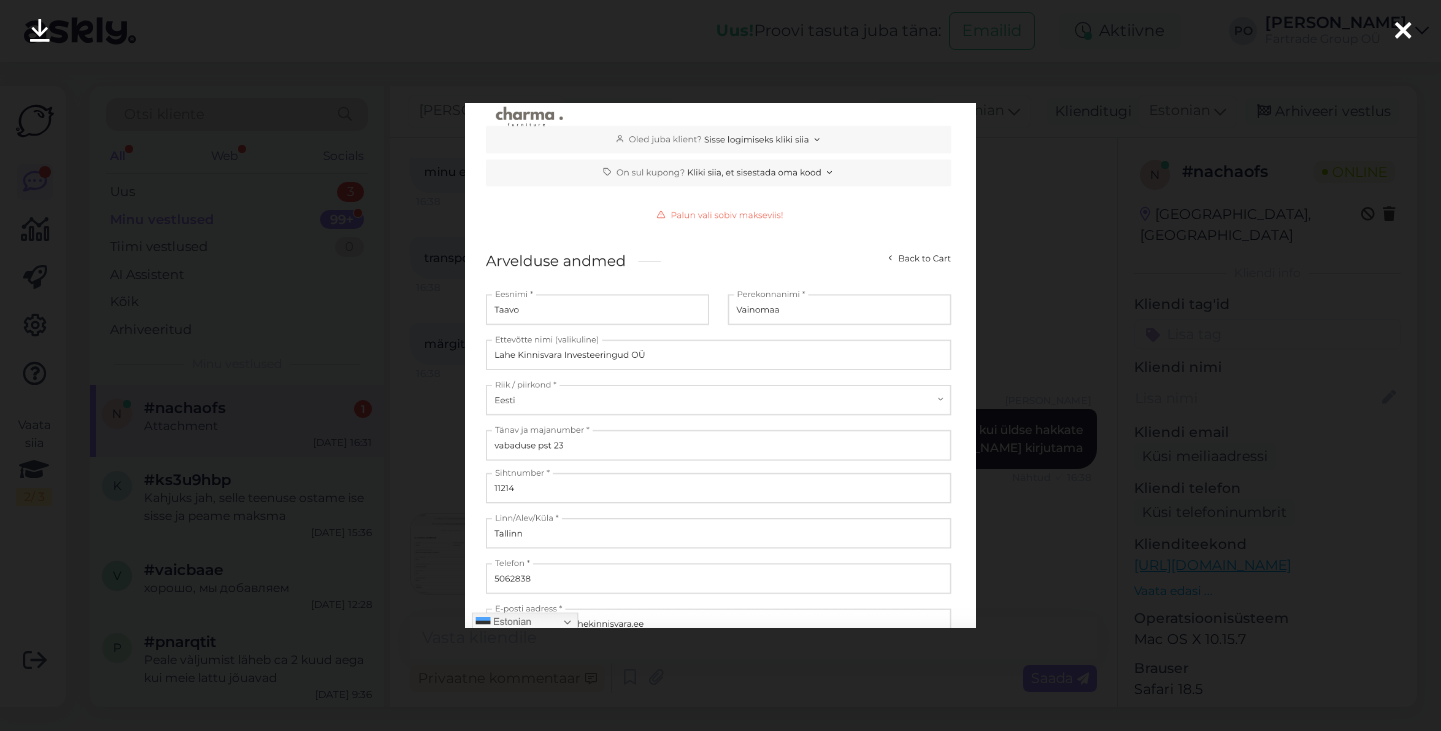 click at bounding box center [1403, 32] 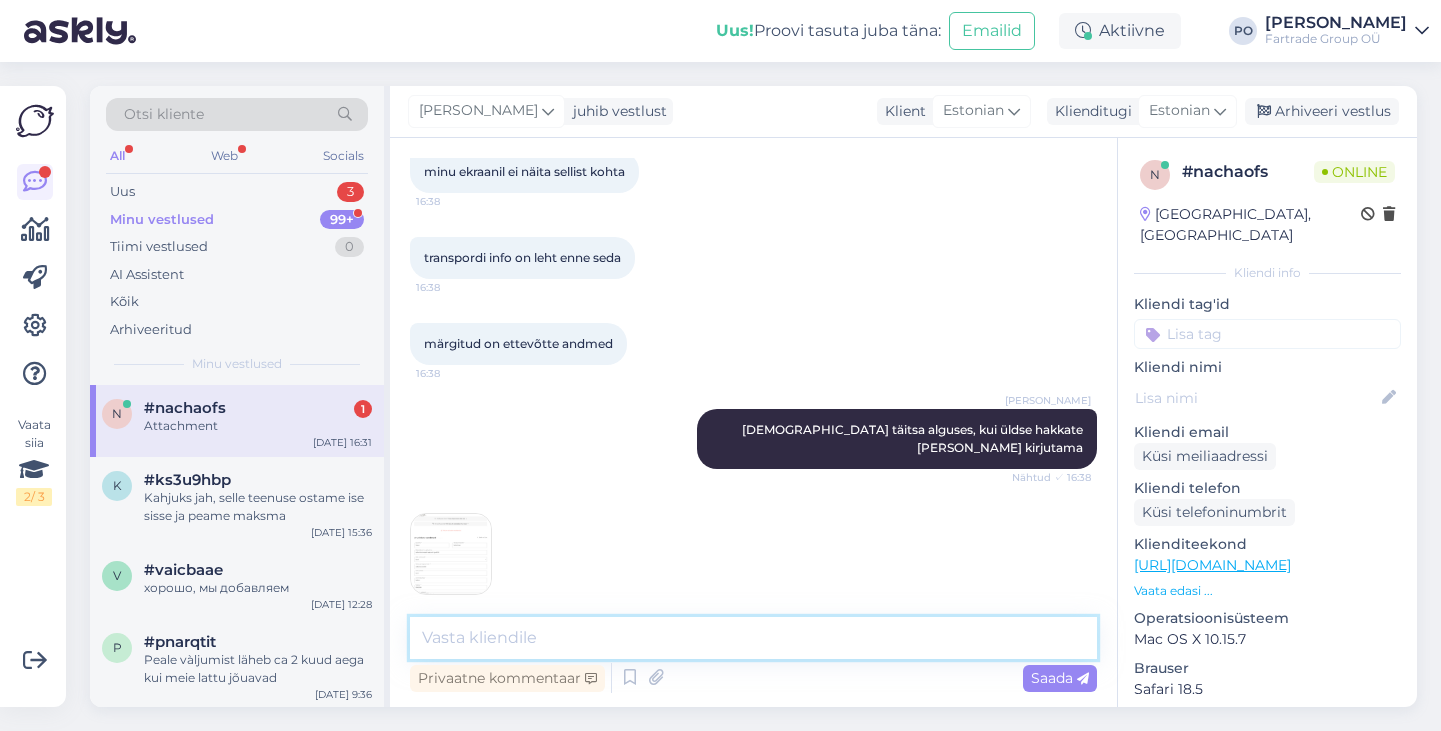 click at bounding box center (753, 638) 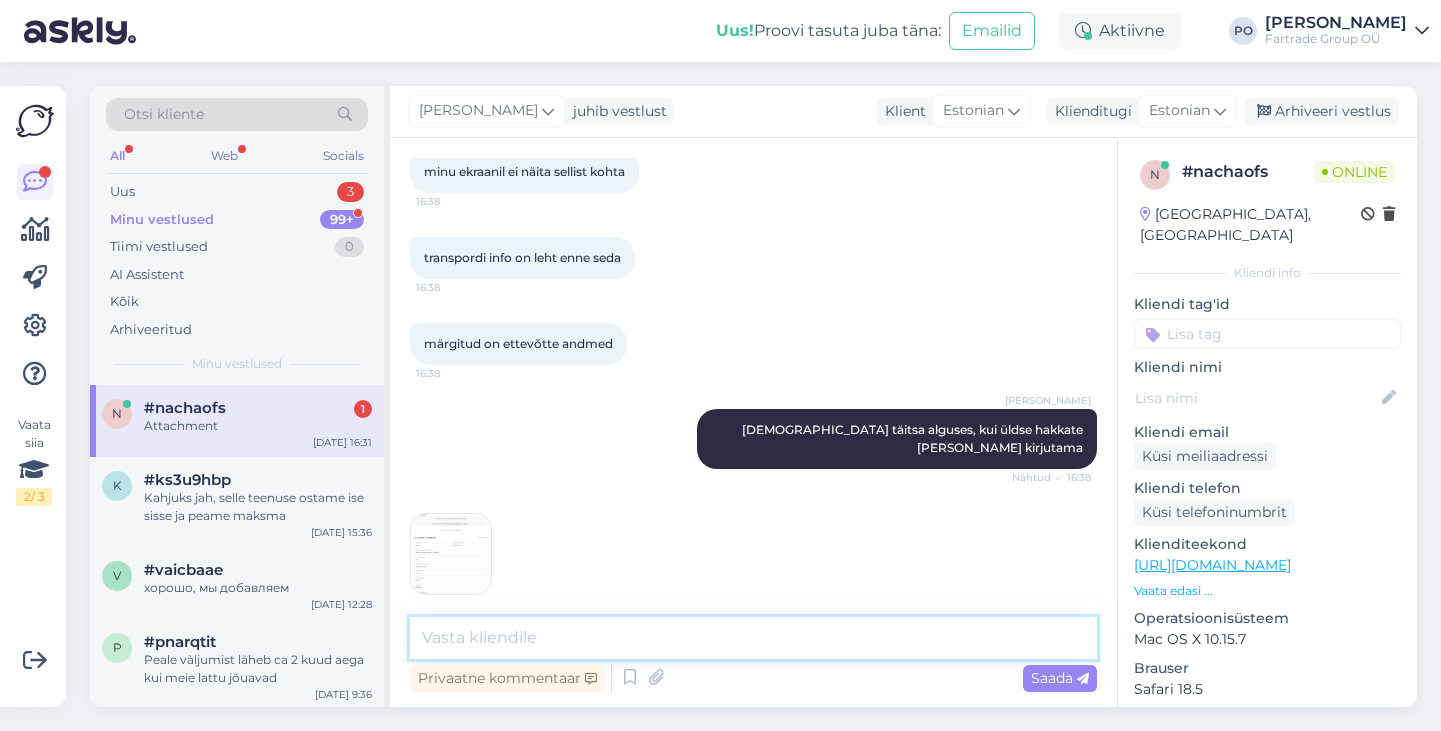 type on "j" 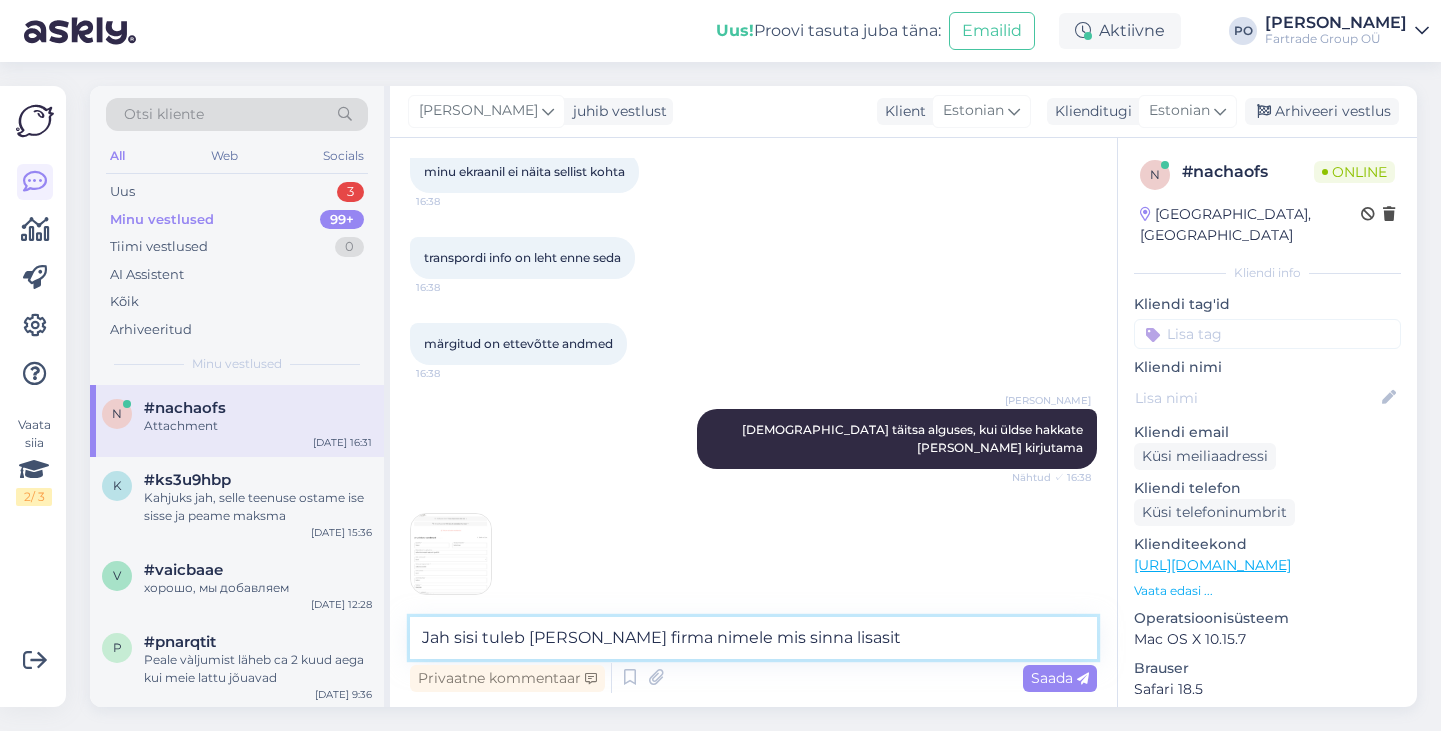 type on "Jah sisi tuleb arve selle firma nimele mis sinna lisasite" 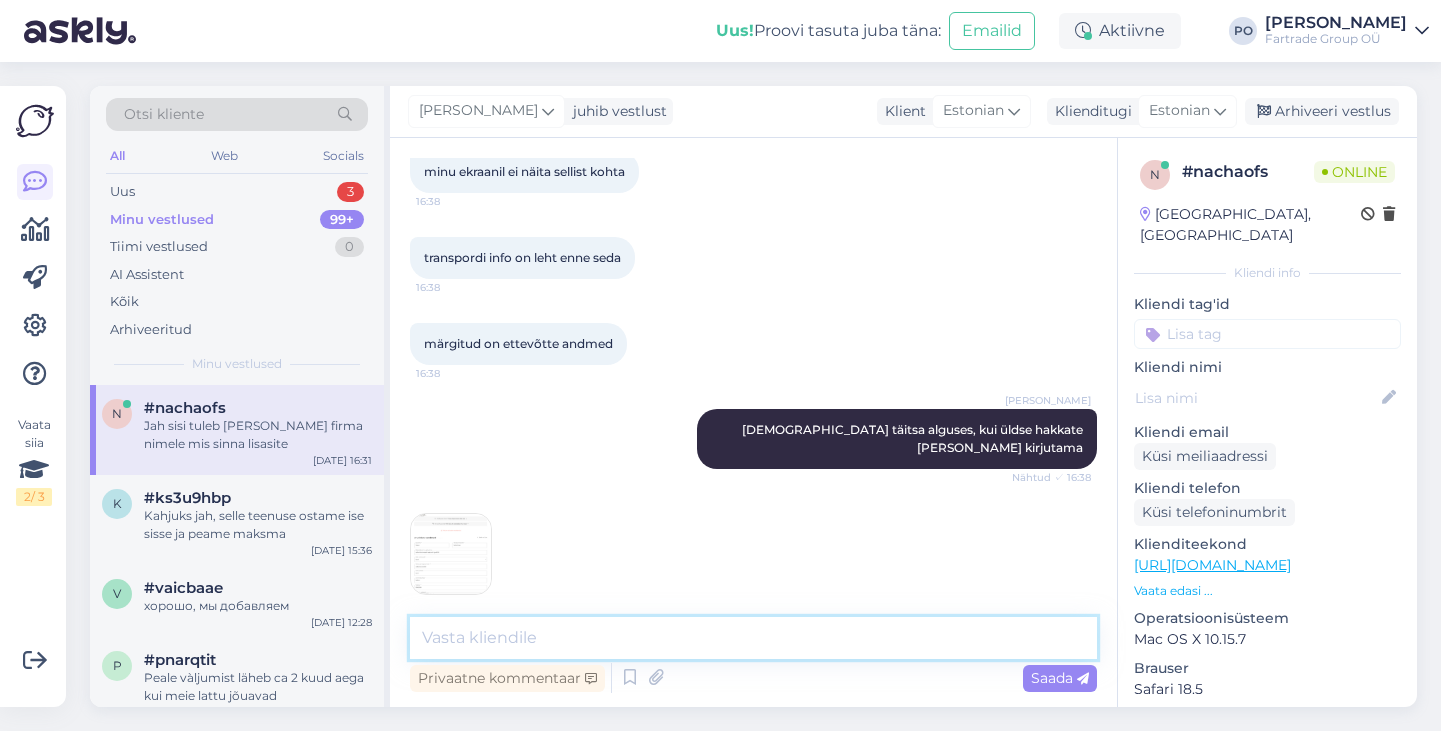 scroll, scrollTop: 1433, scrollLeft: 0, axis: vertical 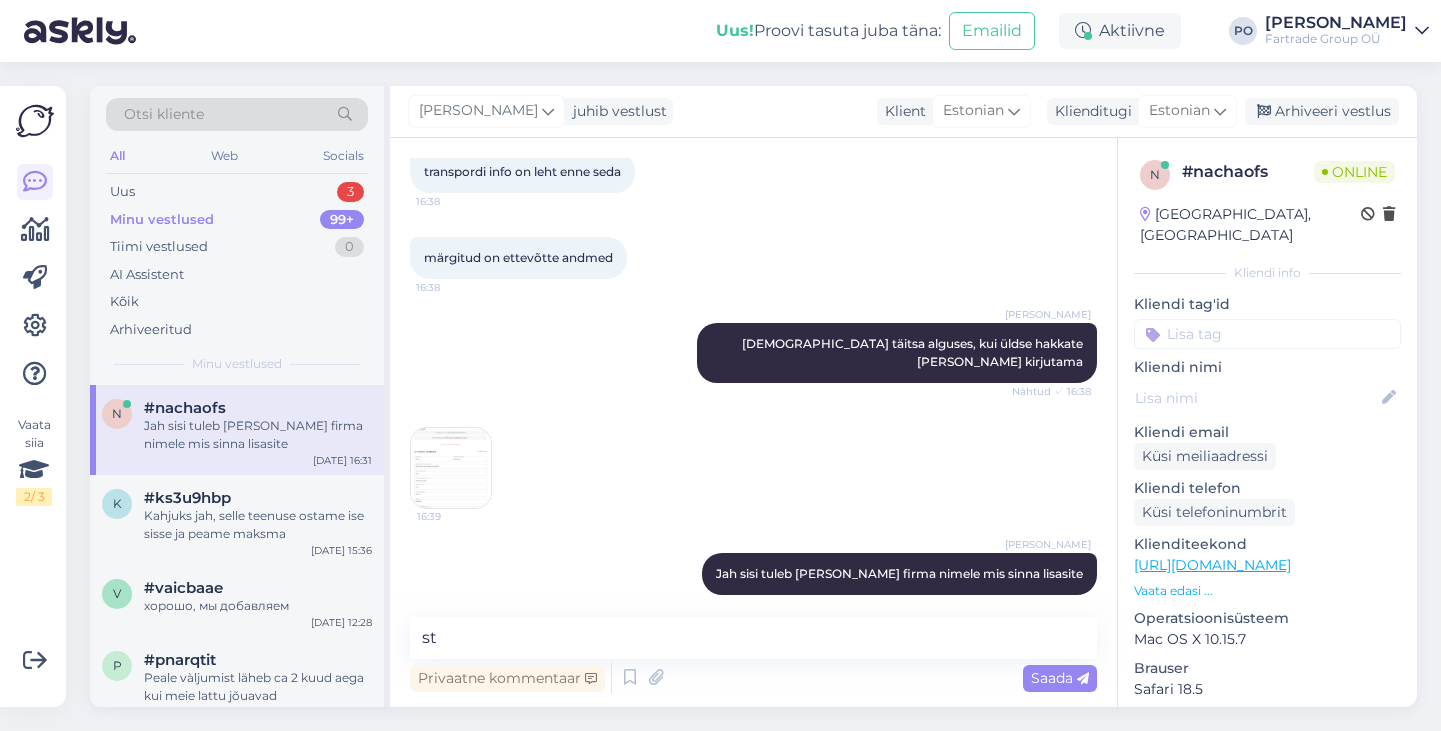 click at bounding box center [451, 468] 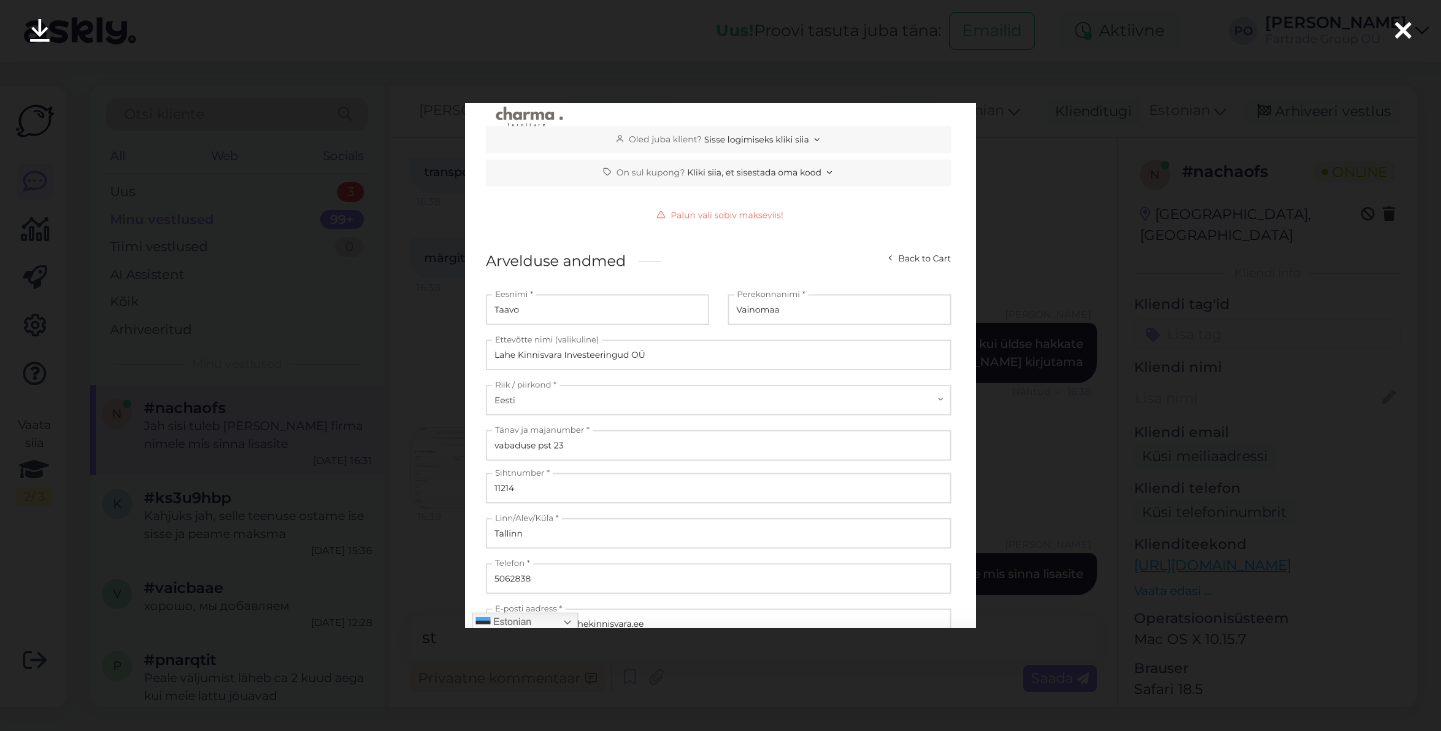 click at bounding box center [1403, 32] 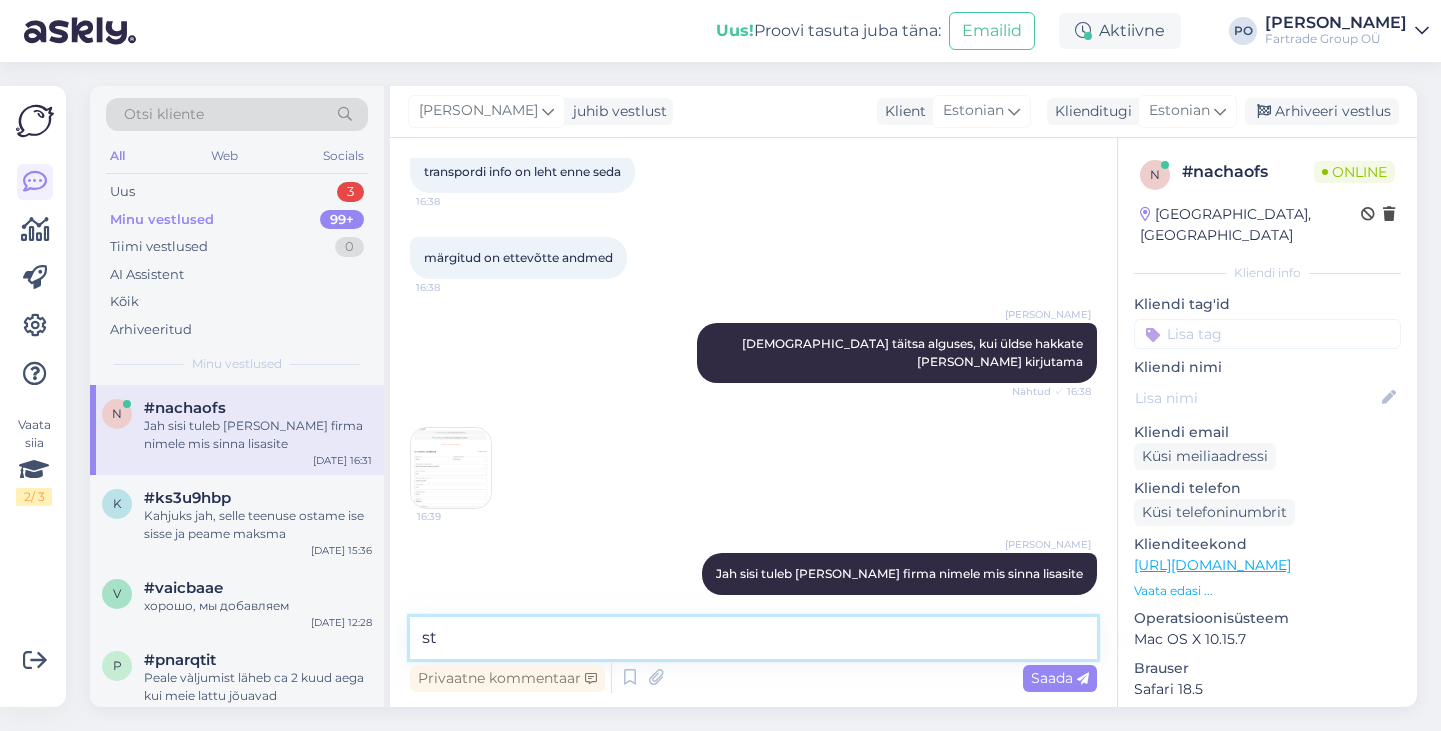 click on "st" at bounding box center [753, 638] 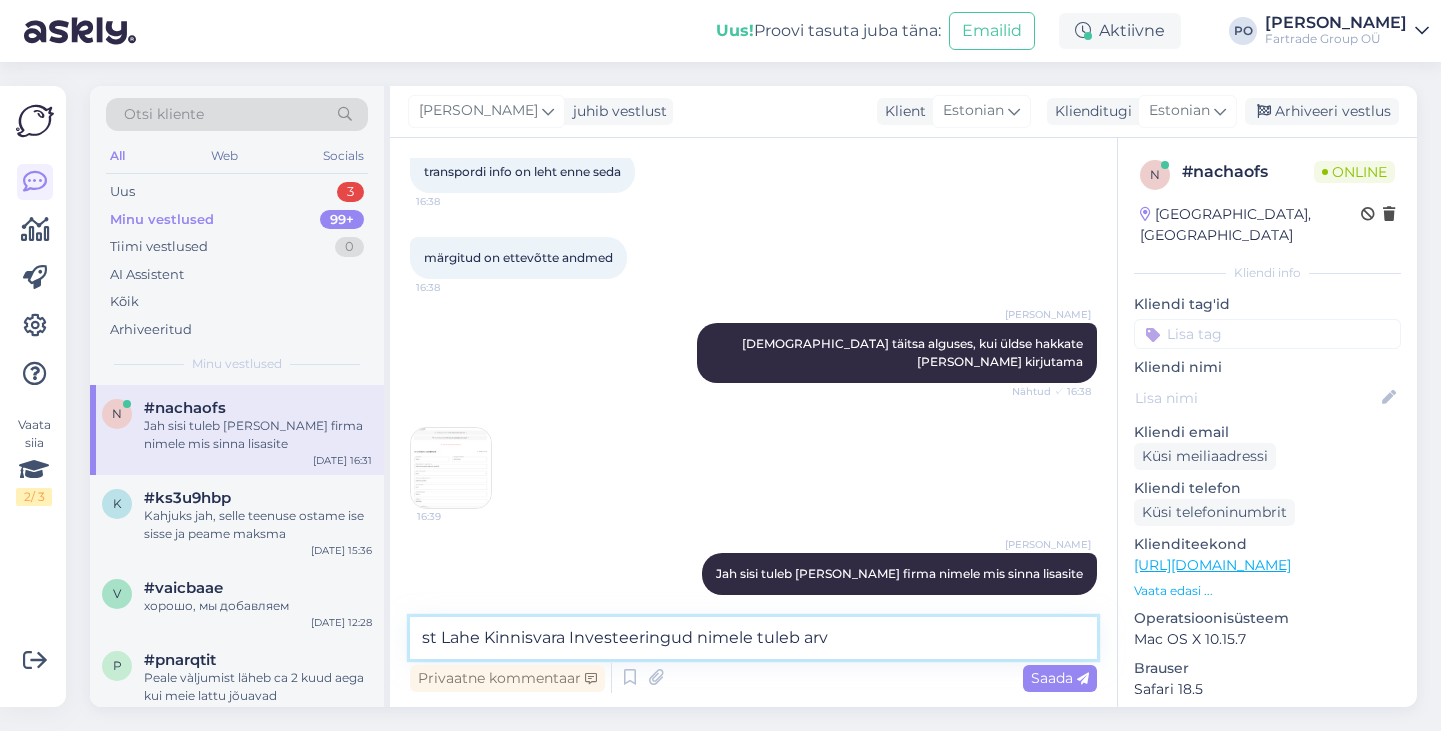 type on "st Lahe Kinnisvara Investeeringud nimele tuleb arve" 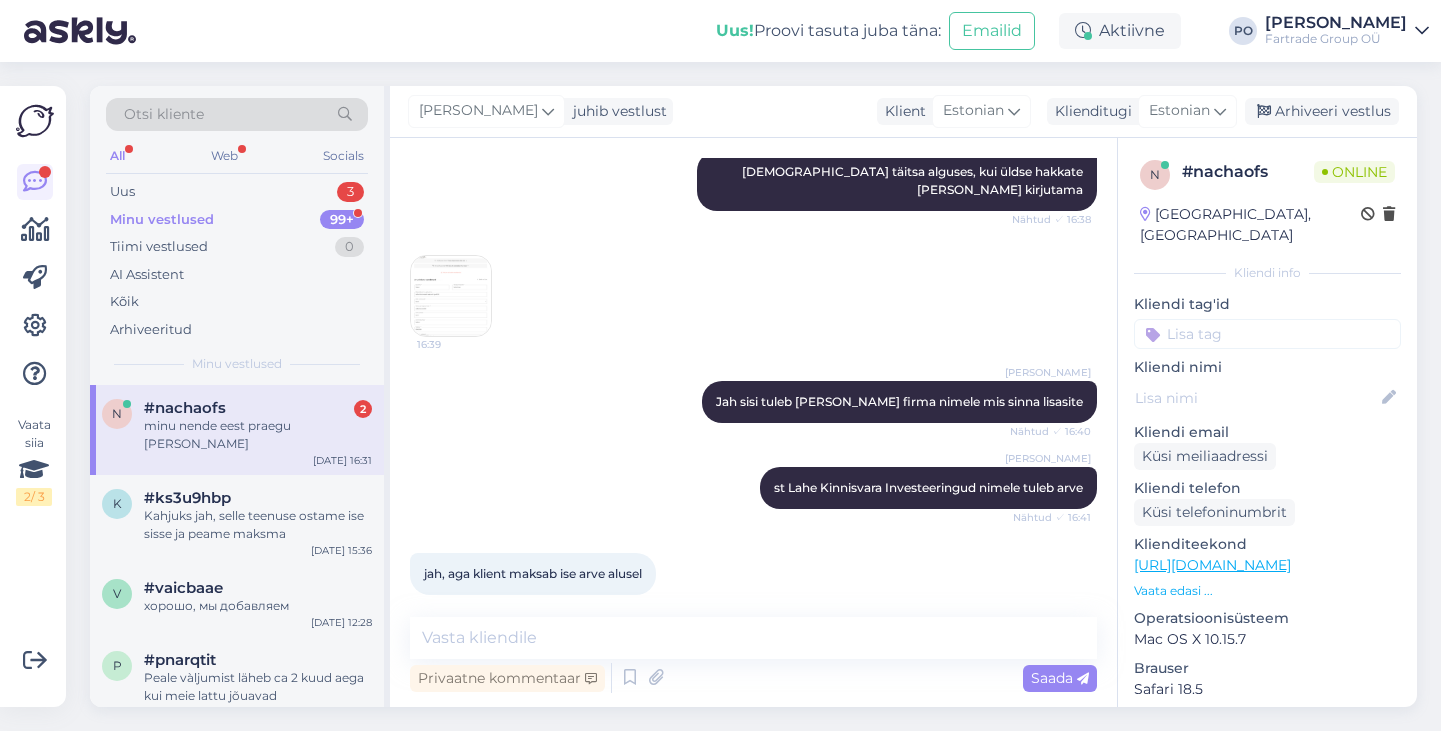 scroll, scrollTop: 1691, scrollLeft: 0, axis: vertical 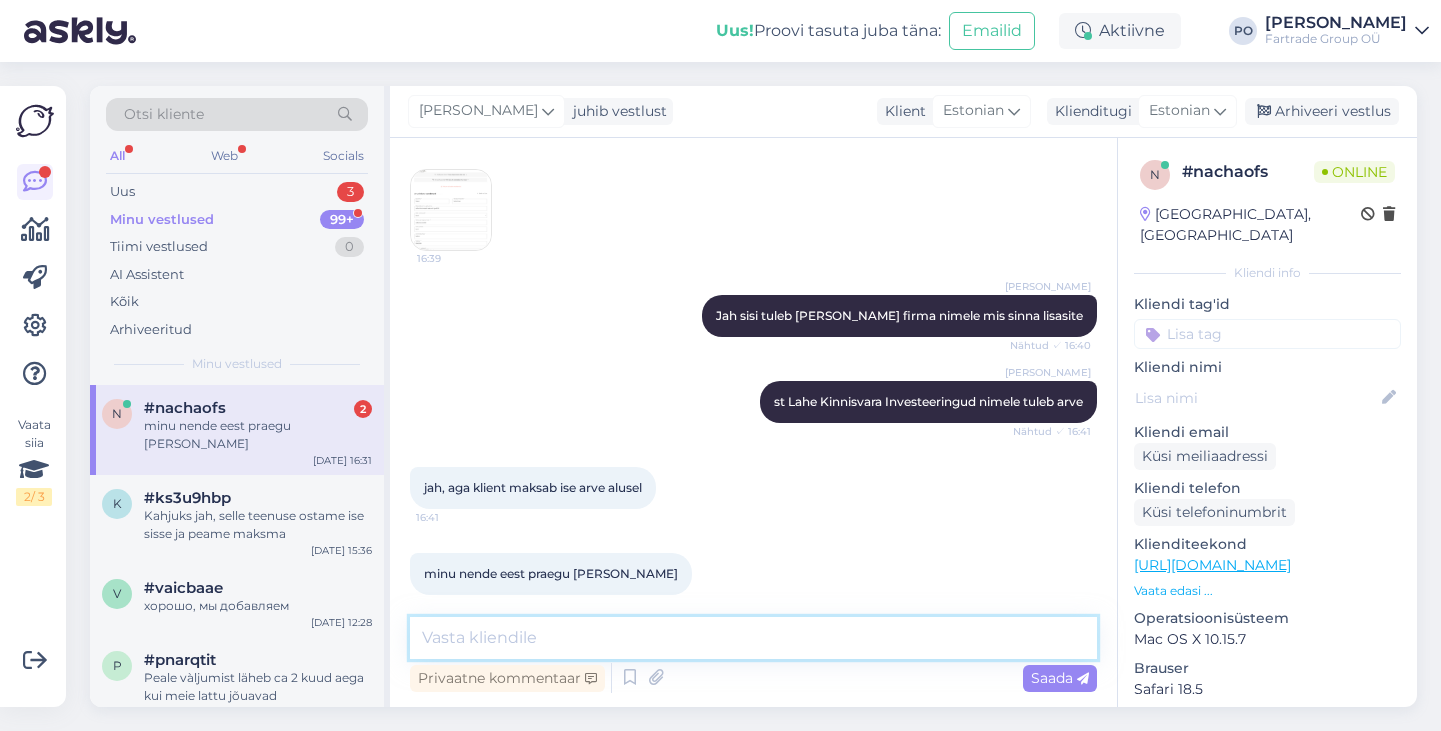 click at bounding box center [753, 638] 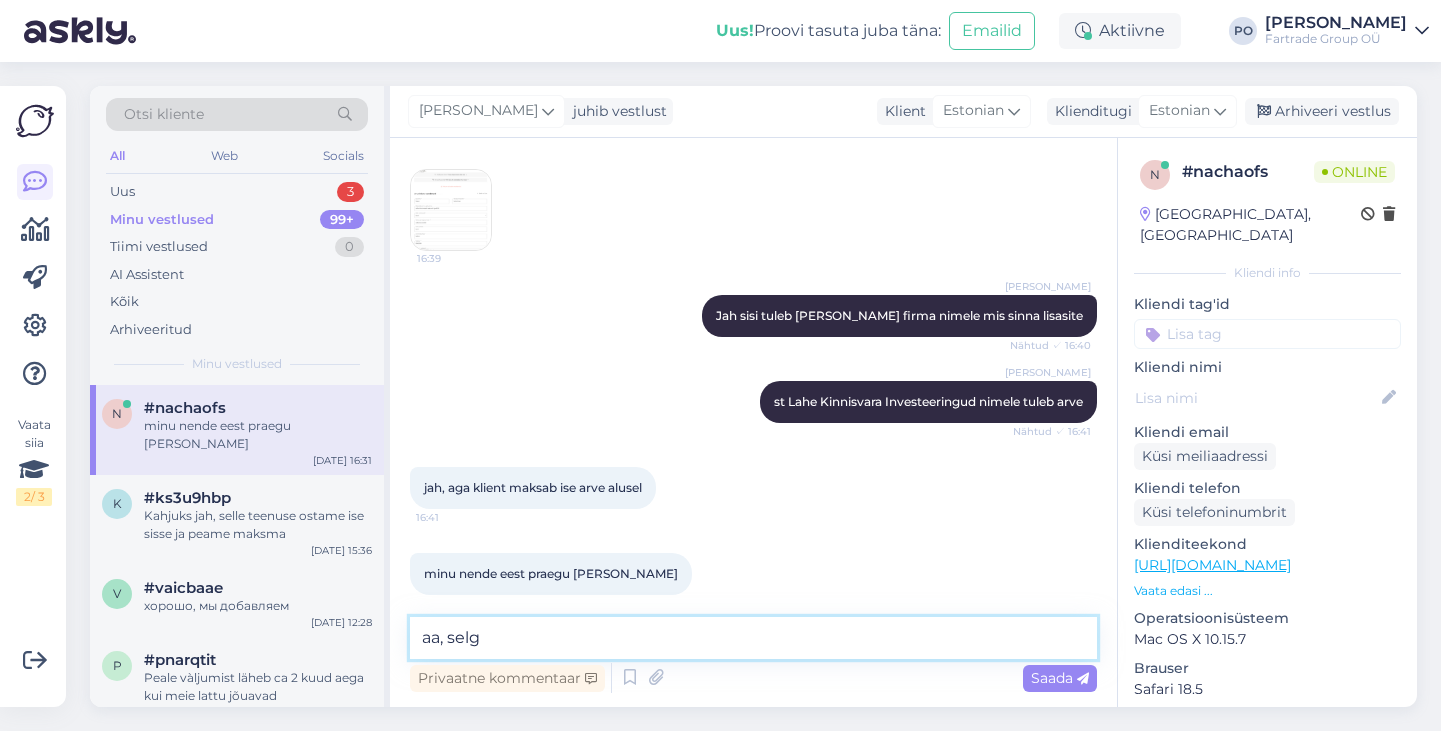 type on "aa, selge" 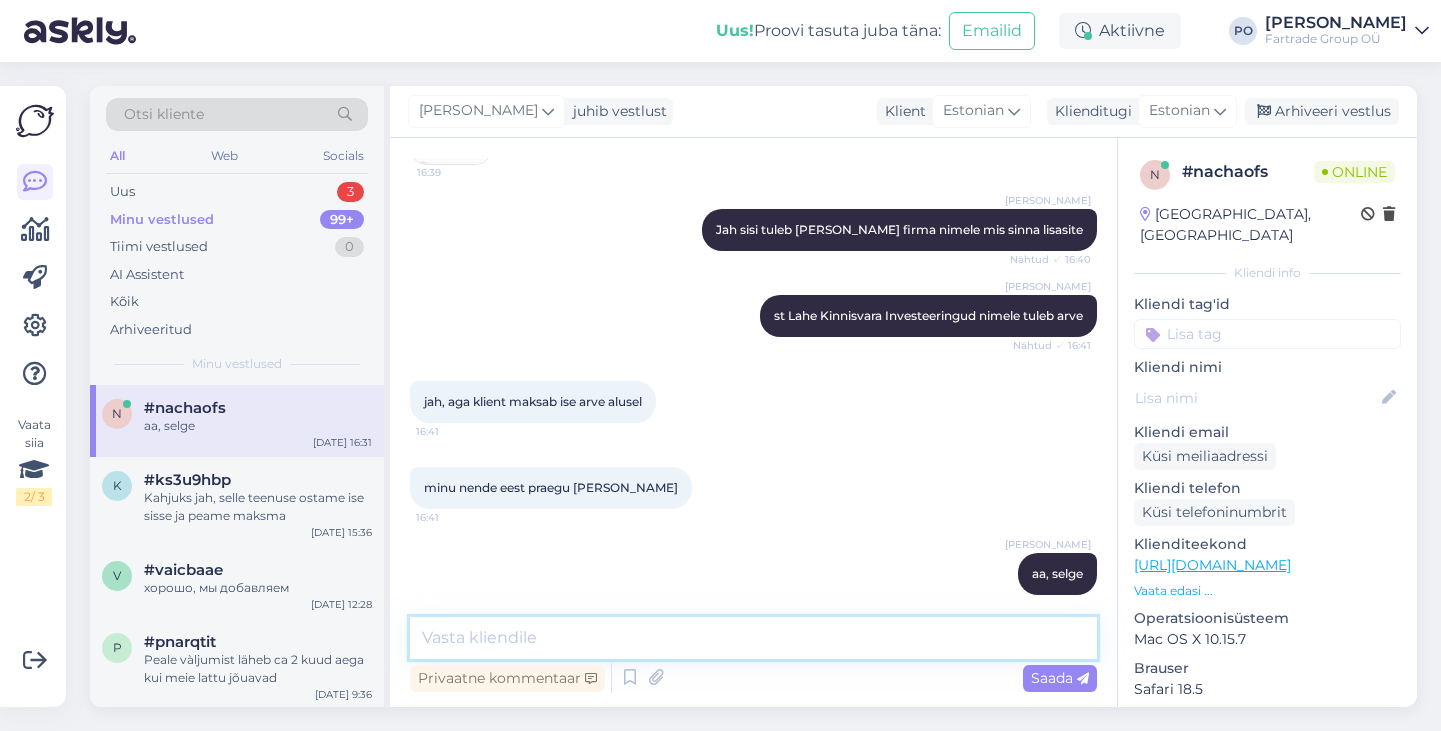 scroll, scrollTop: 1881, scrollLeft: 0, axis: vertical 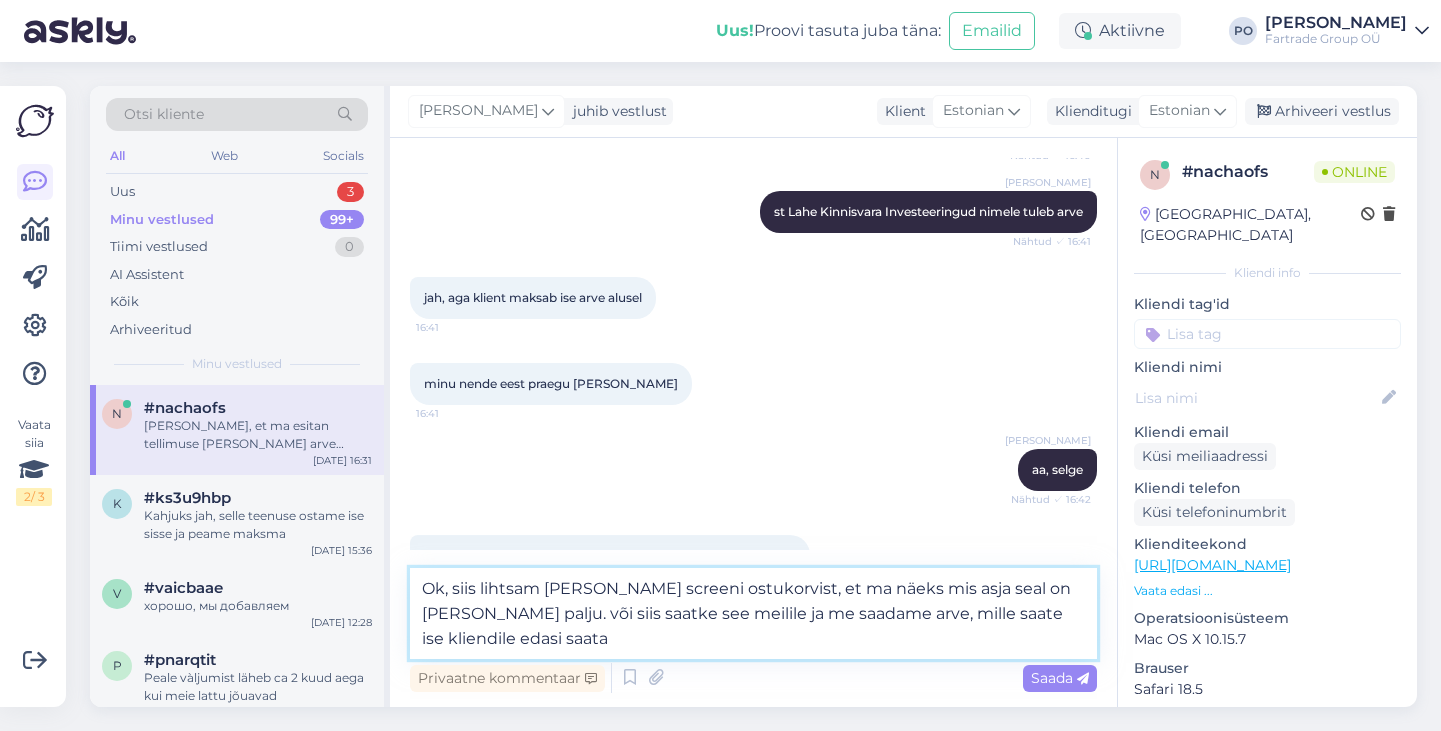 click on "Ok, siis lihtsam kui teete screeni ostukorvist, et ma näeks mis asja seal on ja kui palju. või siis saatke see meilile ja me saadame arve, mille saate ise kliendile edasi saata" at bounding box center (753, 613) 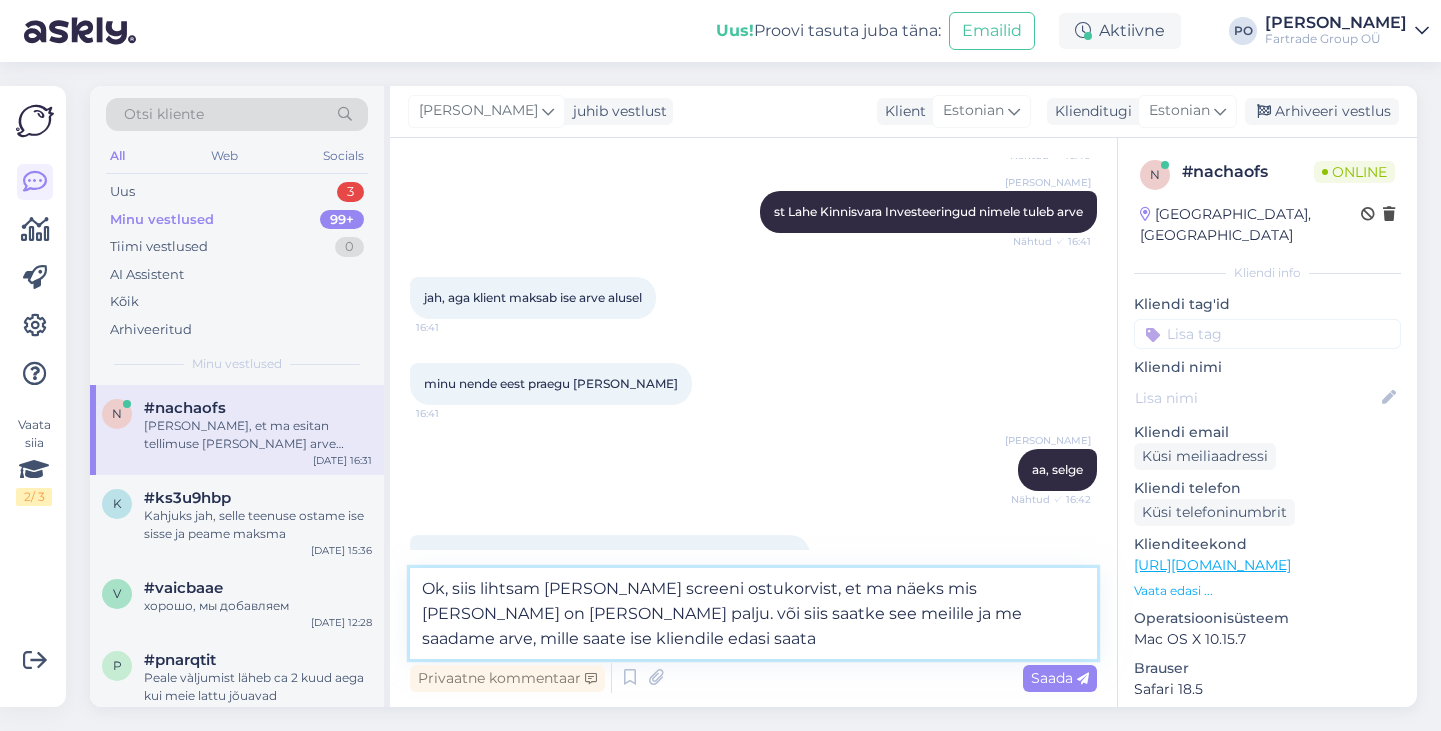 drag, startPoint x: 477, startPoint y: 617, endPoint x: 477, endPoint y: 552, distance: 65 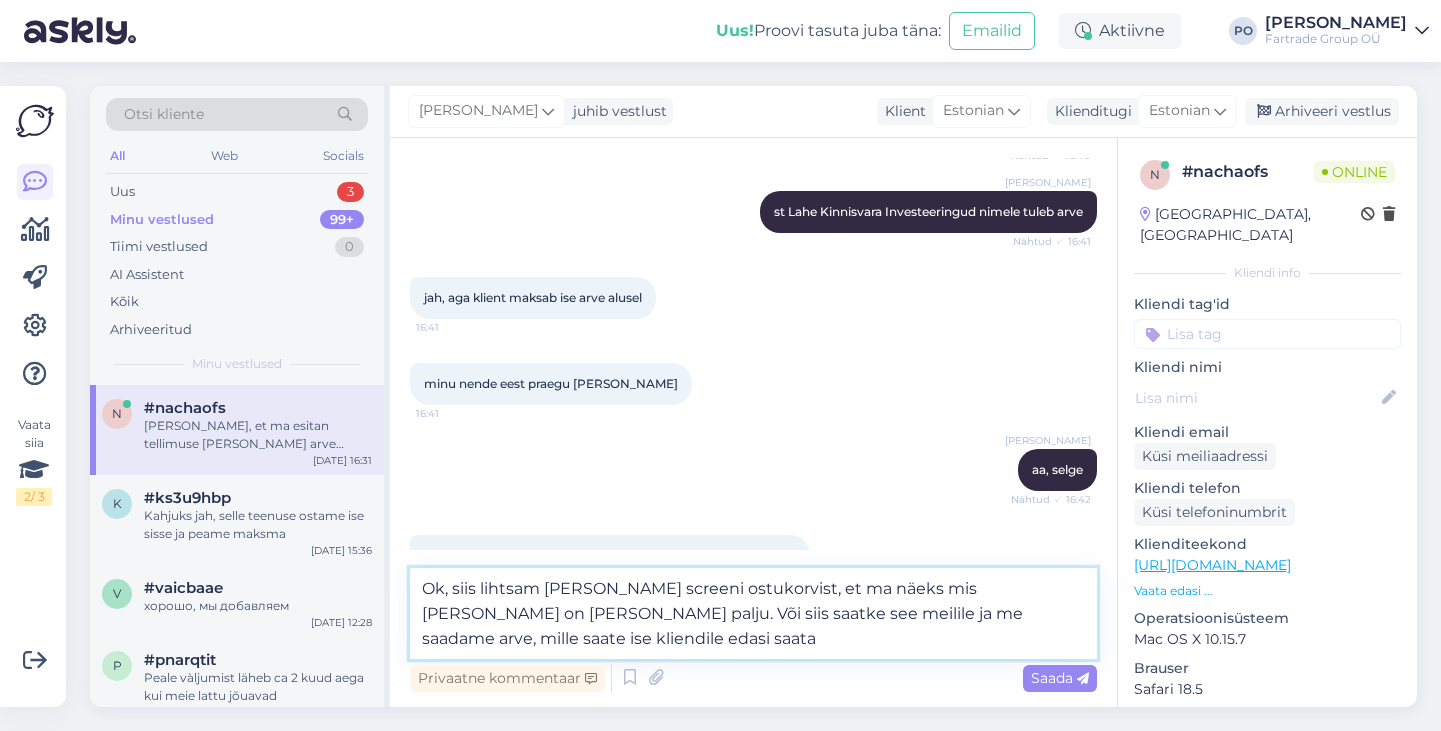 click on "Ok, siis lihtsam kui teete screeni ostukorvist, et ma näeks mis asjad seal on ja kui palju. Või siis saatke see meilile ja me saadame arve, mille saate ise kliendile edasi saata" at bounding box center (753, 613) 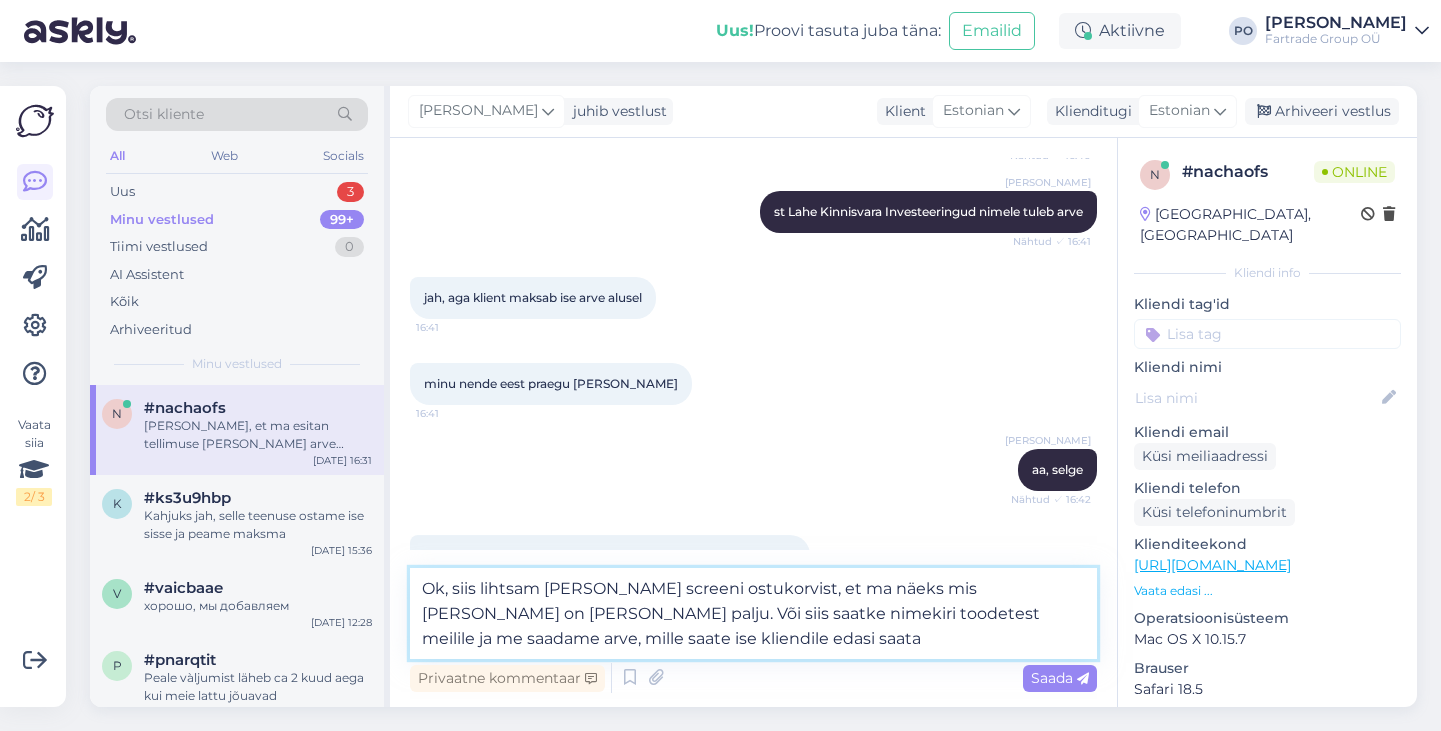 click on "Ok, siis lihtsam kui teete screeni ostukorvist, et ma näeks mis asjad seal on ja kui palju. Või siis saatke nimekiri toodetest meilile ja me saadame arve, mille saate ise kliendile edasi saata" at bounding box center [753, 613] 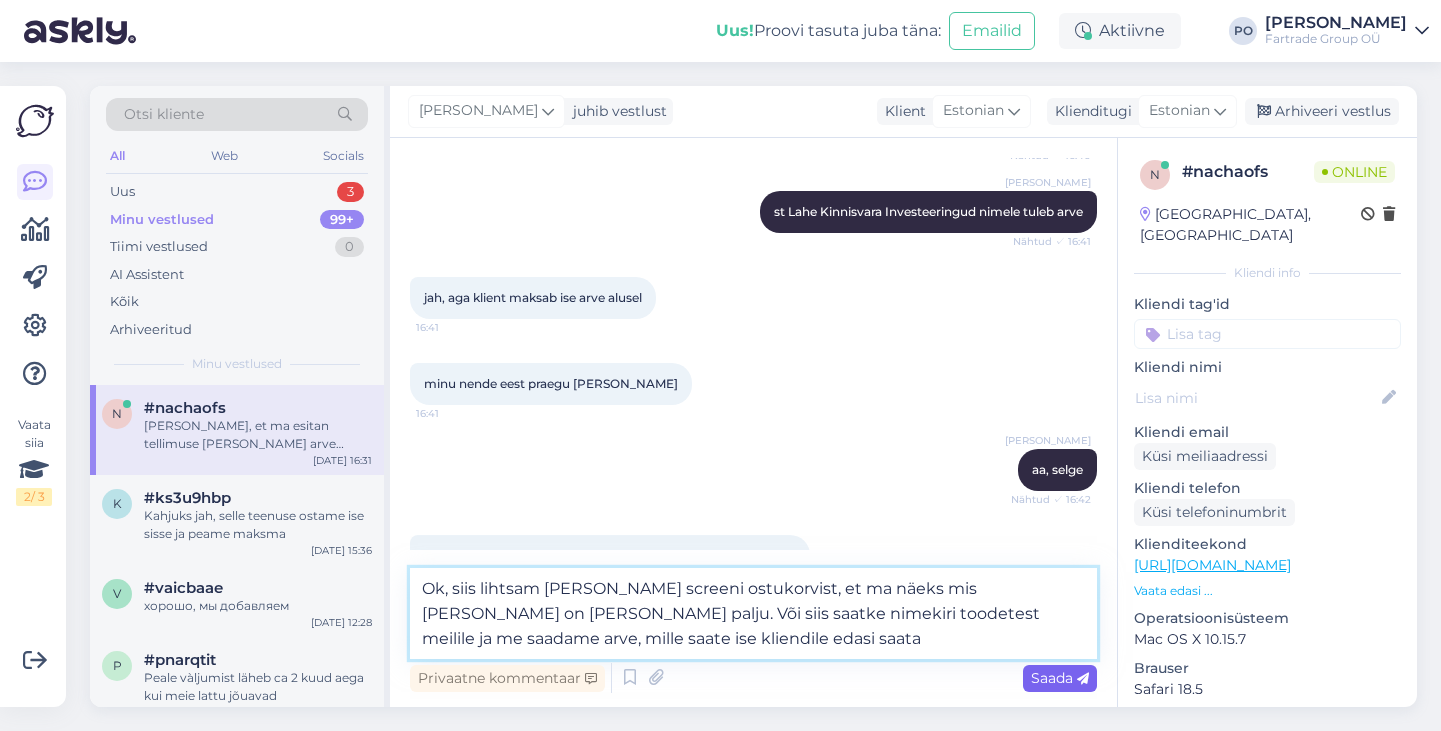 type on "Ok, siis lihtsam kui teete screeni ostukorvist, et ma näeks mis asjad seal on ja kui palju. Või siis saatke nimekiri toodetest meilile ja me saadame arve, mille saate ise kliendile edasi saata" 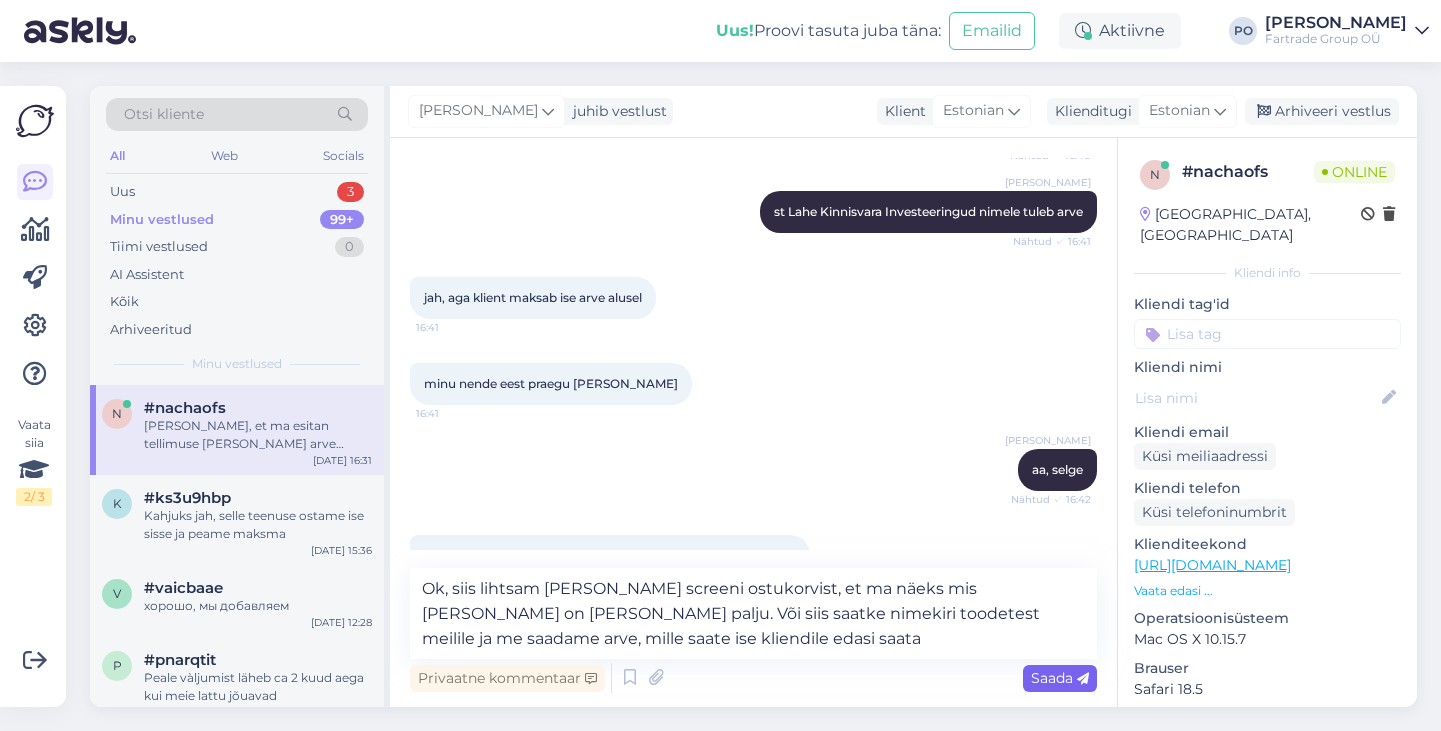 click on "Saada" at bounding box center [1060, 678] 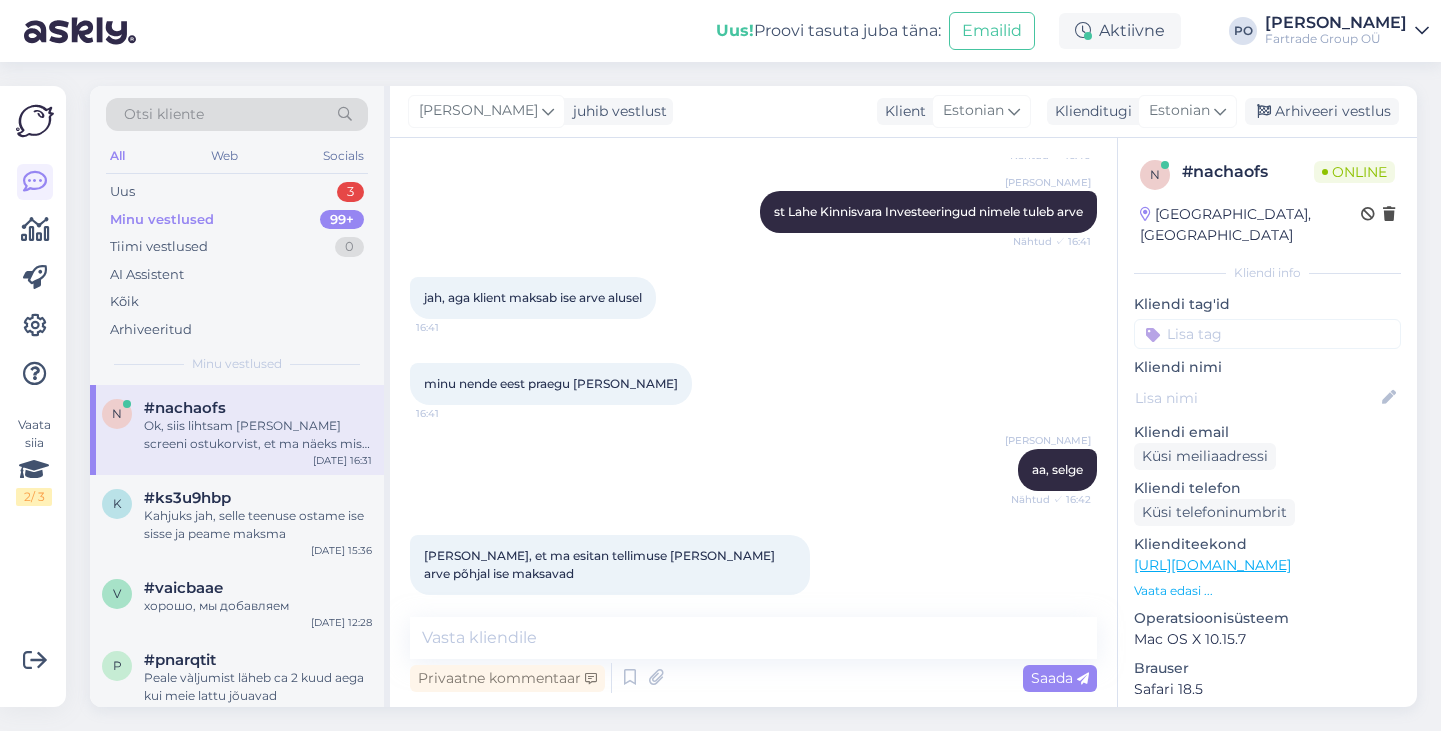 scroll, scrollTop: 2021, scrollLeft: 0, axis: vertical 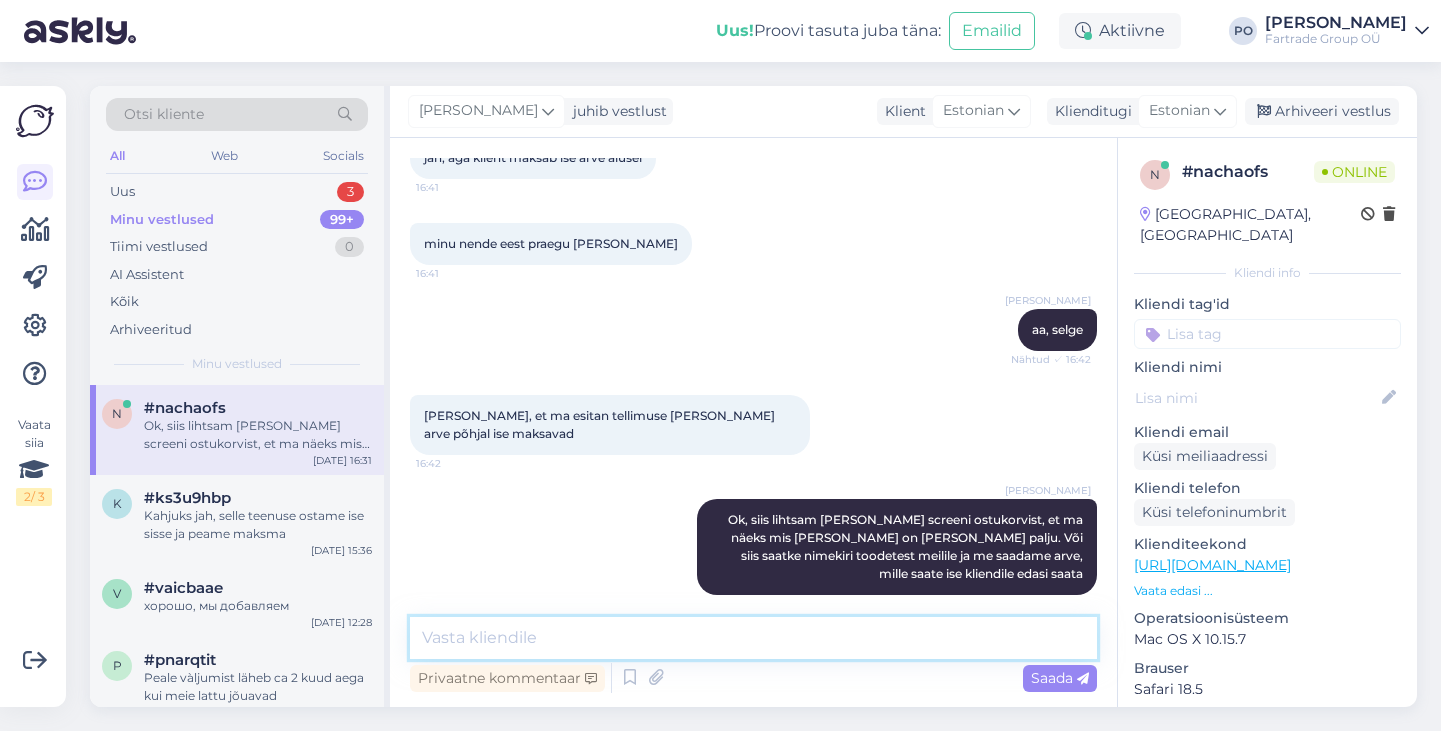 click at bounding box center (753, 638) 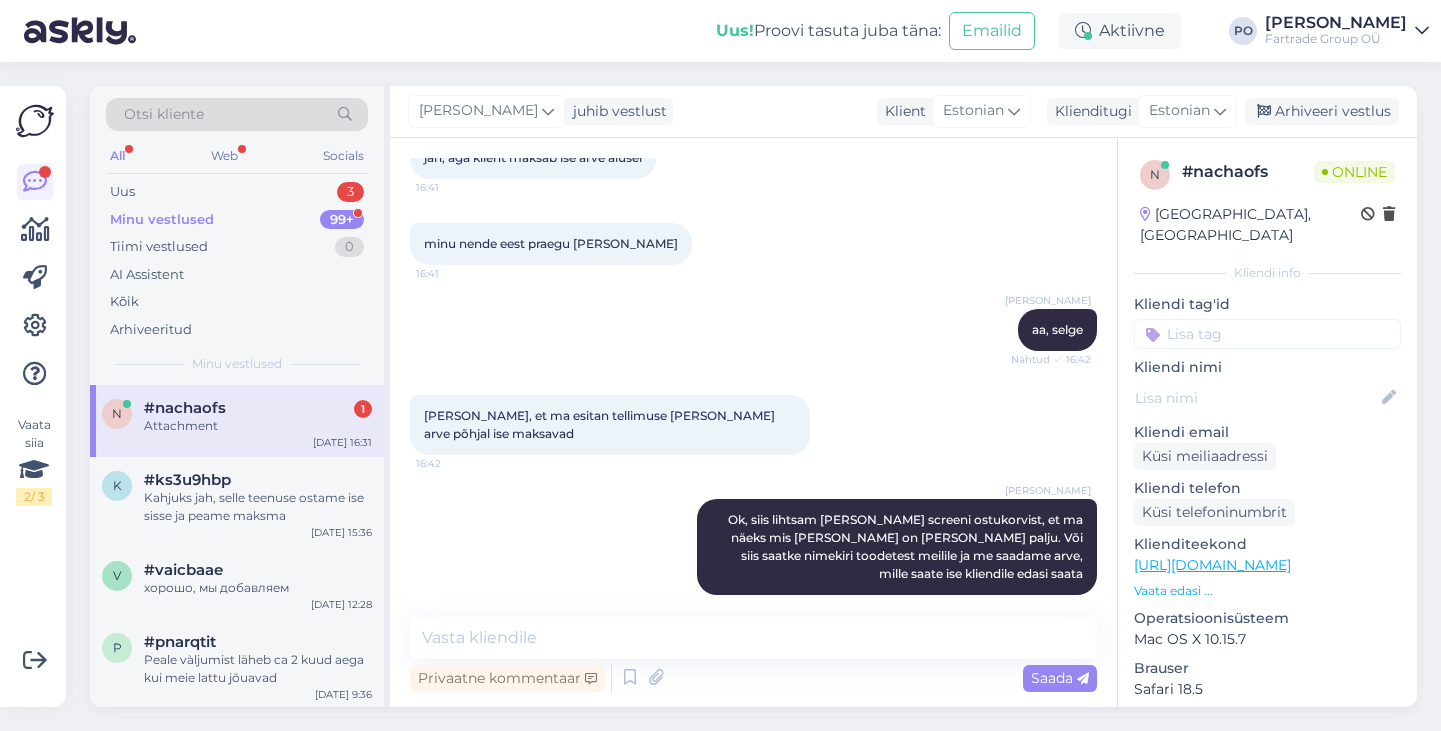 scroll, scrollTop: 2147, scrollLeft: 0, axis: vertical 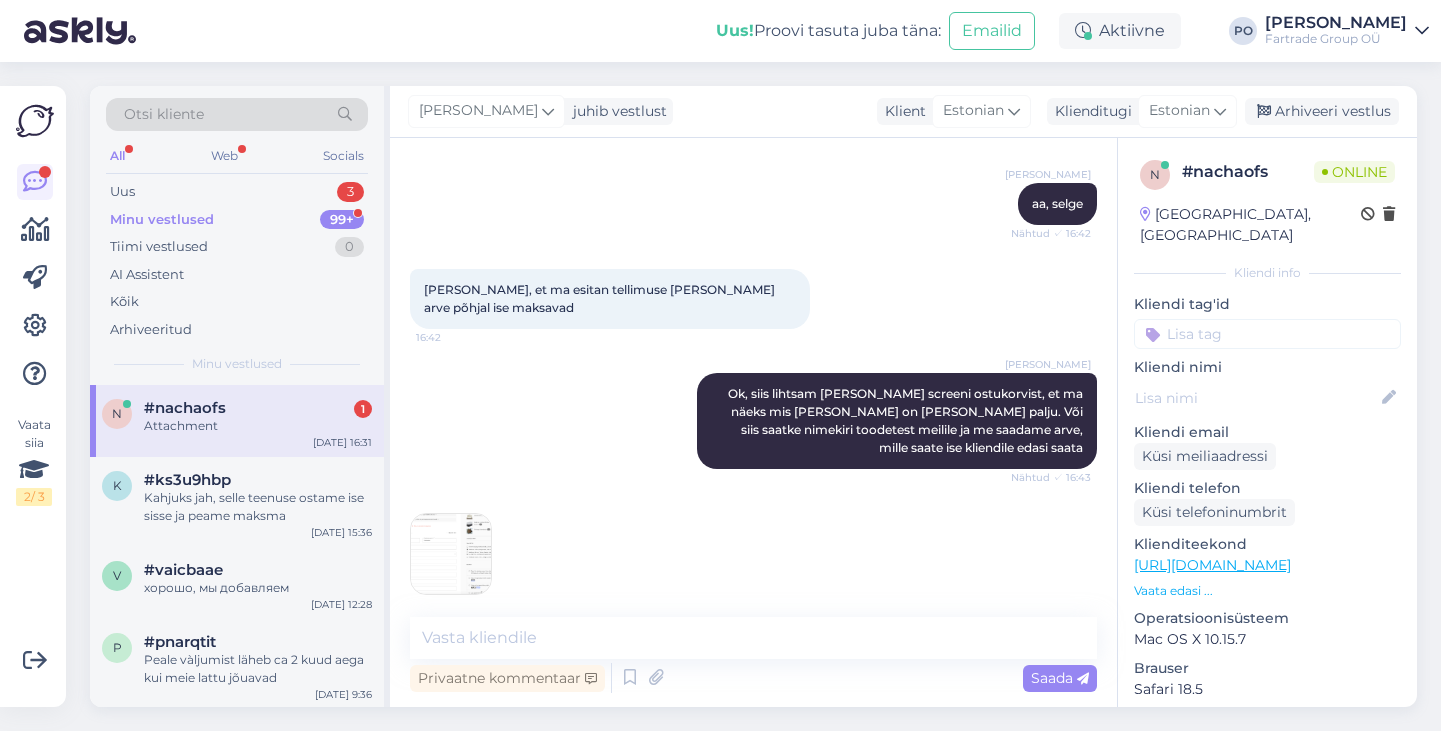 click at bounding box center [451, 554] 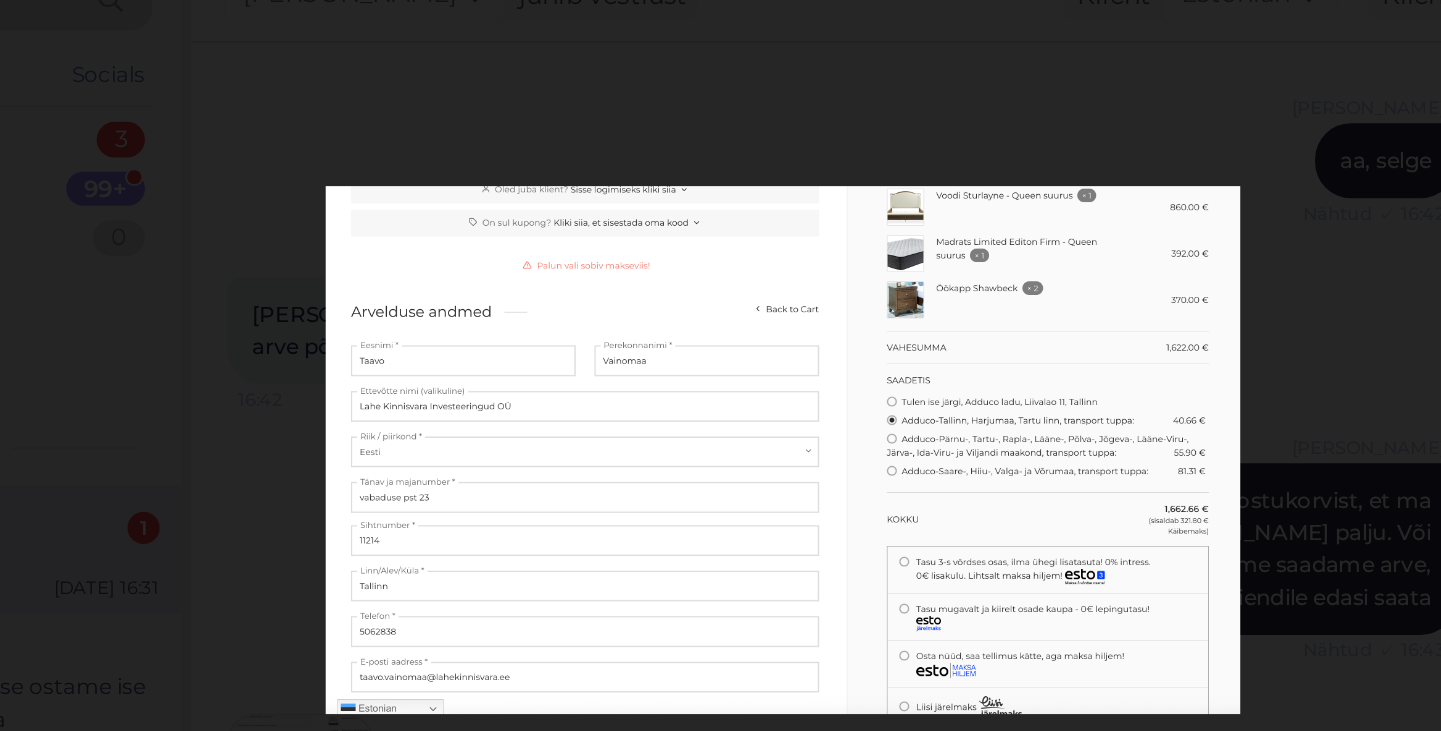 click at bounding box center [720, 365] 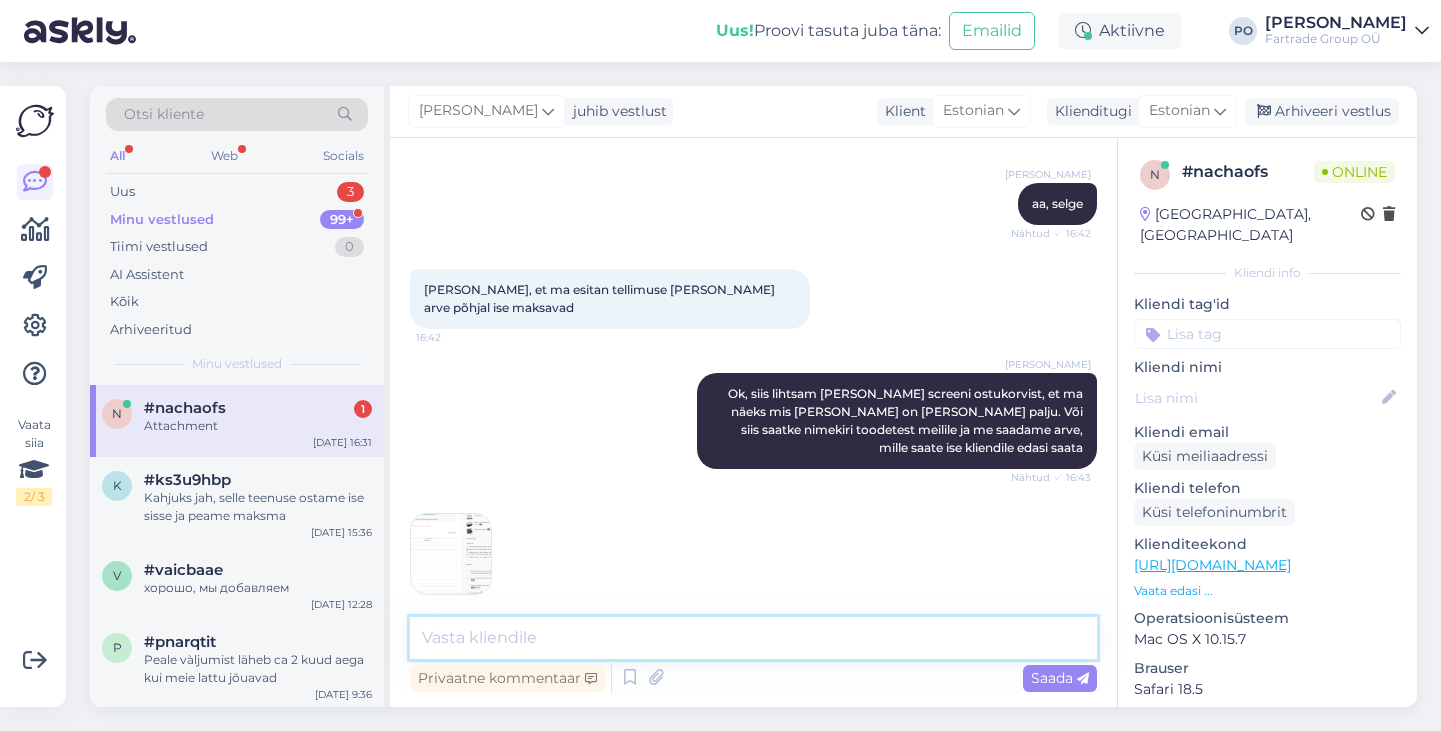 click at bounding box center [753, 638] 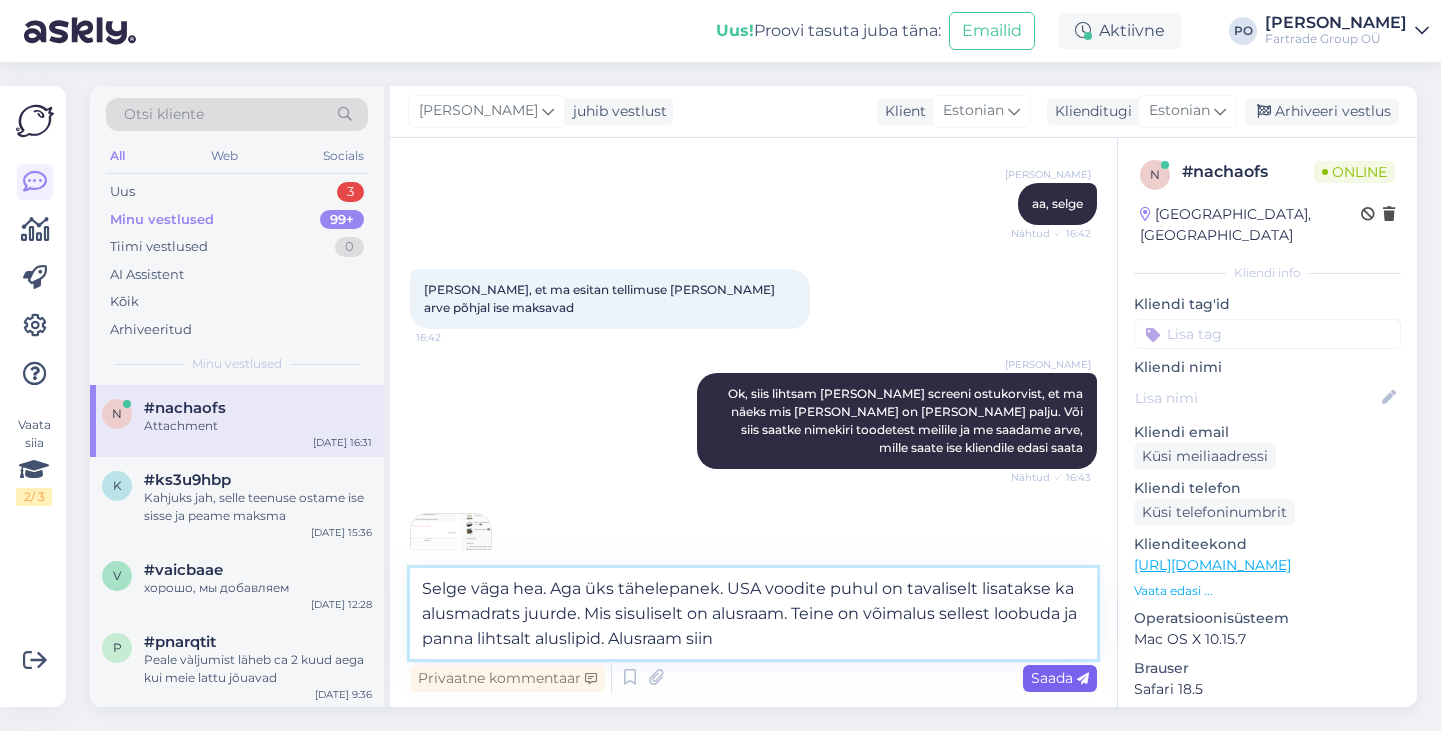 type on "Selge väga hea. Aga üks tähelepanek. USA voodite puhul on tavaliselt lisatakse ka alusmadrats juurde. Mis sisuliselt on alusraam. Teine on võimalus sellest loobuda ja panna lihtsalt aluslipid. Alusraam siin" 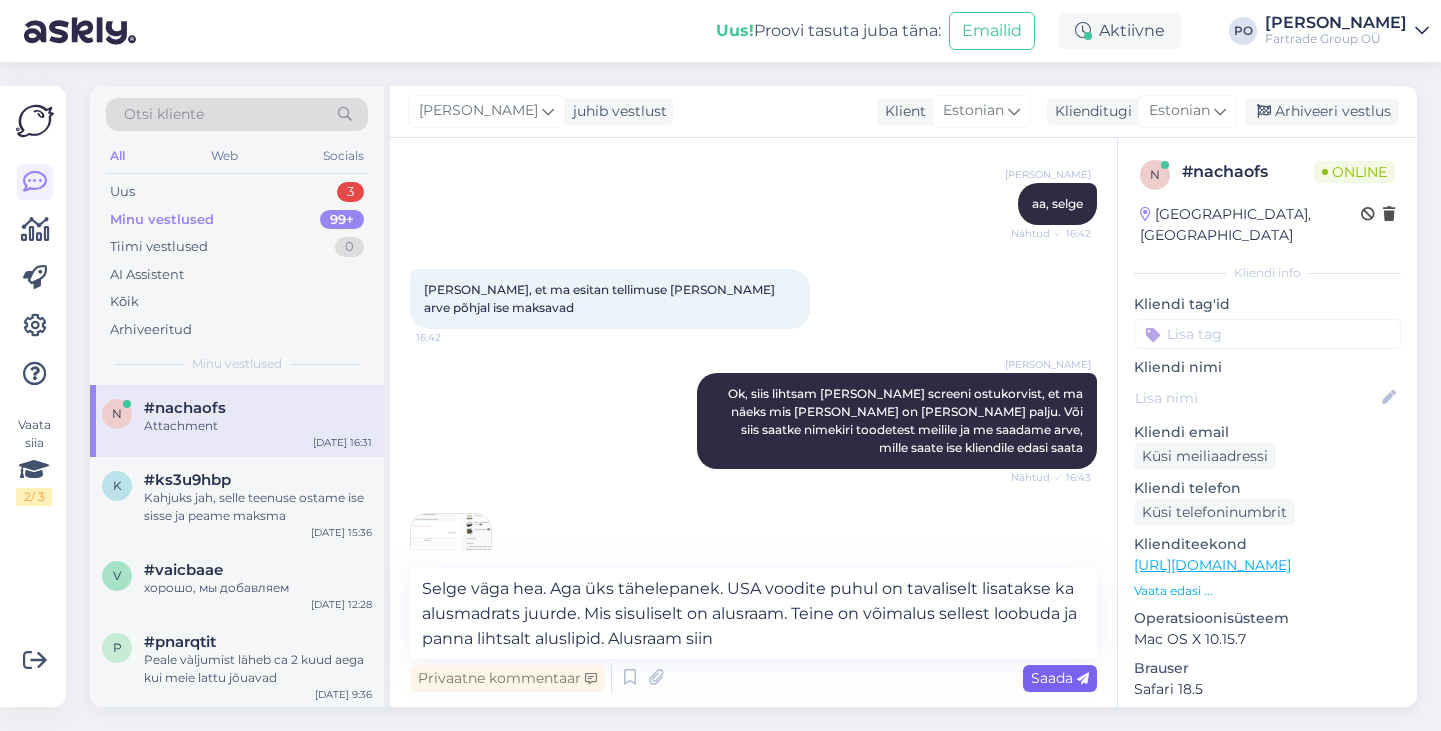 click on "Saada" at bounding box center (1060, 678) 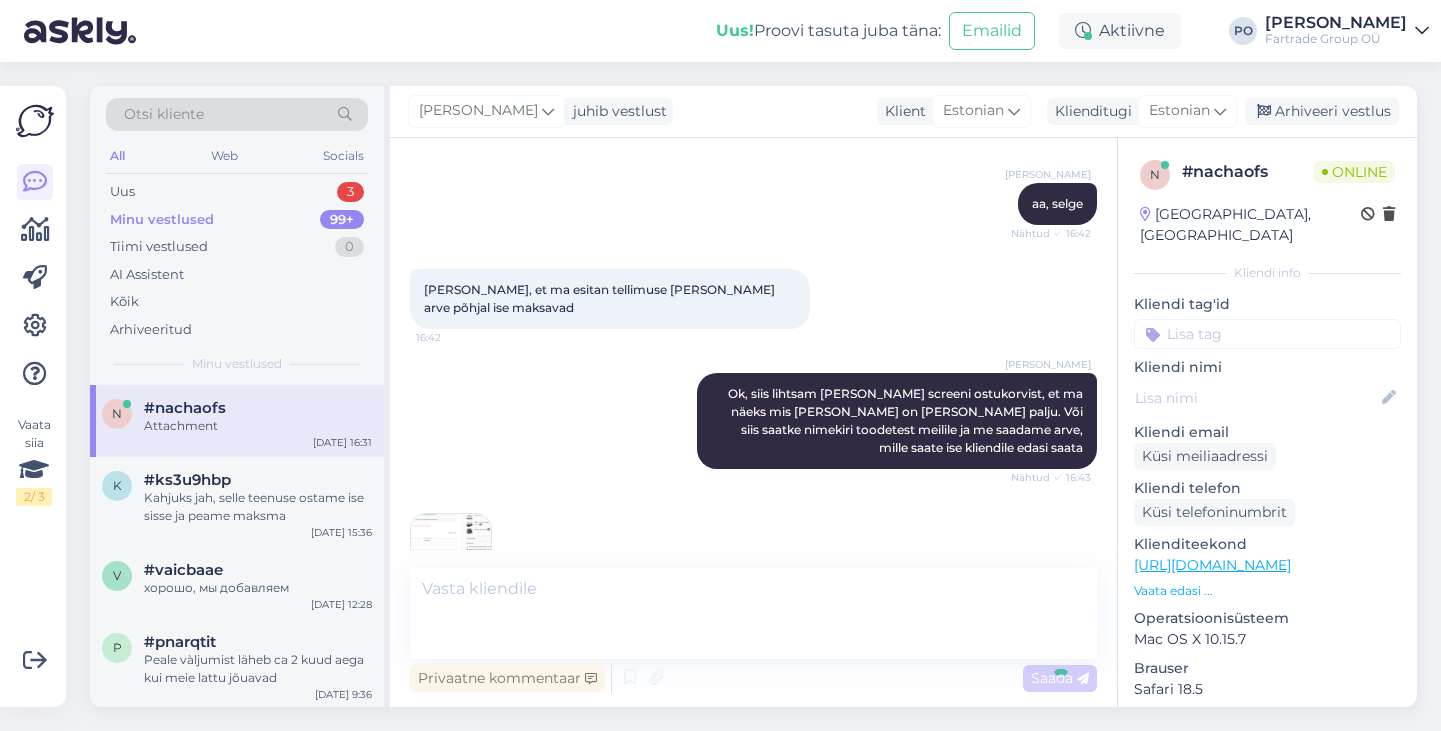 scroll, scrollTop: 2287, scrollLeft: 0, axis: vertical 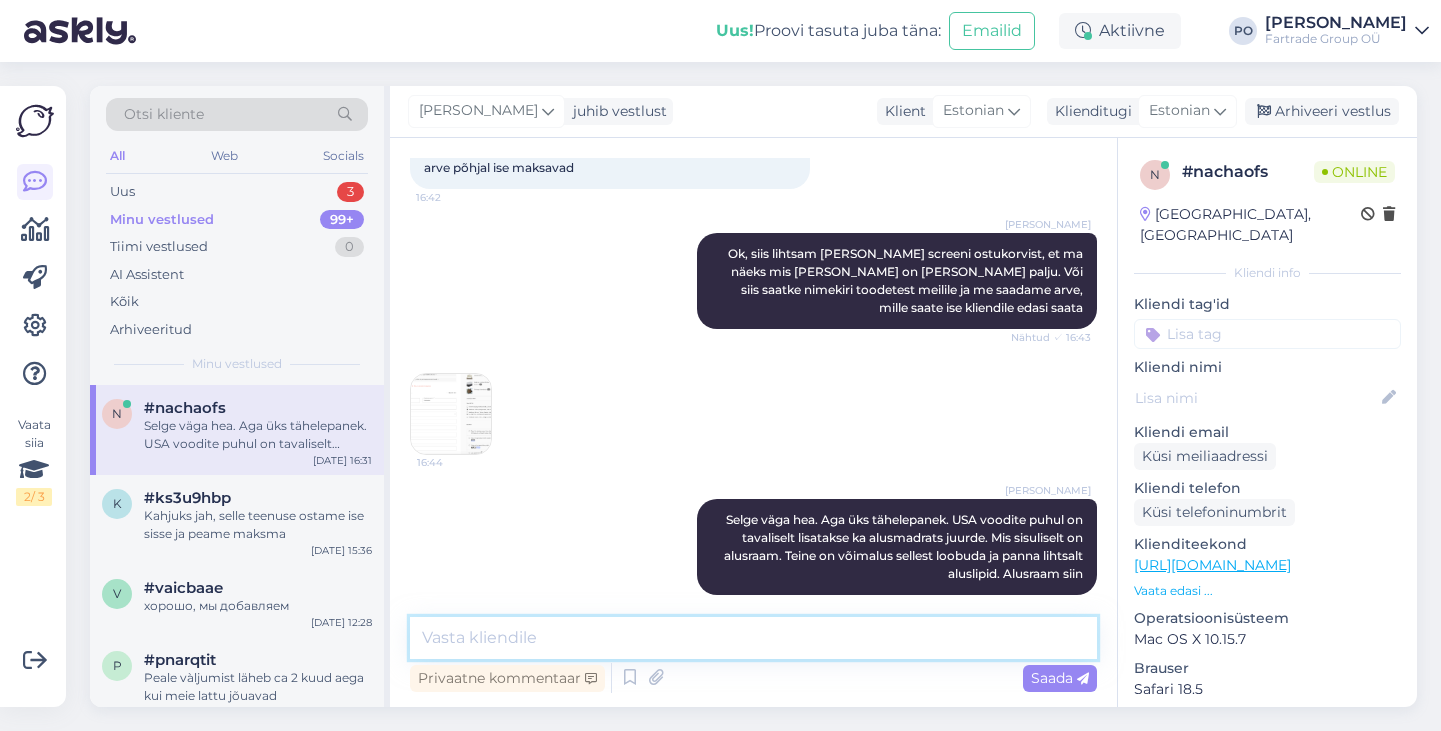 click at bounding box center [753, 638] 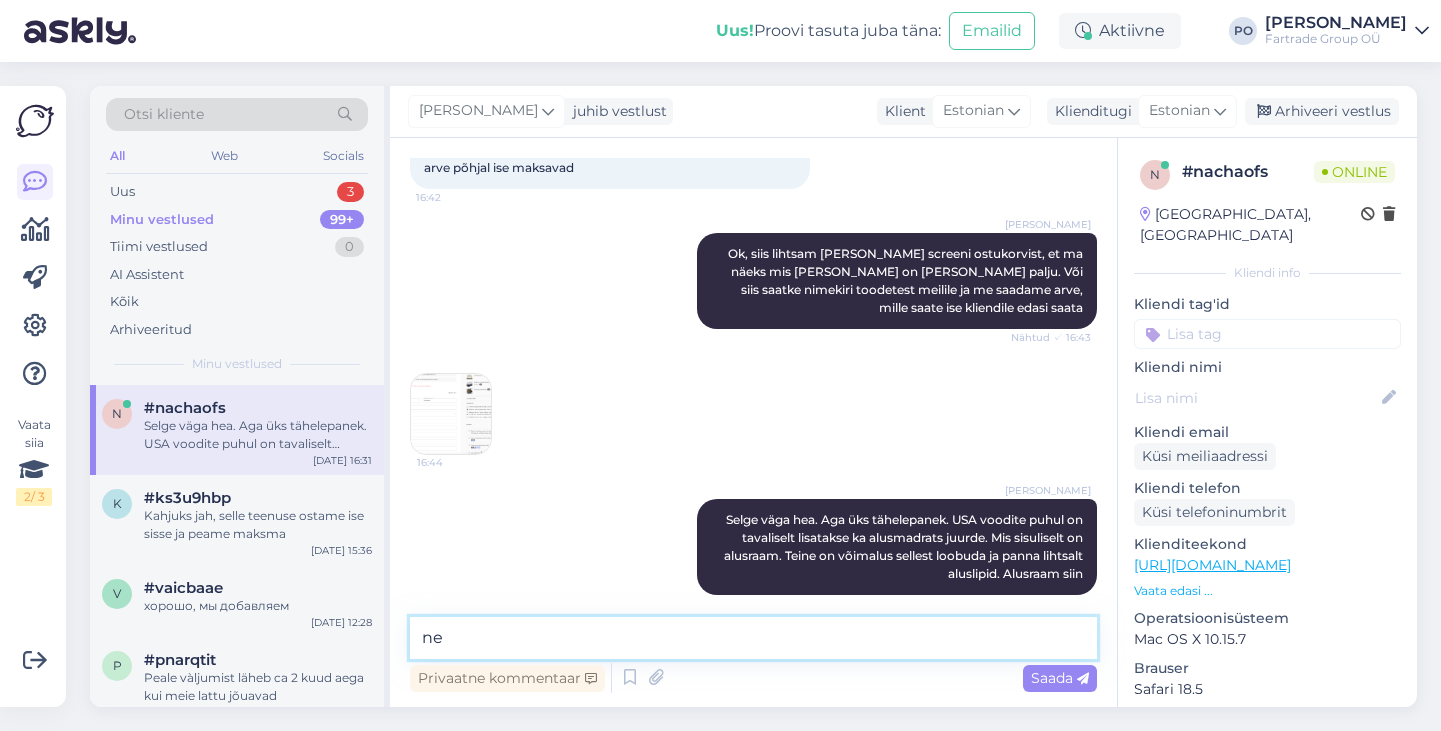 type on "n" 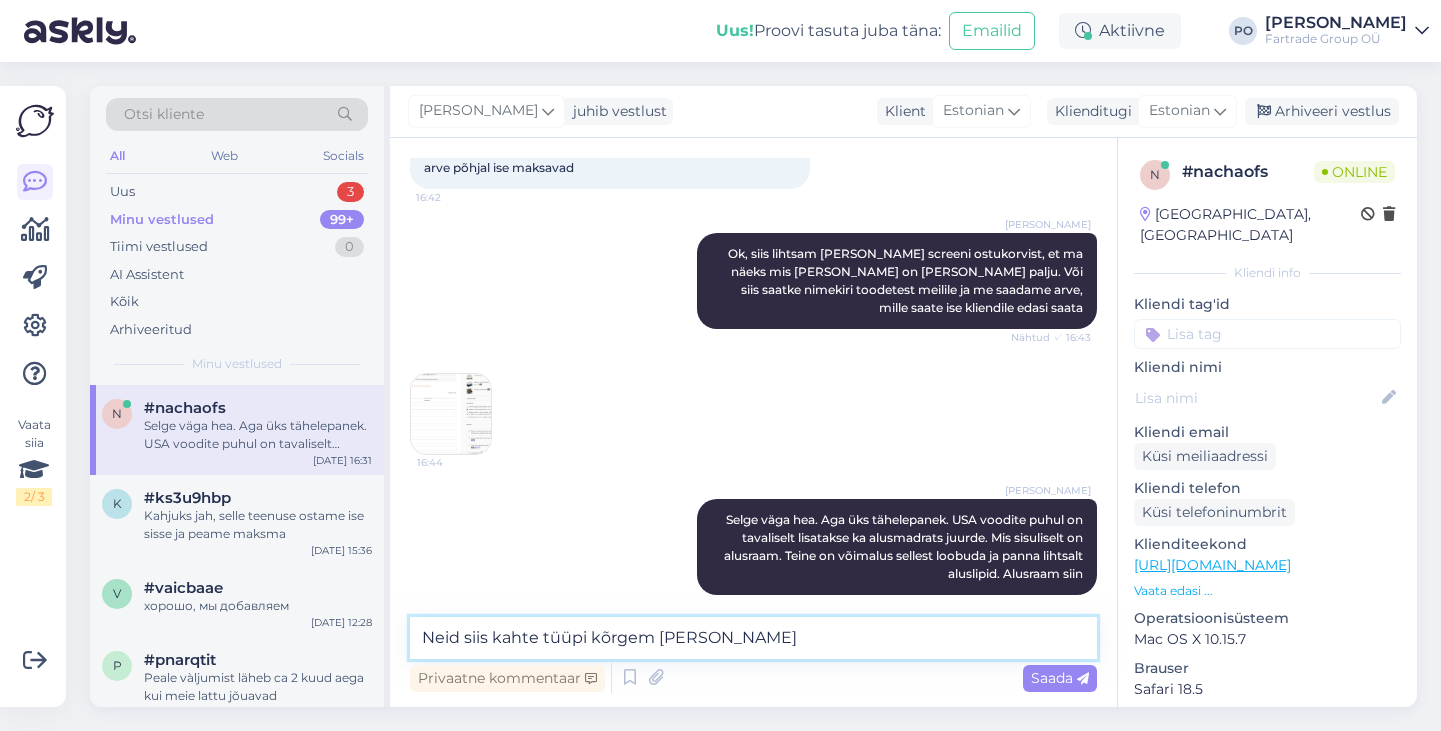 type on "Neid siis kahte tüüpi kõrgem ja madalam" 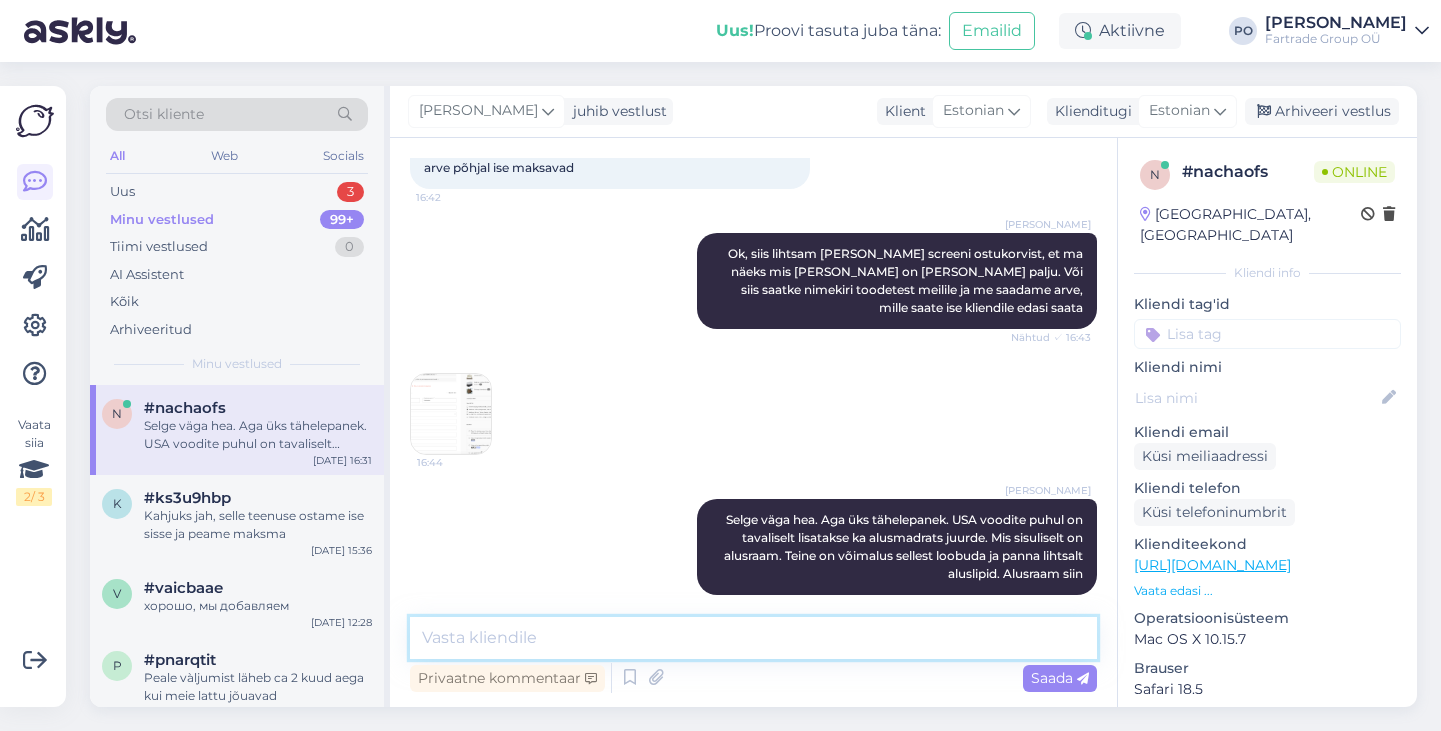 scroll, scrollTop: 2373, scrollLeft: 0, axis: vertical 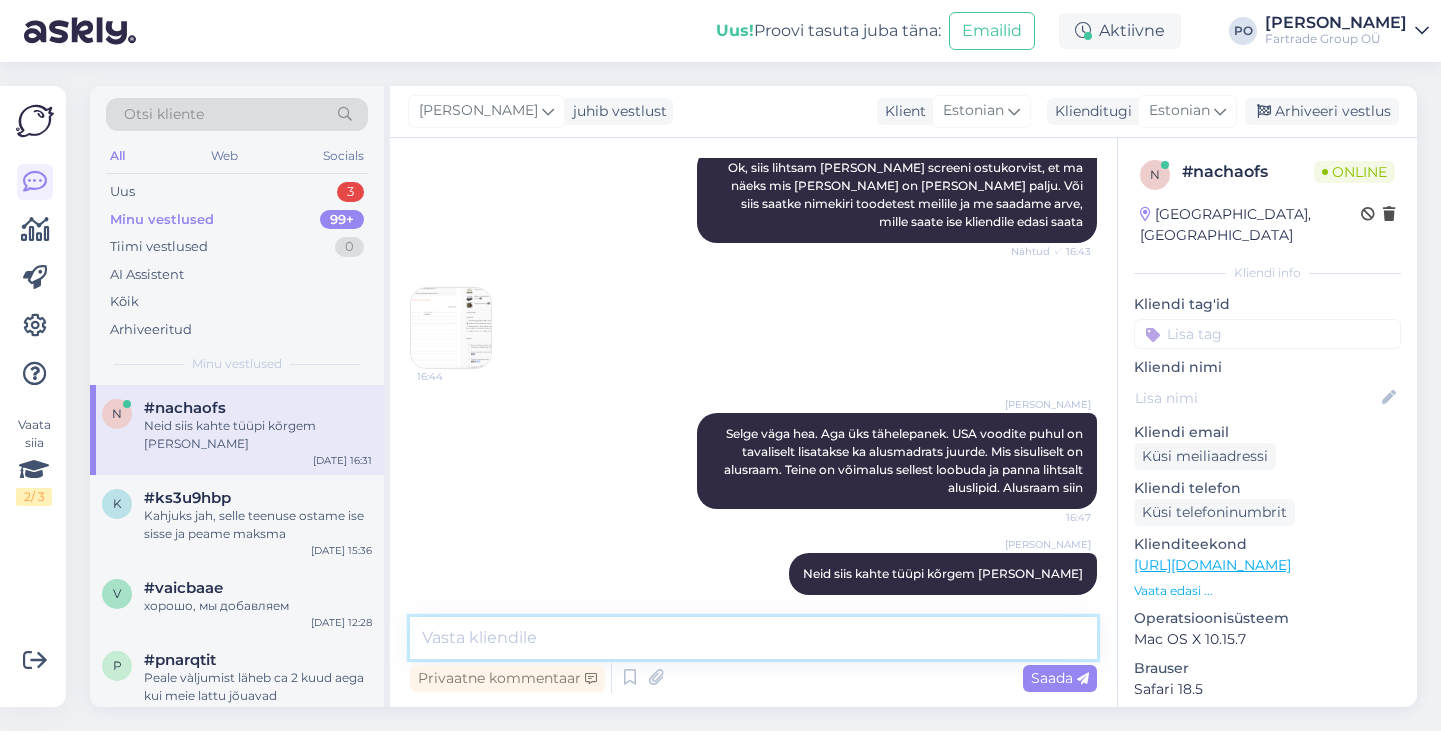 paste on "https://charma.ee/toode/ashley-madal-alusmadrats/" 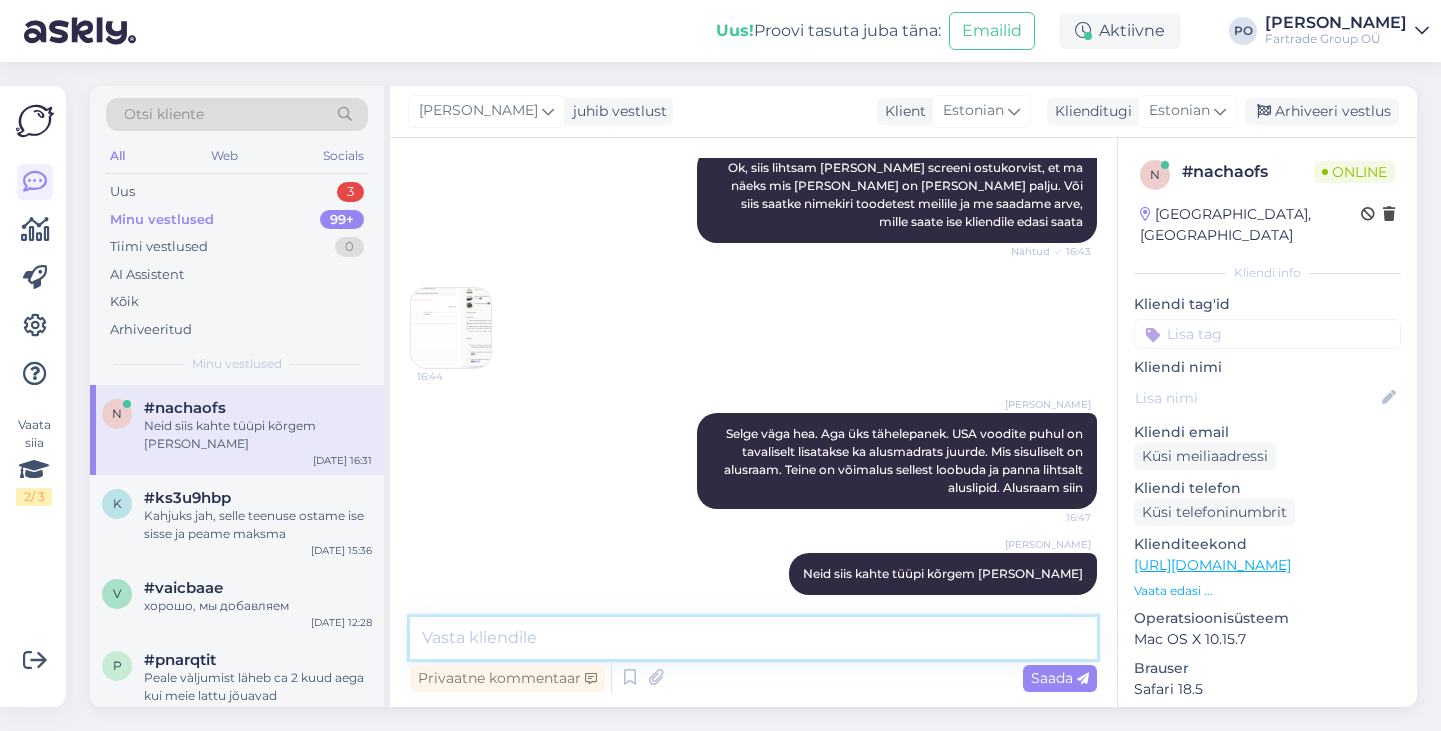type on "https://charma.ee/toode/ashley-madal-alusmadrats/" 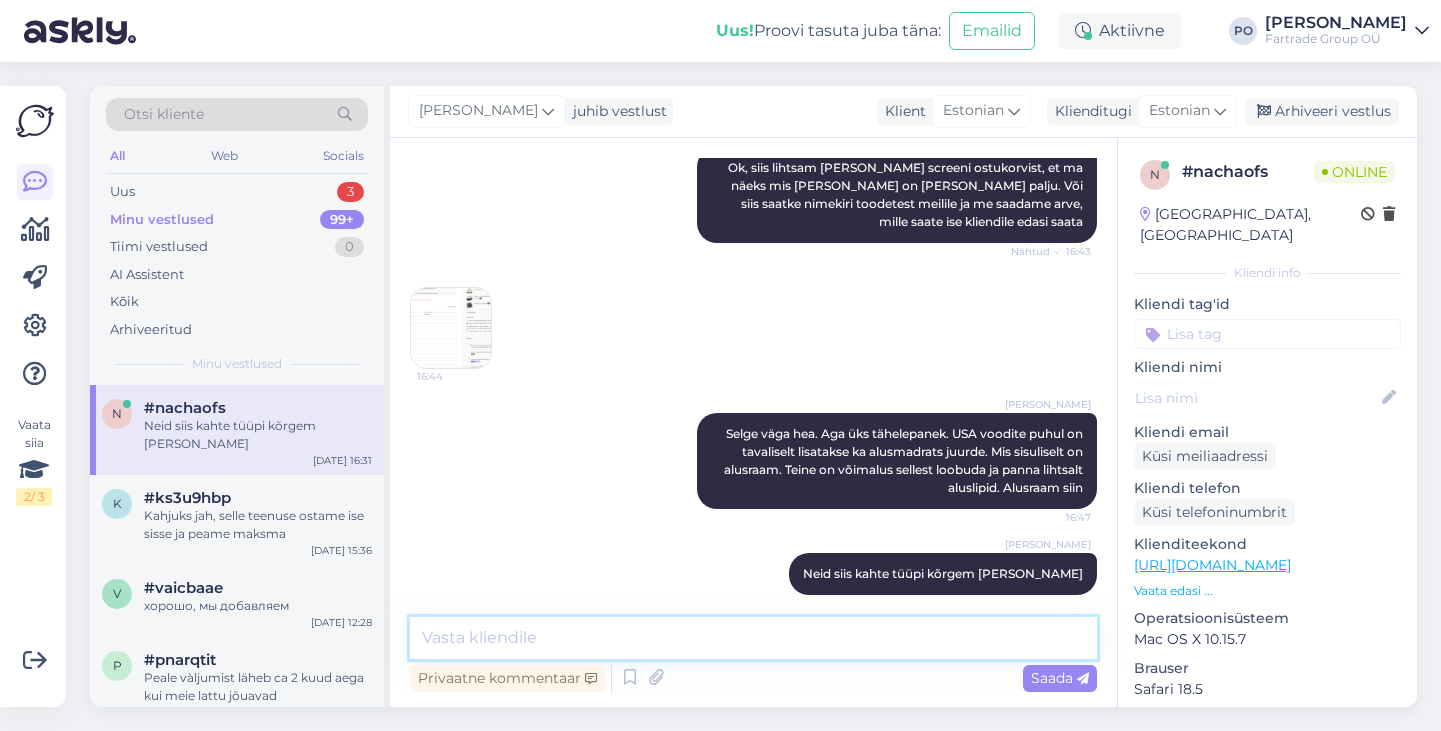 scroll, scrollTop: 2459, scrollLeft: 0, axis: vertical 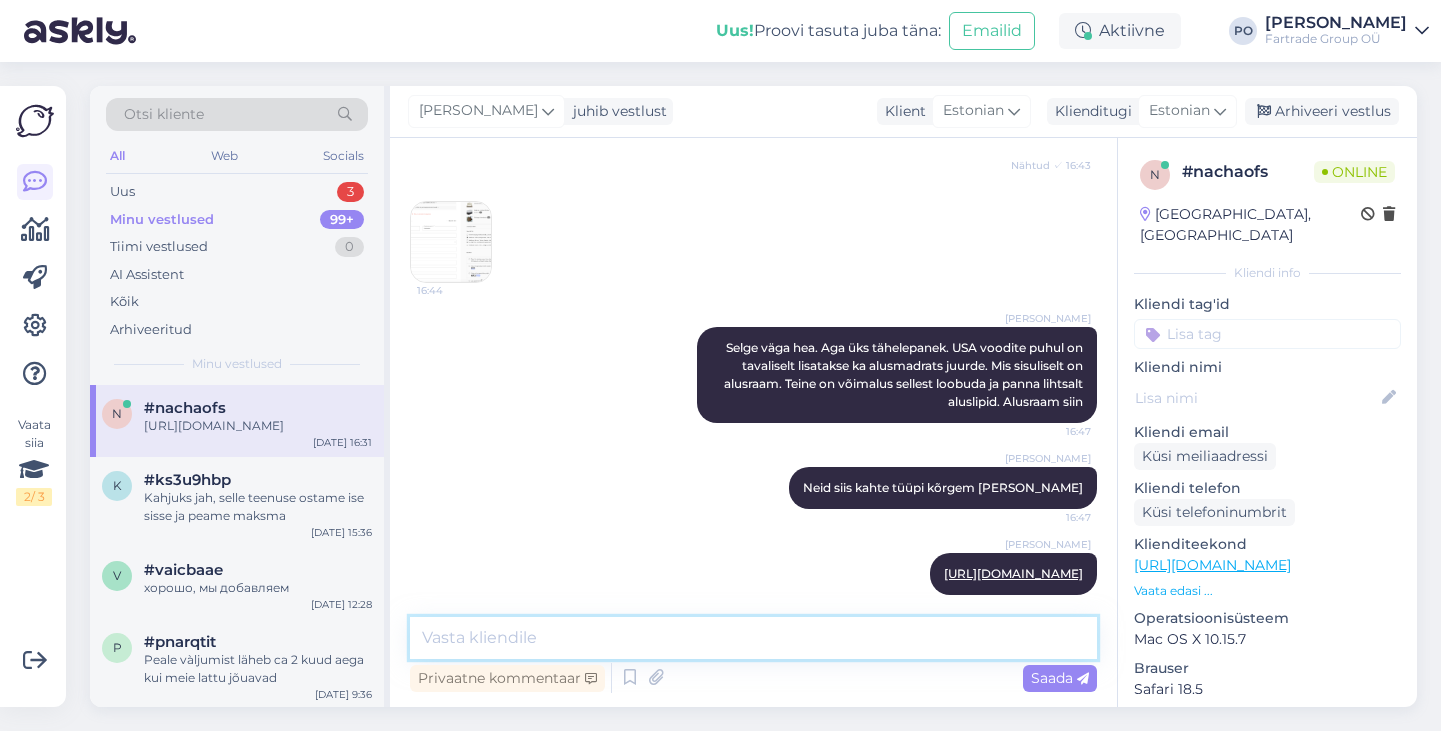 click at bounding box center [753, 638] 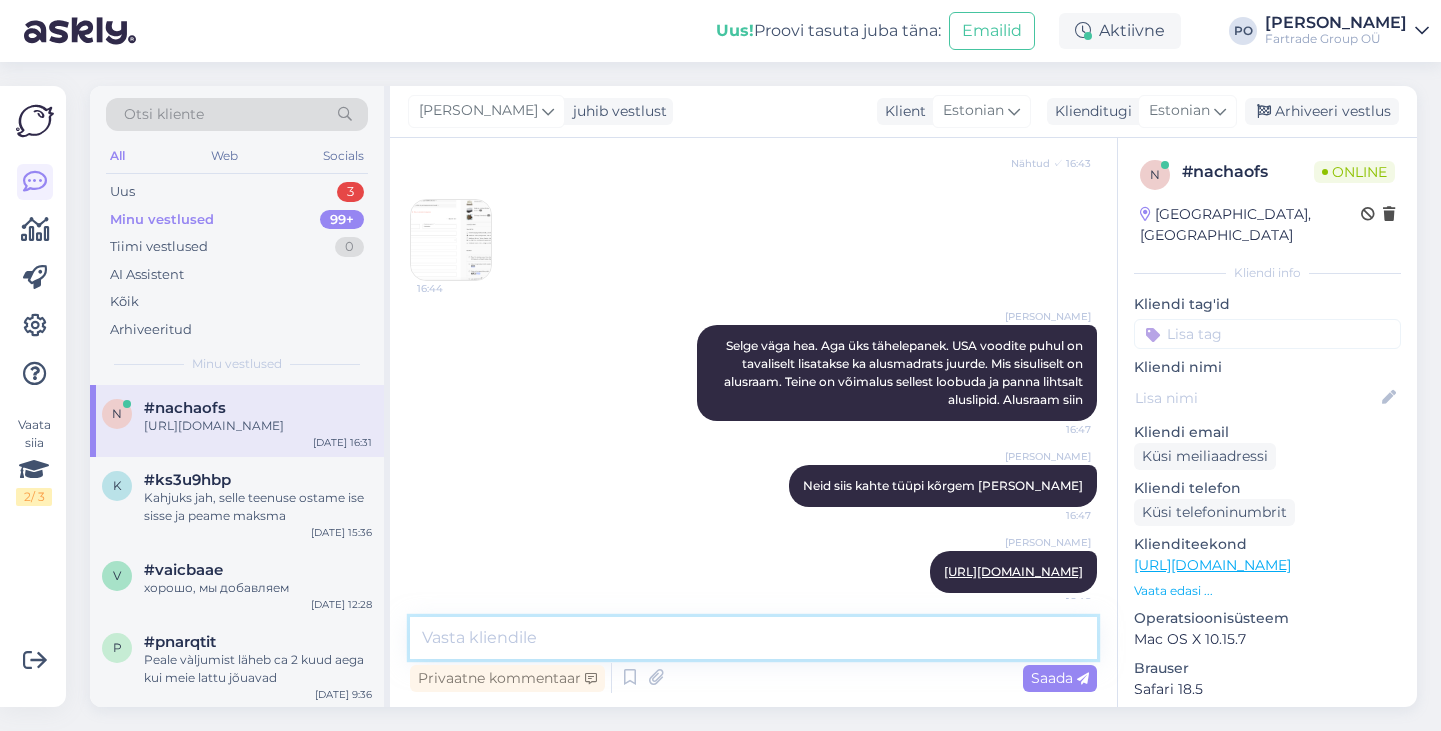 scroll, scrollTop: 2449, scrollLeft: 0, axis: vertical 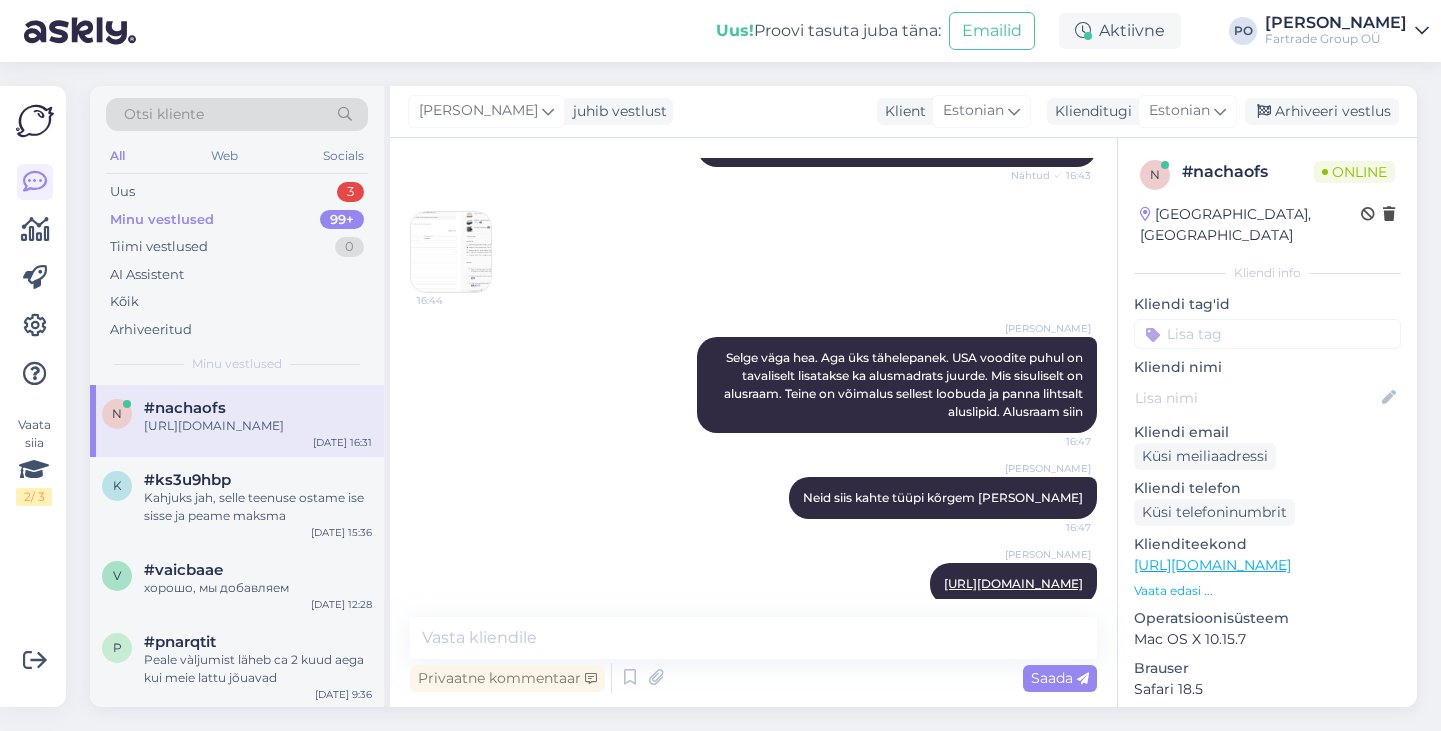 click at bounding box center [451, 252] 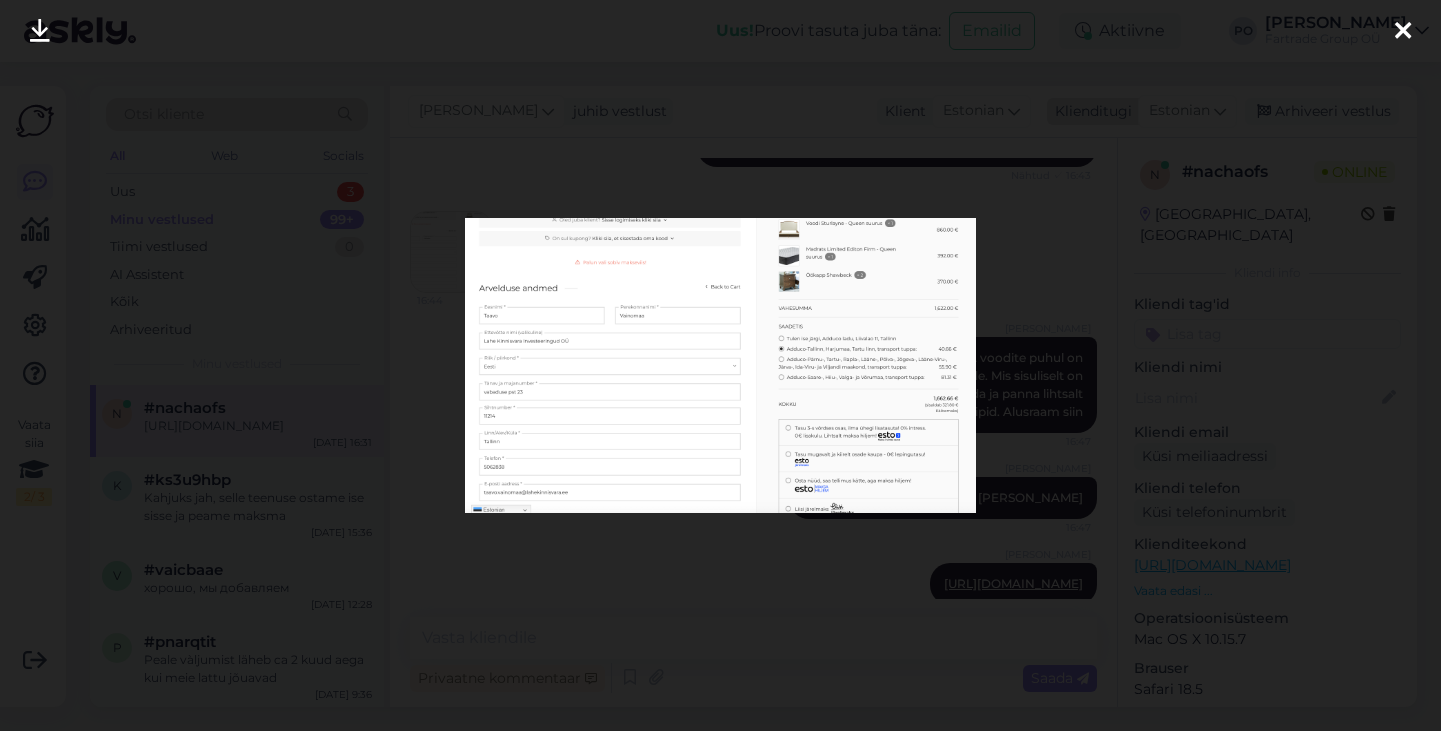 click at bounding box center [720, 365] 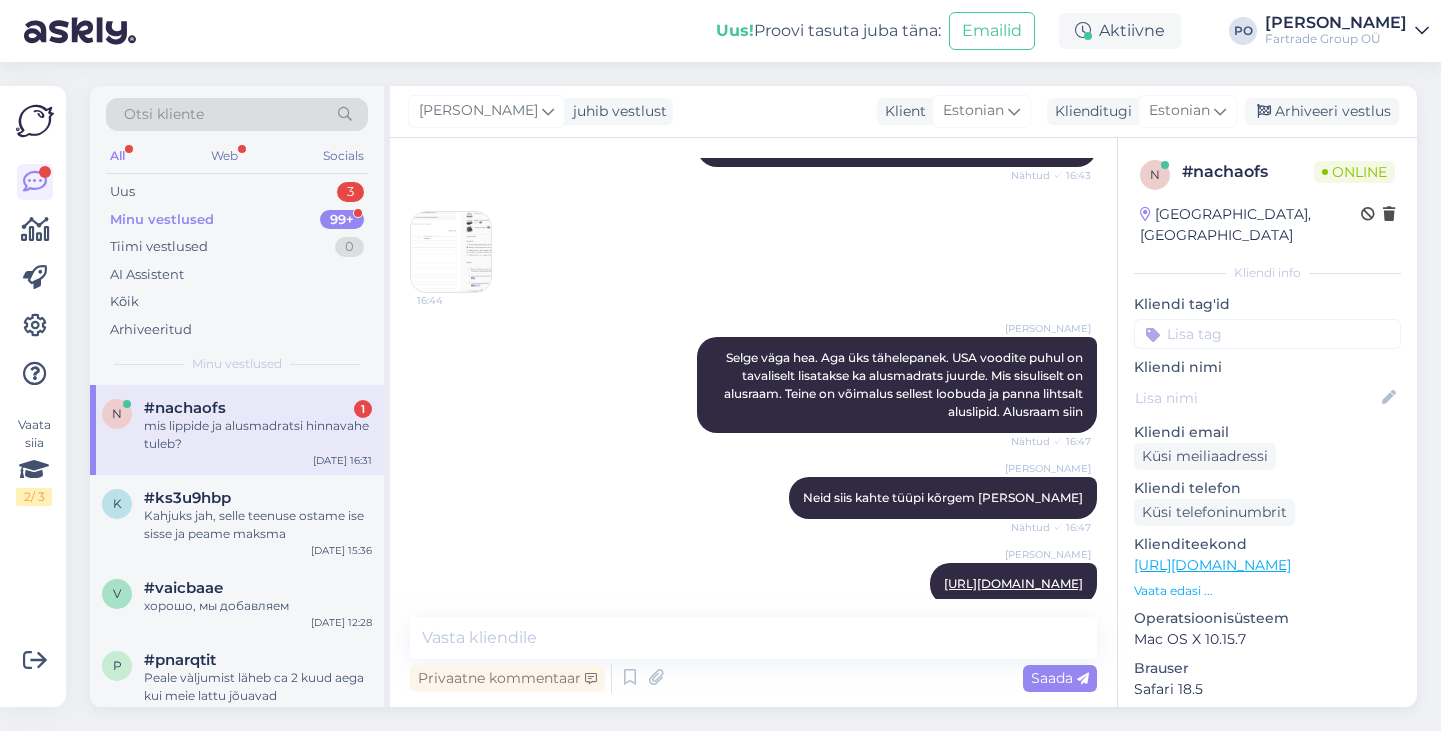 scroll, scrollTop: 2631, scrollLeft: 0, axis: vertical 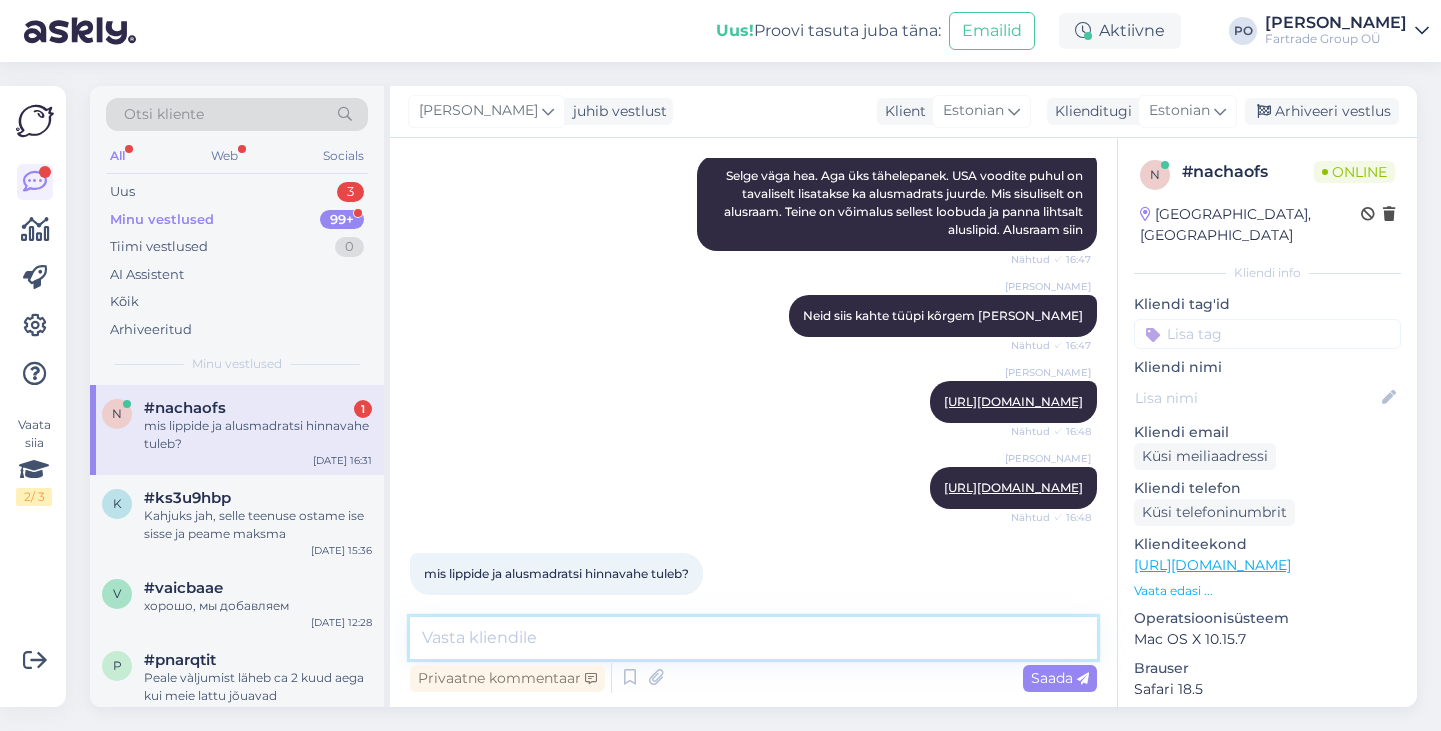 click at bounding box center (753, 638) 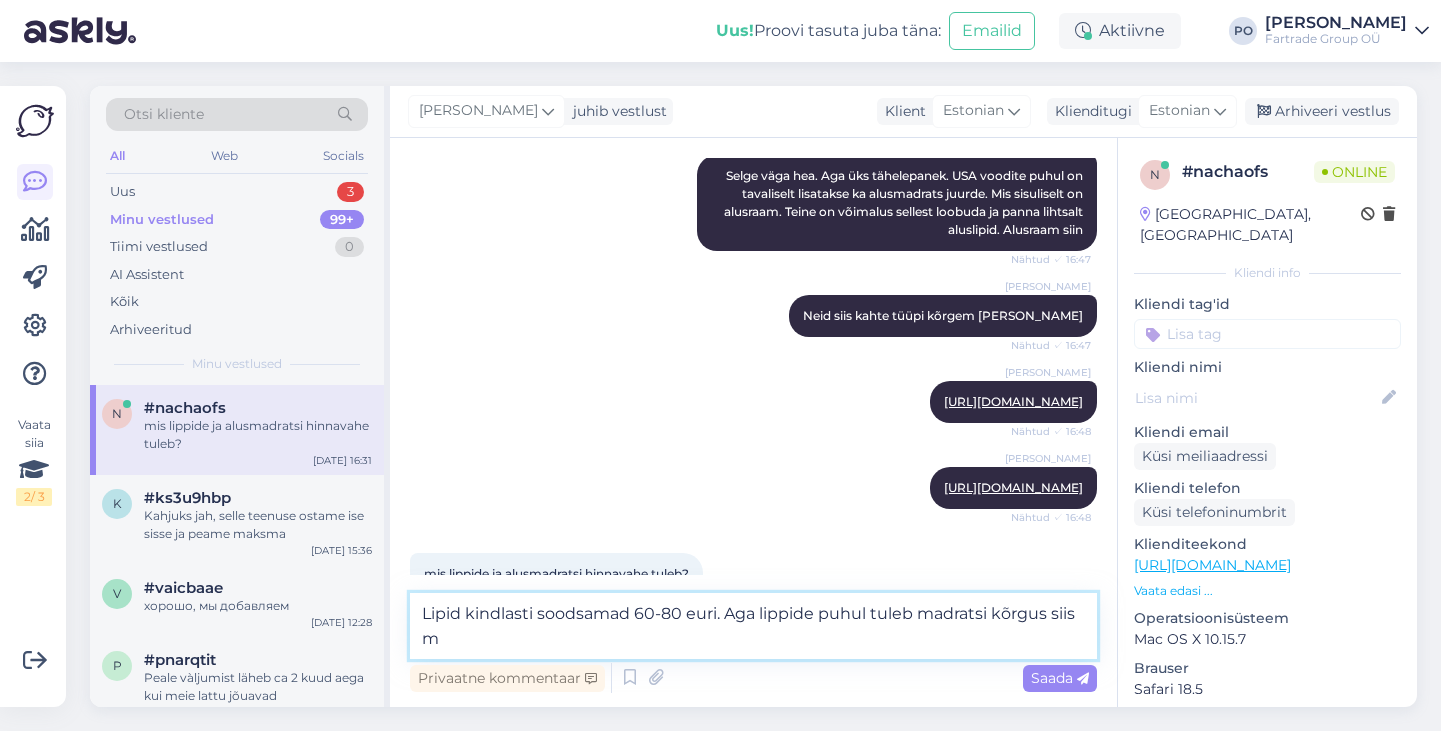 scroll, scrollTop: 2652, scrollLeft: 0, axis: vertical 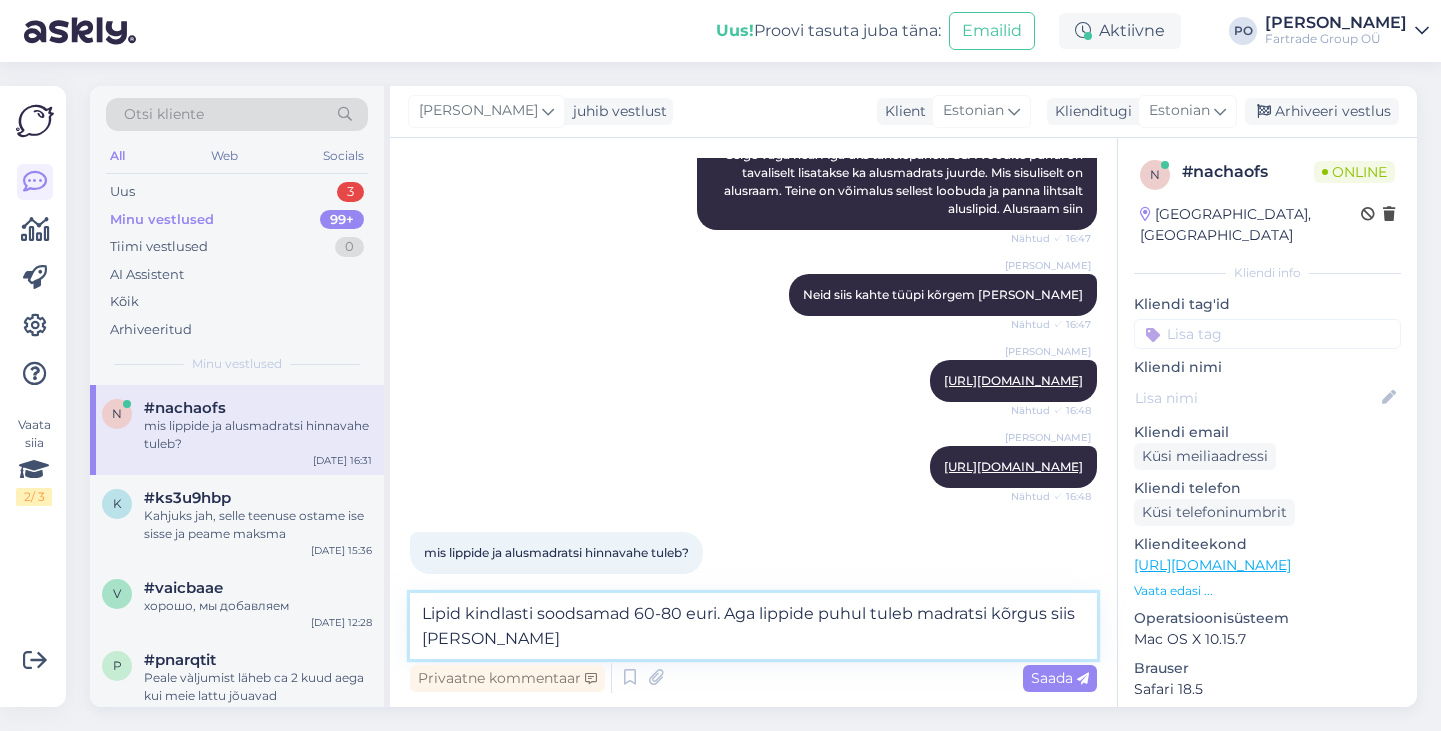 click on "Lipid kindlasti soodsamad 60-80 euri. Aga lippide puhul tuleb madratsi kõrgus siis madalam" at bounding box center [753, 626] 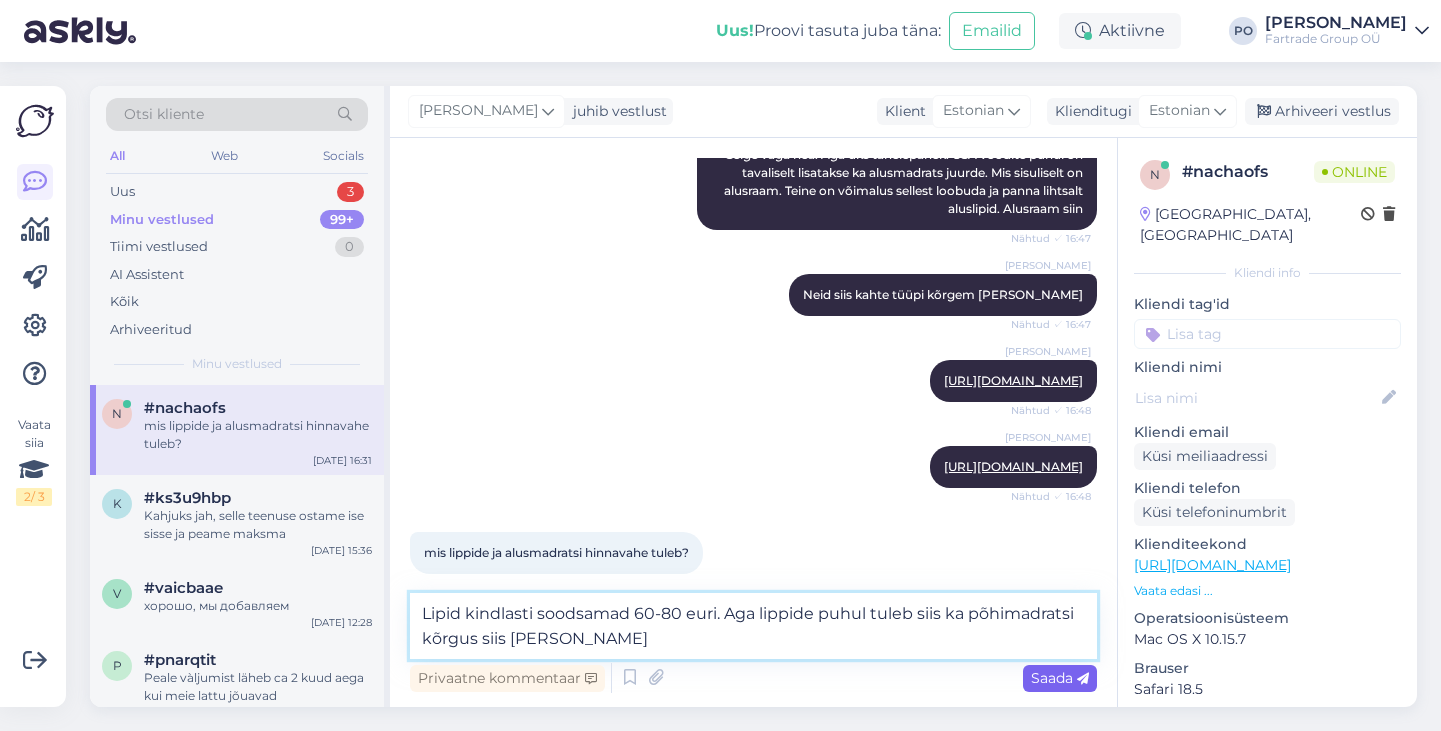 type on "Lipid kindlasti soodsamad 60-80 euri. Aga lippide puhul tuleb siis ka põhimadratsi kõrgus siis madalam" 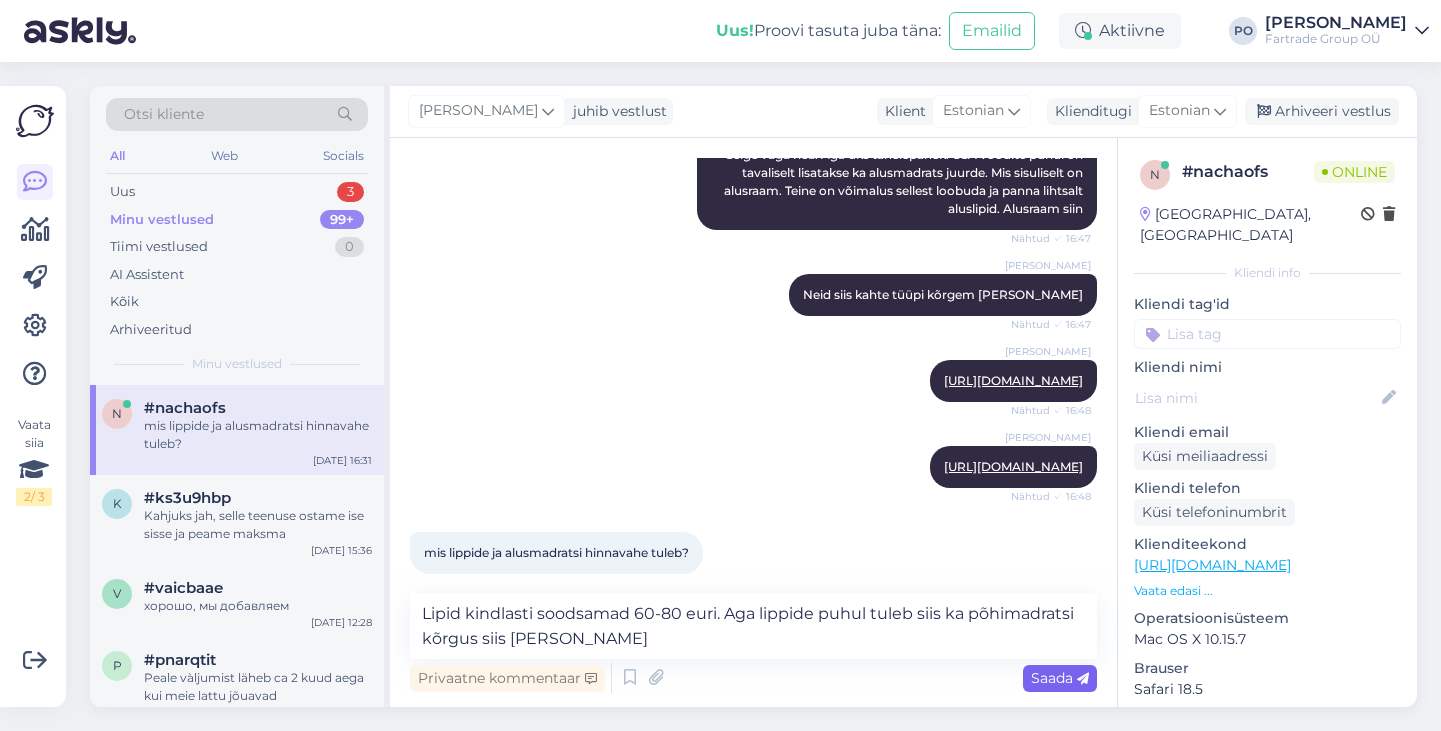 click on "Saada" at bounding box center [1060, 678] 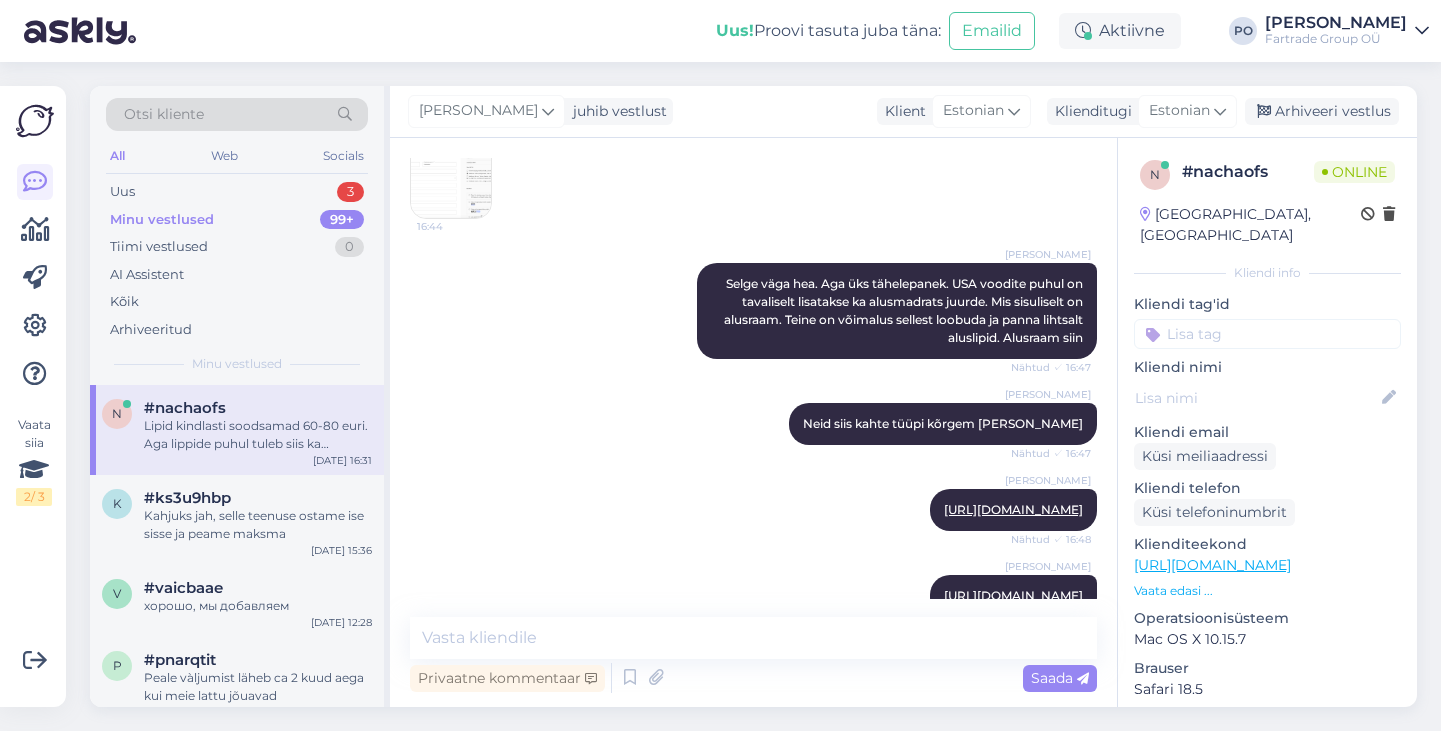 scroll, scrollTop: 2306, scrollLeft: 0, axis: vertical 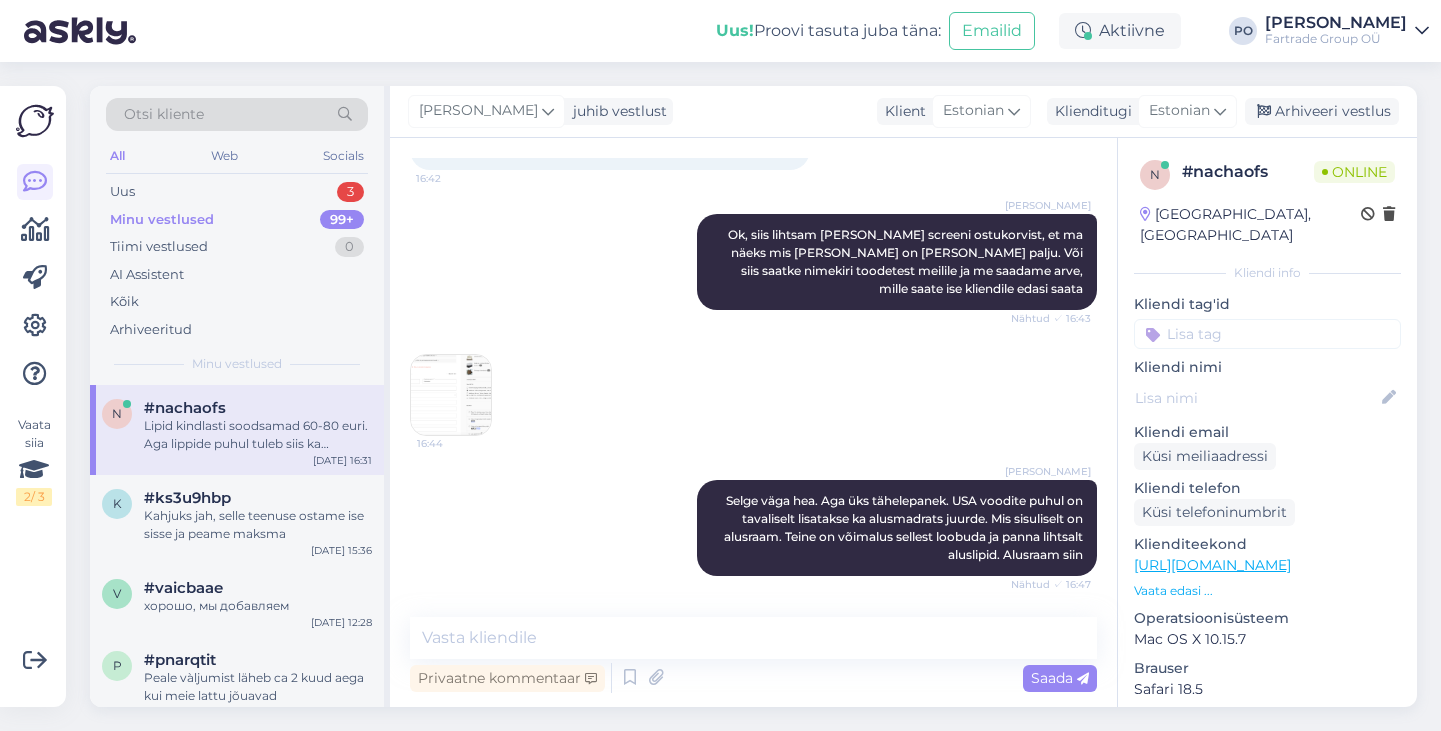 click at bounding box center [451, 395] 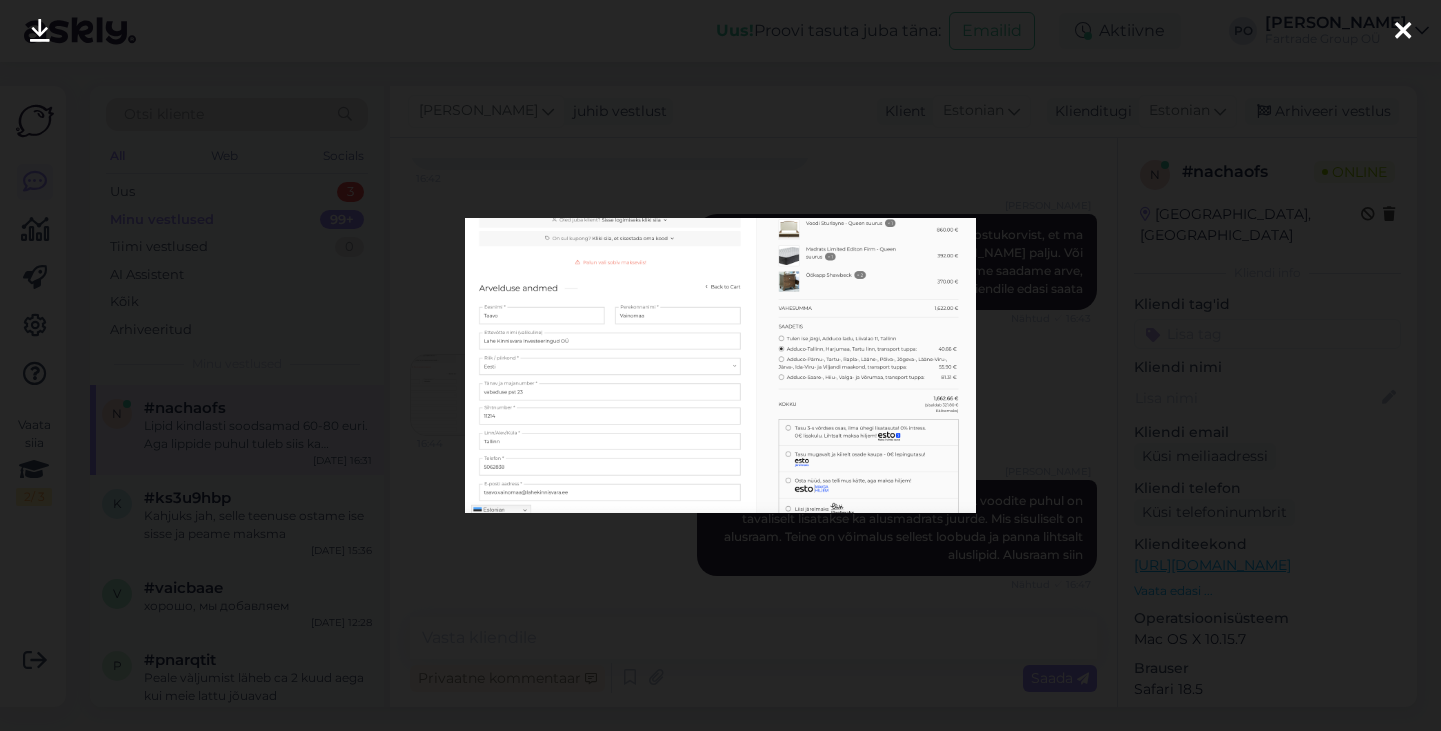 click at bounding box center [1403, 32] 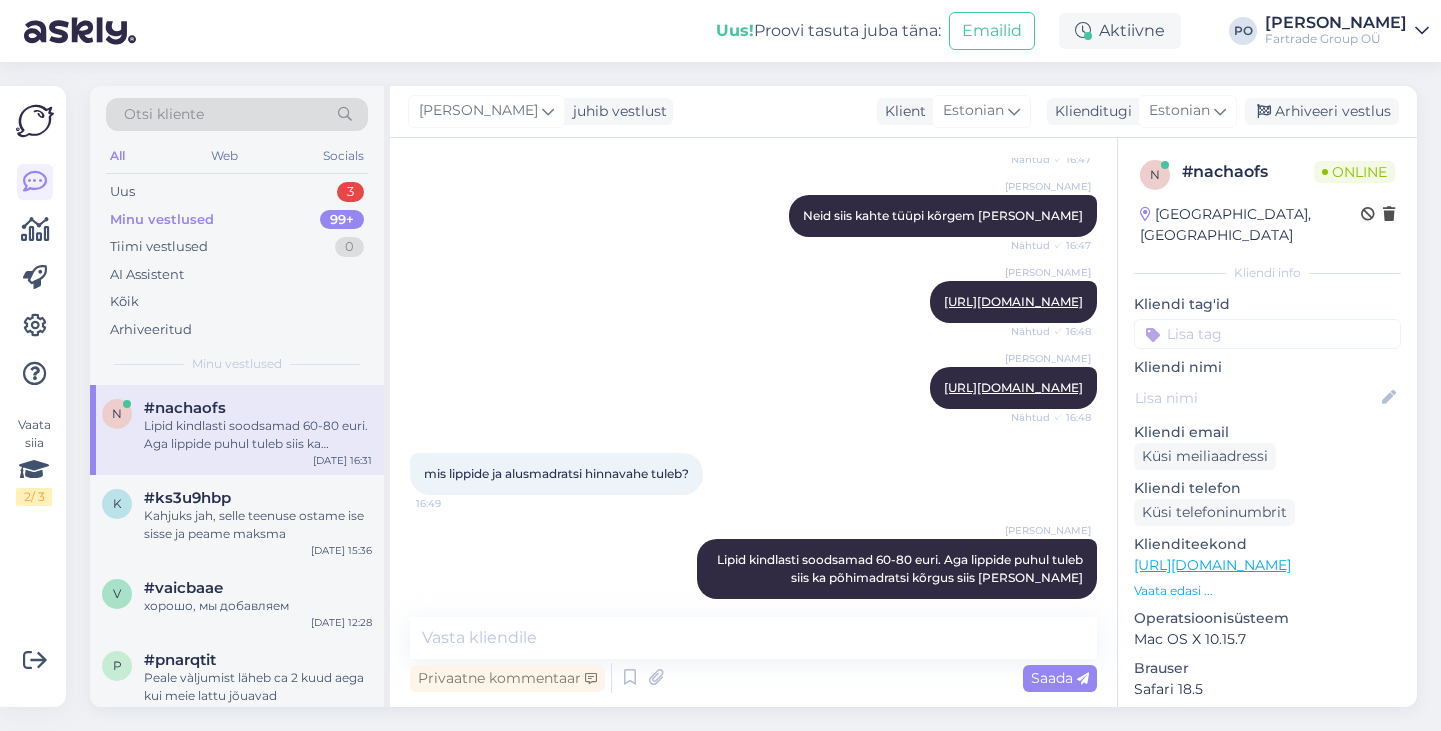 scroll, scrollTop: 2735, scrollLeft: 0, axis: vertical 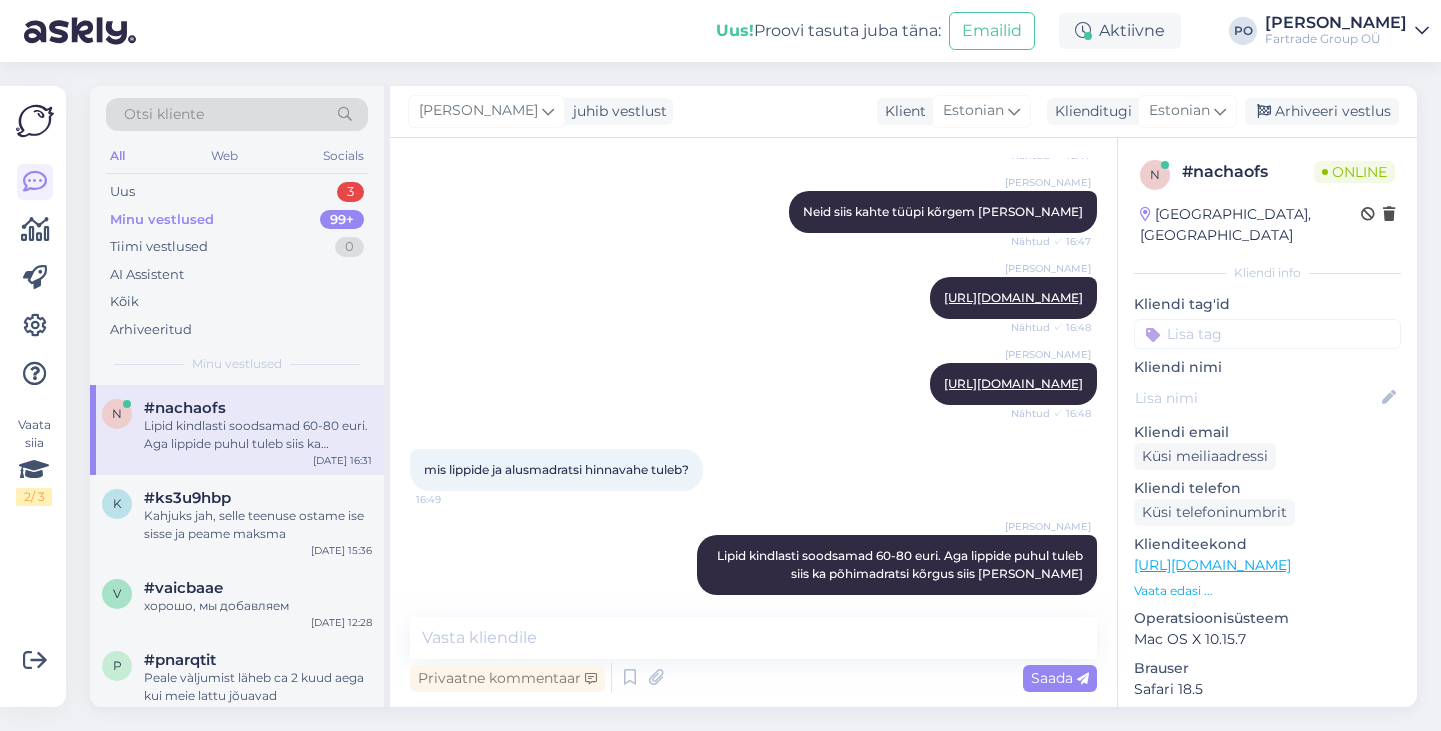 click on "Vaata edasi ..." at bounding box center (1267, 591) 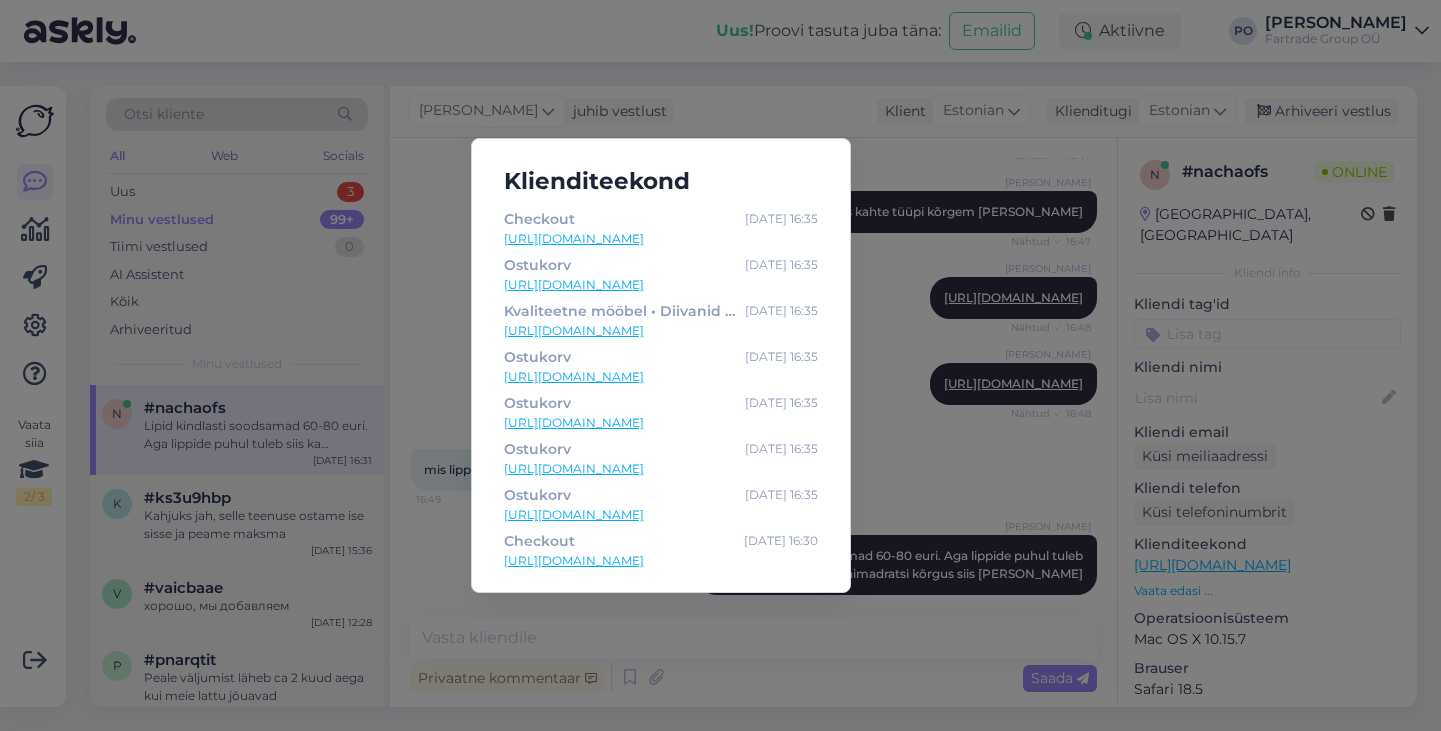 click on "Klienditeekond Checkout Jul 14 16:35  https://charma.ee/checkout-3/ Ostukorv Jul 14 16:35  https://charma.ee/cart-4/ Kvaliteetne mööbel • Diivanid • Tv-alused • Diivanilauad ja palju muud Jul 14 16:35  https://charma.ee/ Ostukorv Jul 14 16:35  https://charma.ee/cart-4/ Ostukorv Jul 14 16:35  https://charma.ee/cart-4/ Ostukorv Jul 14 16:35  https://charma.ee/cart-4/ Ostukorv Jul 14 16:35  https://charma.ee/cart-4/ Checkout Jul 14 16:30  https://charma.ee/checkout-3/" at bounding box center [720, 365] 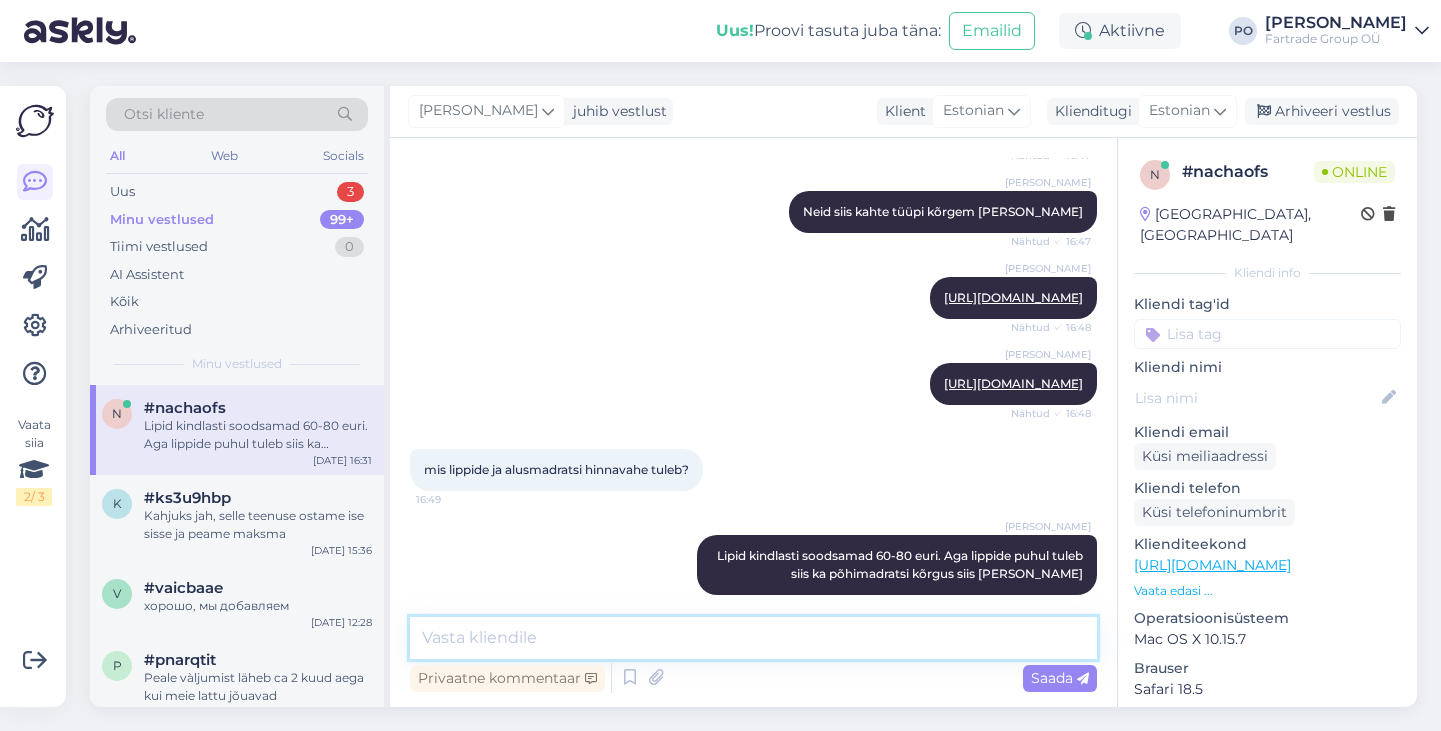 click at bounding box center (753, 638) 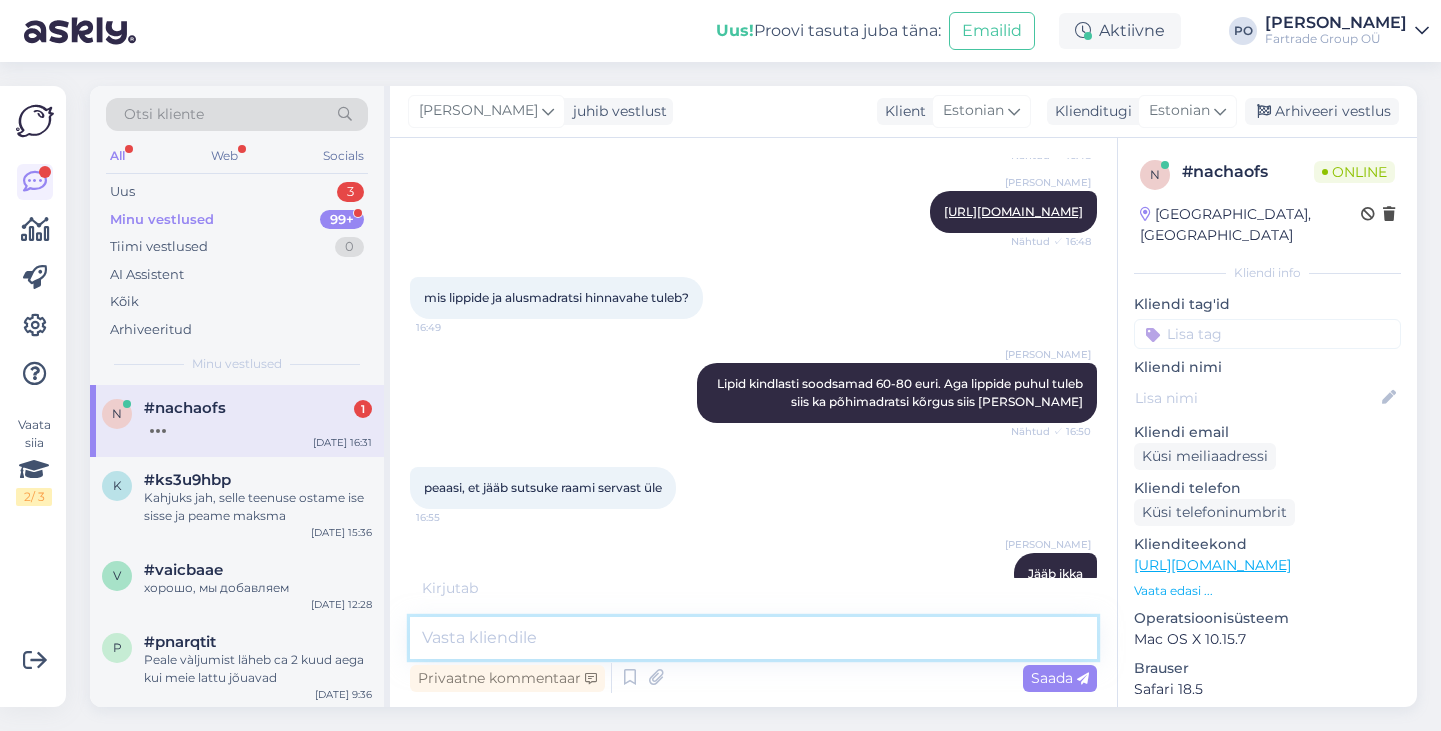 scroll, scrollTop: 2993, scrollLeft: 0, axis: vertical 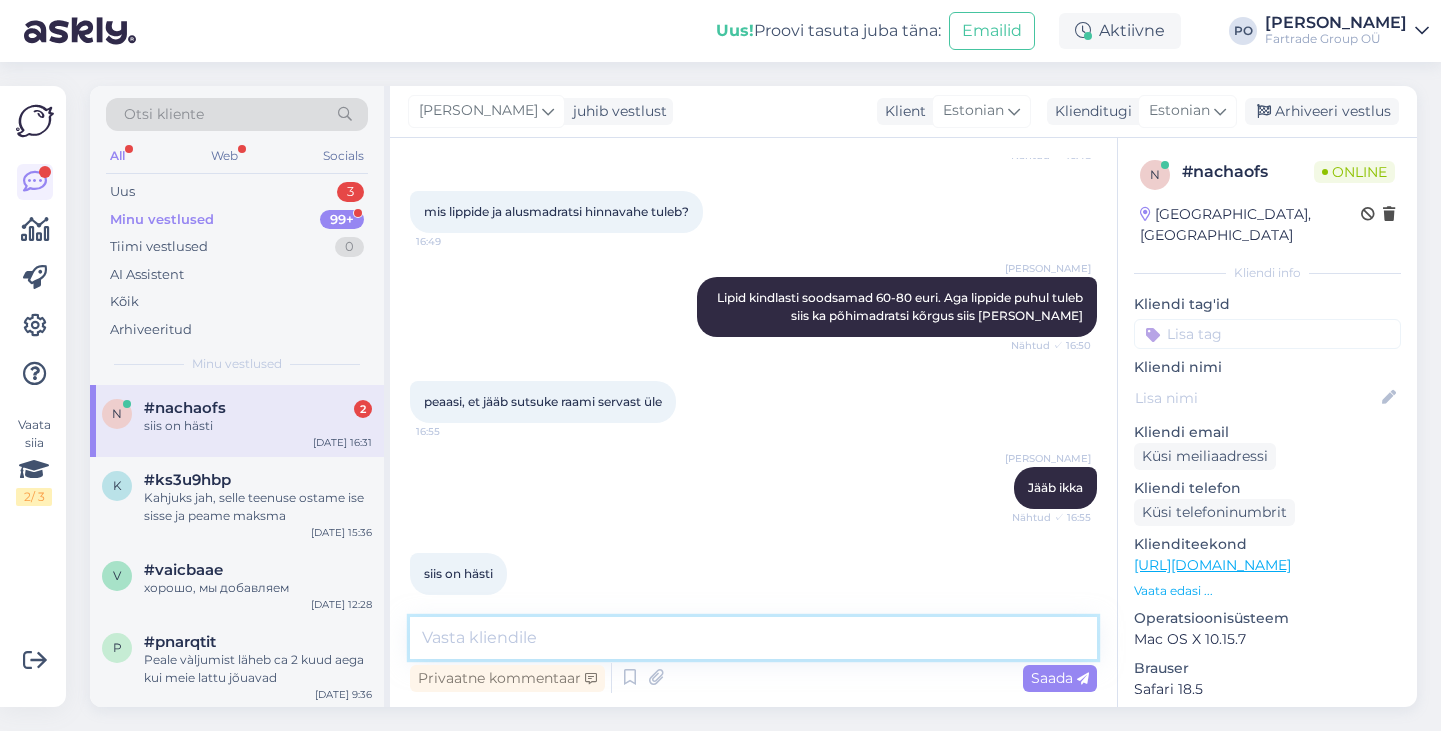 click at bounding box center [753, 638] 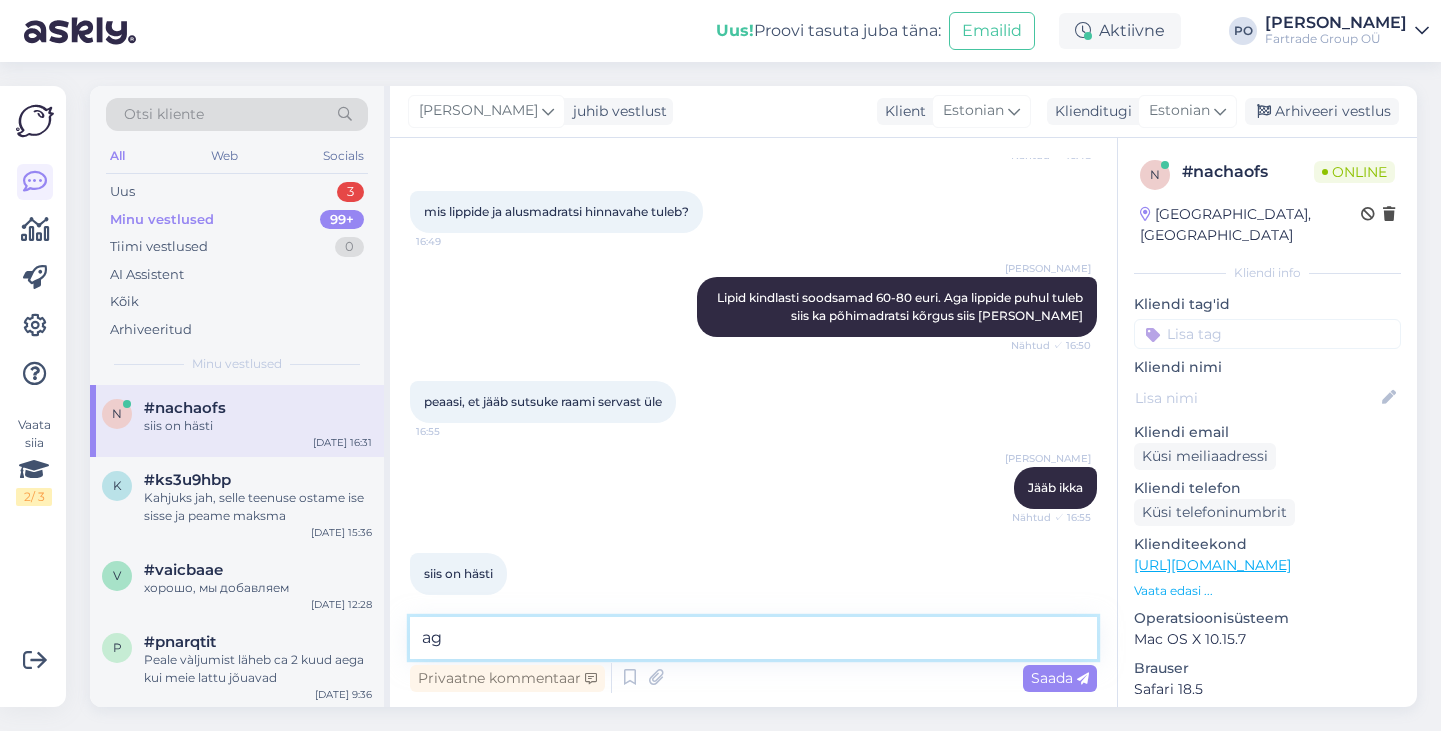 type on "a" 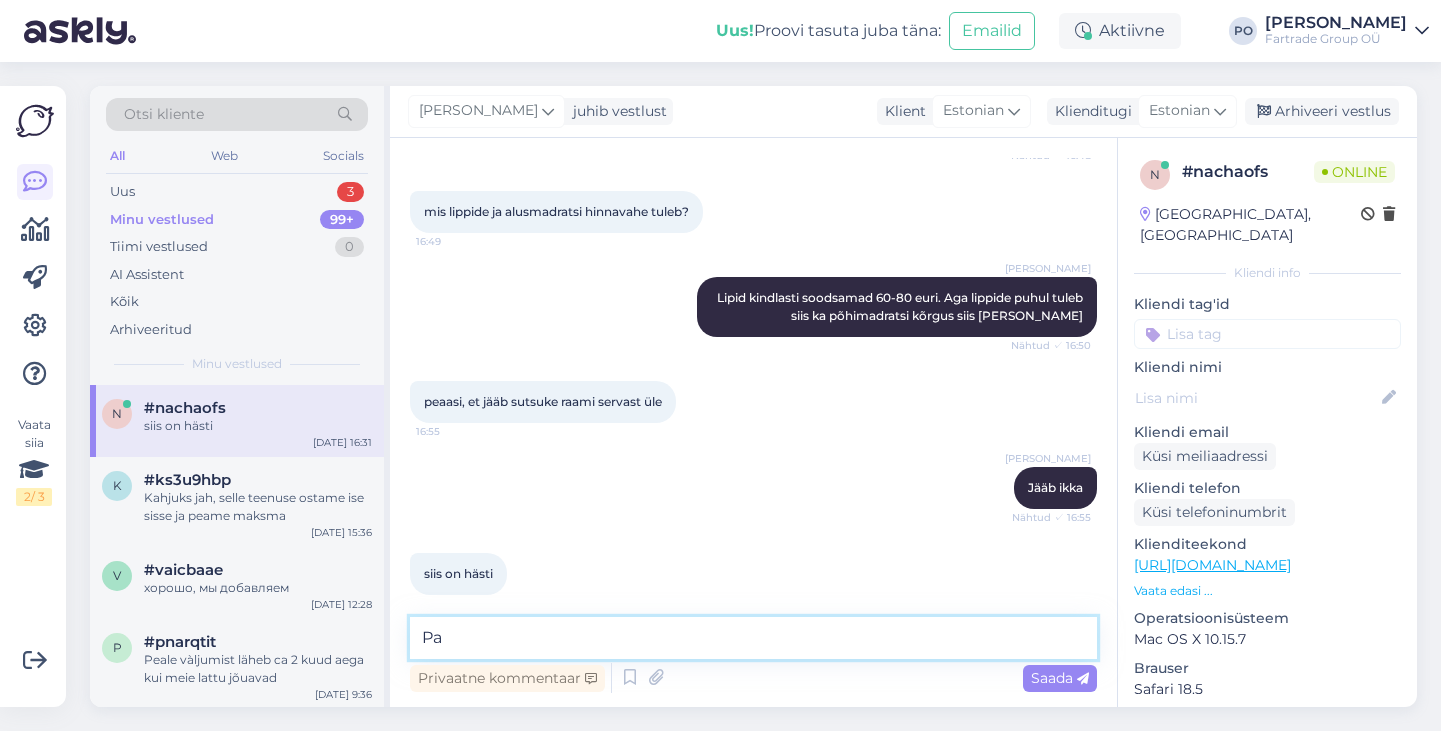 type on "P" 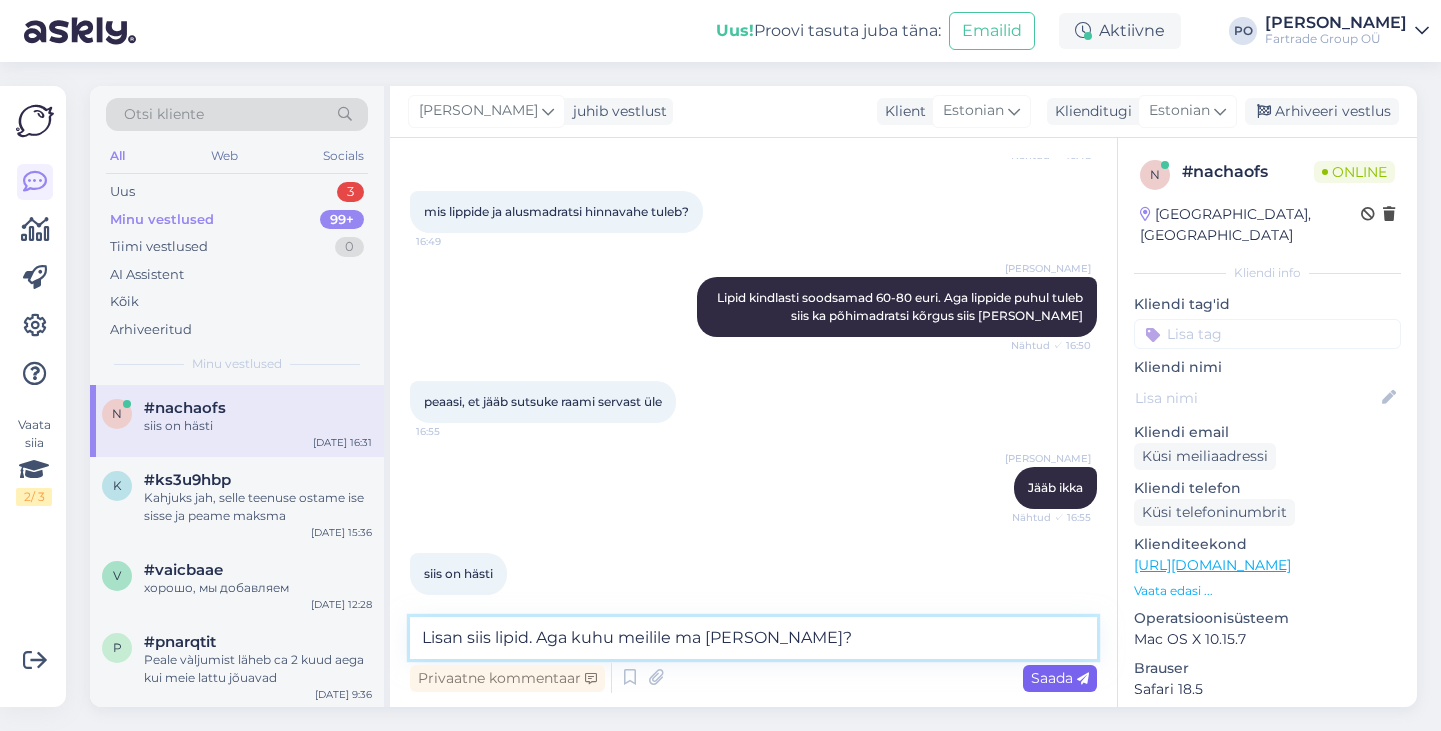 type on "Lisan siis lipid. Aga kuhu meilile ma arve saadan?" 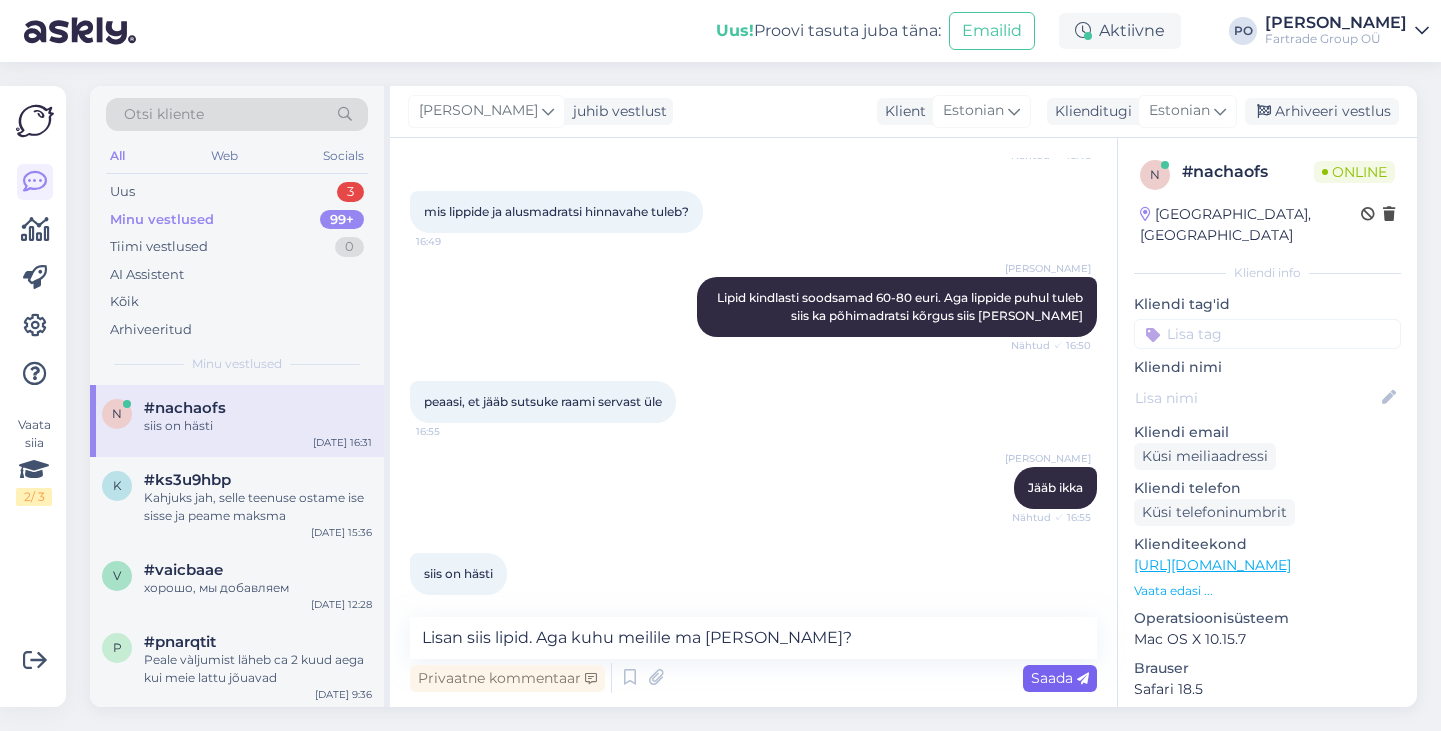 click on "Saada" at bounding box center (1060, 678) 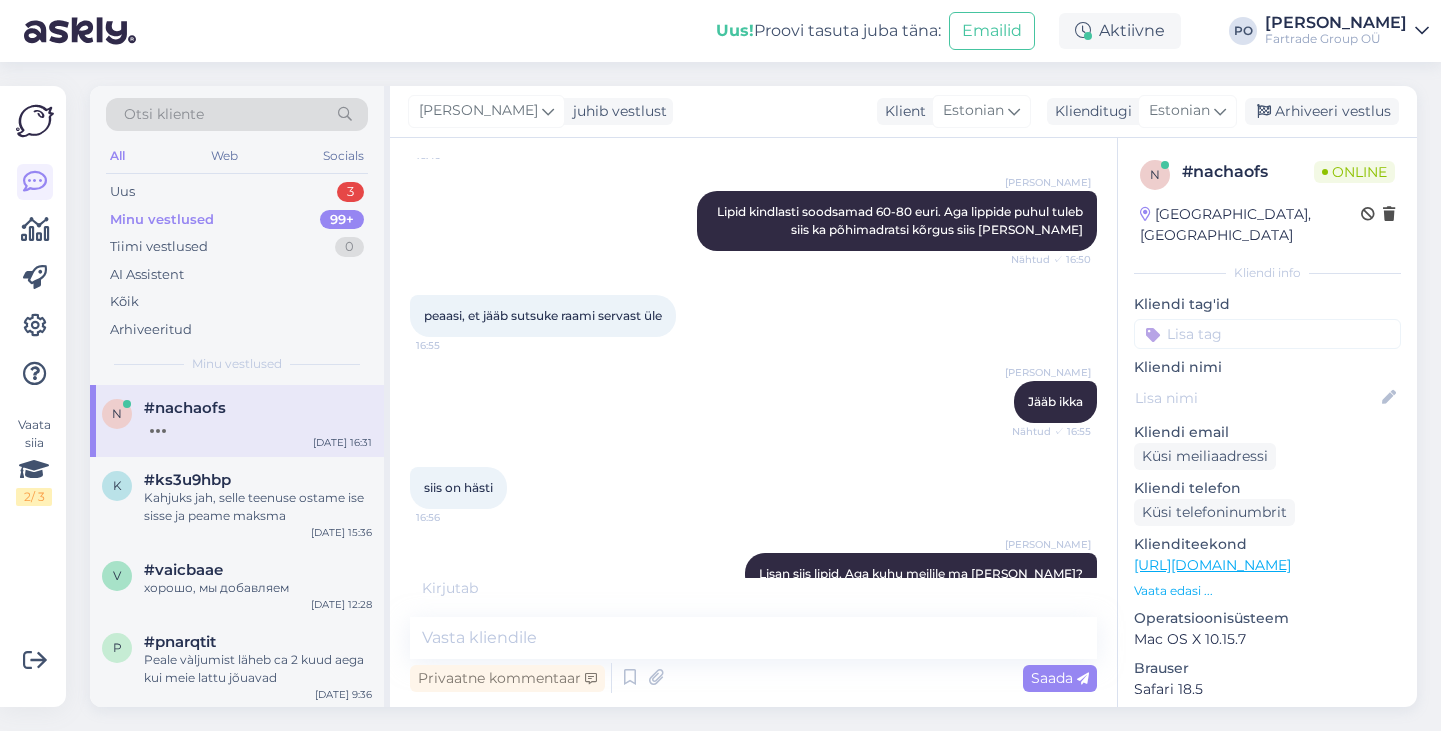 scroll, scrollTop: 3165, scrollLeft: 0, axis: vertical 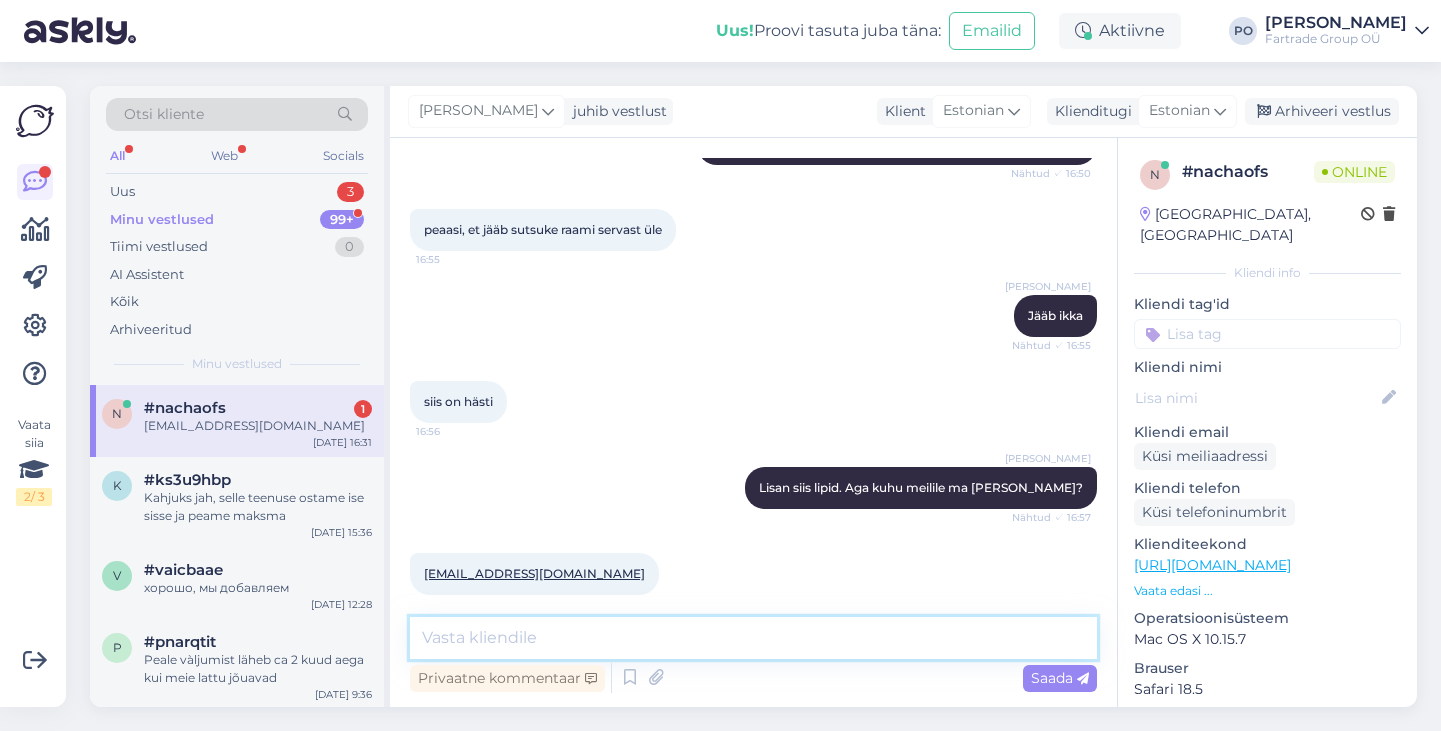 click at bounding box center (753, 638) 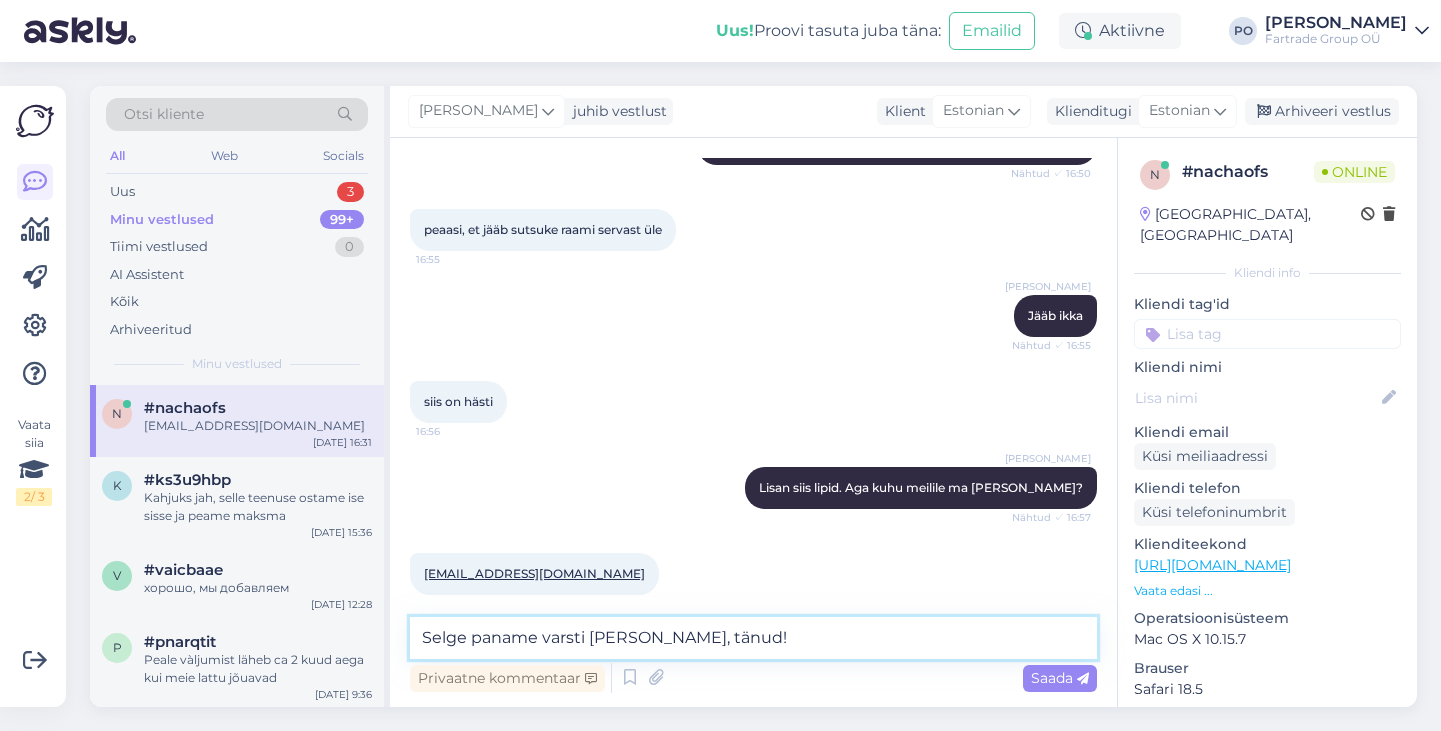 click on "Selge paname varsti teele, tänud!" at bounding box center [753, 638] 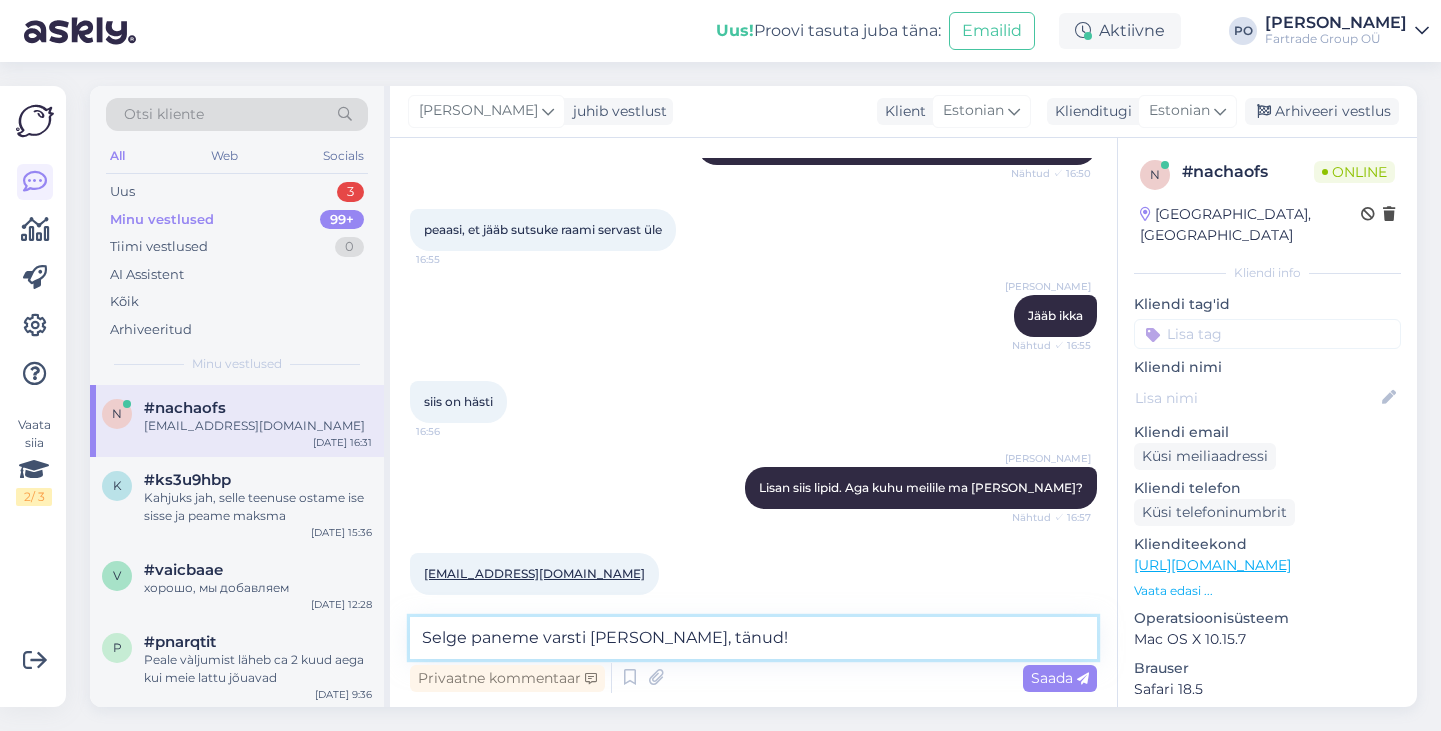 click on "Selge paneme varsti teele, tänud!" at bounding box center (753, 638) 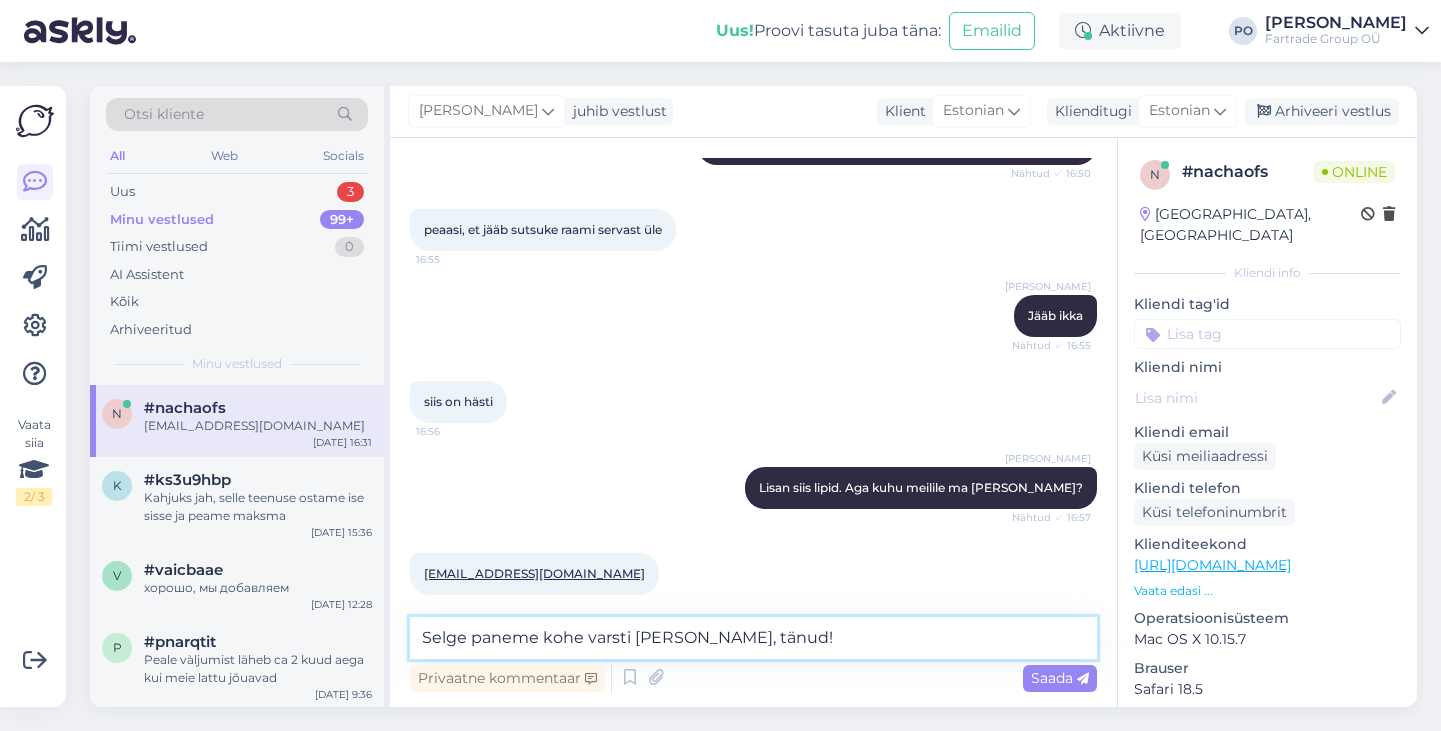 click on "Selge paneme kohe varsti teele, tänud!" at bounding box center [753, 638] 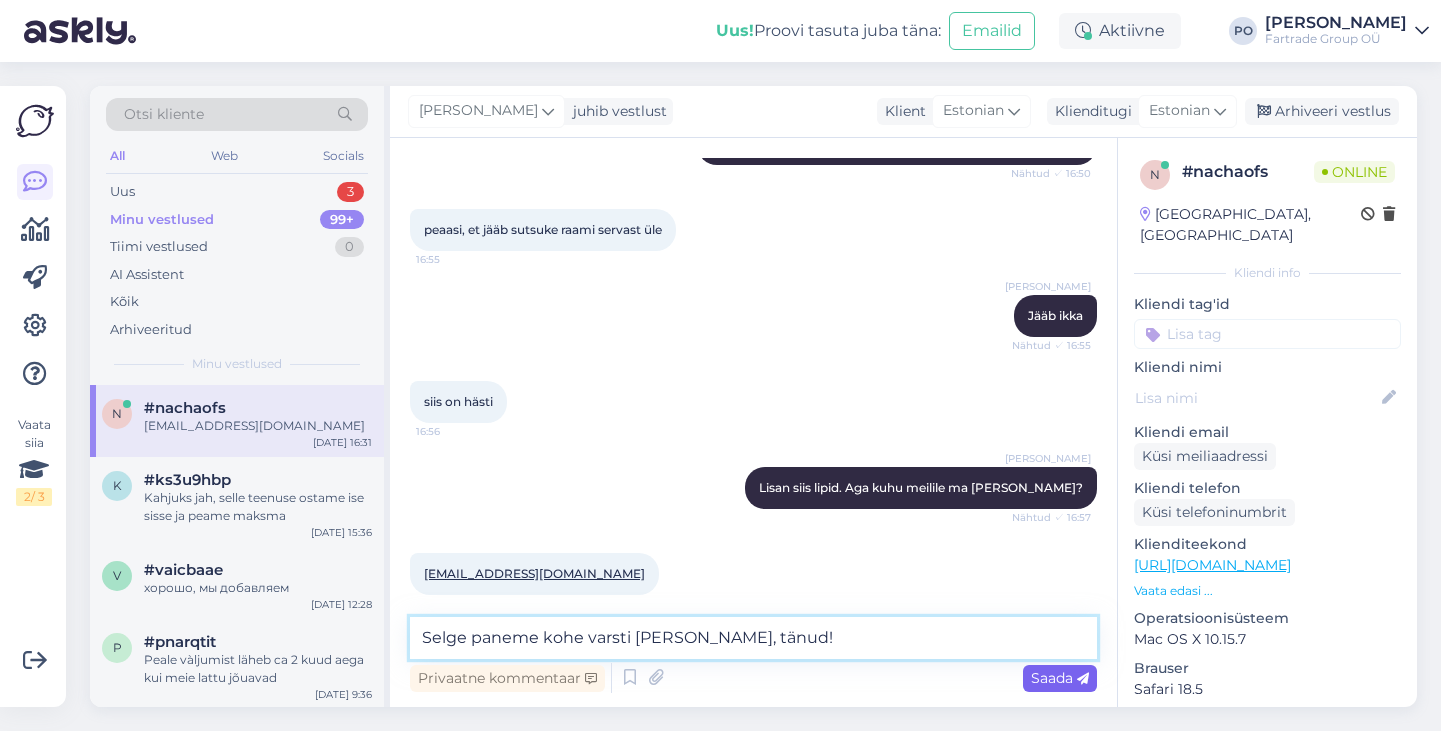 type on "Selge paneme kohe varsti teele, tänud!" 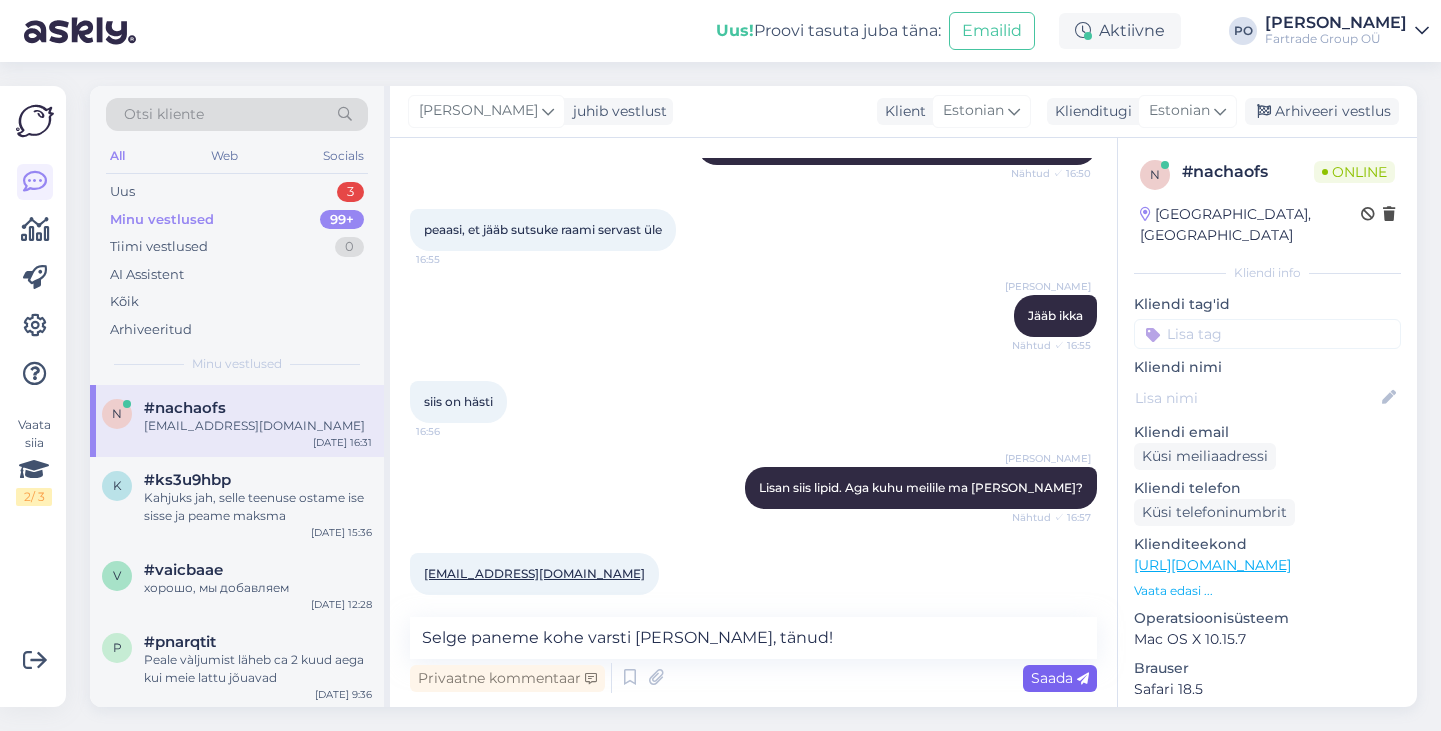 click on "Saada" at bounding box center [1060, 678] 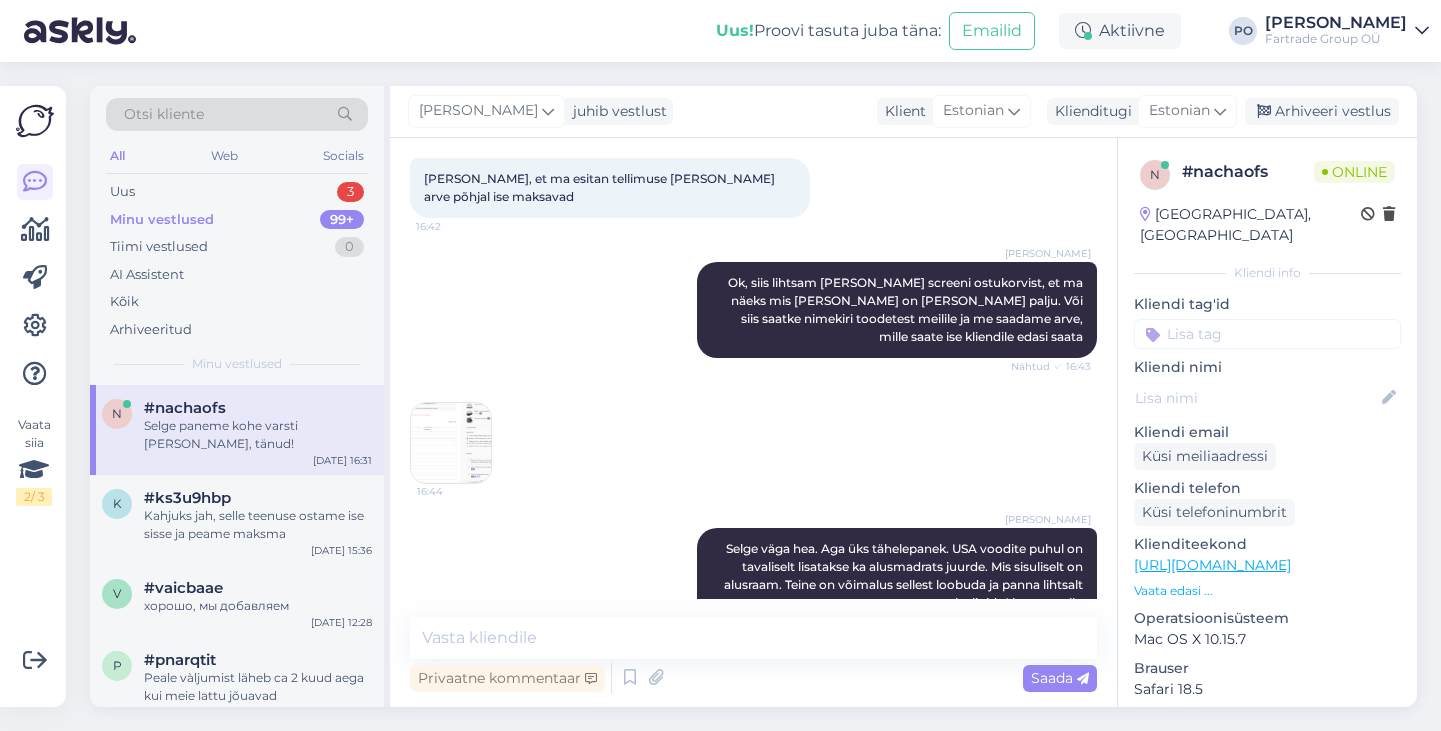 scroll, scrollTop: 2360, scrollLeft: 0, axis: vertical 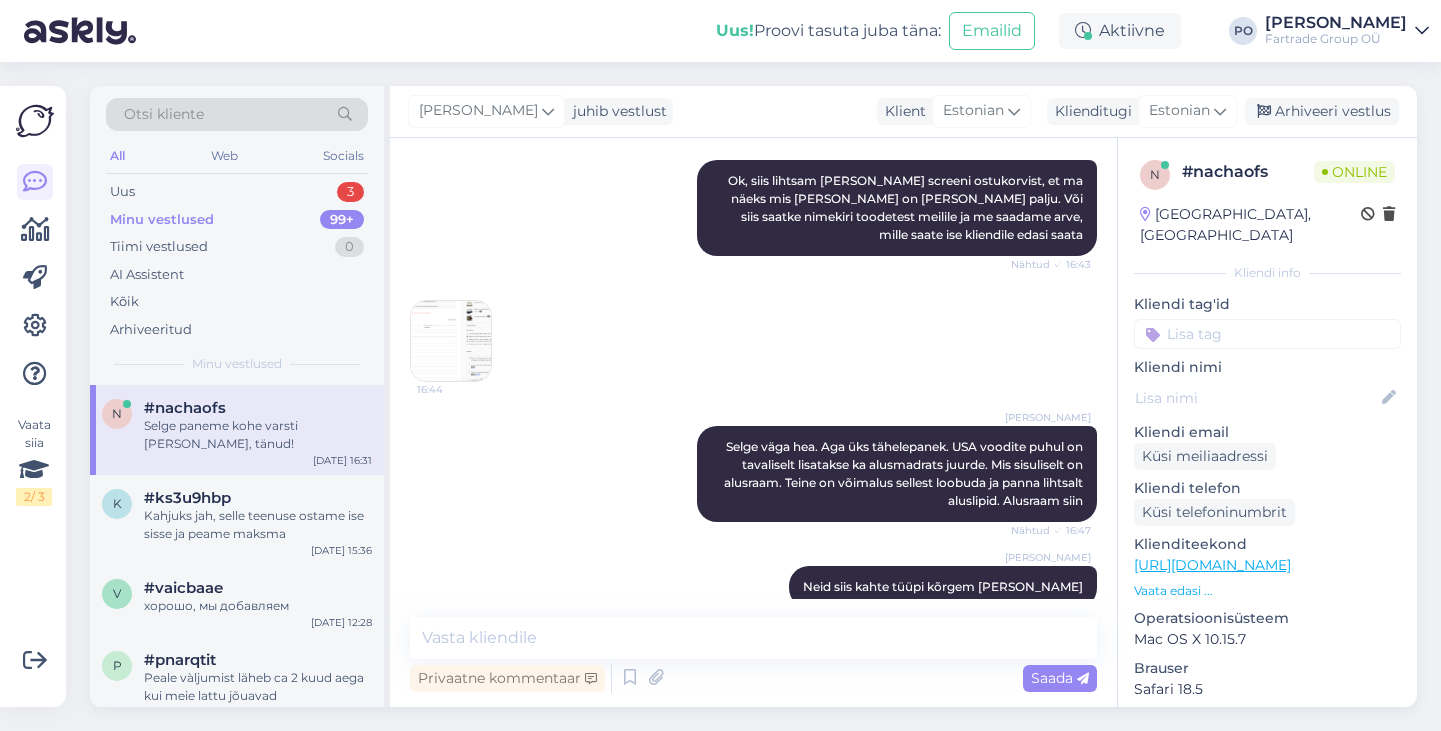 click at bounding box center [451, 341] 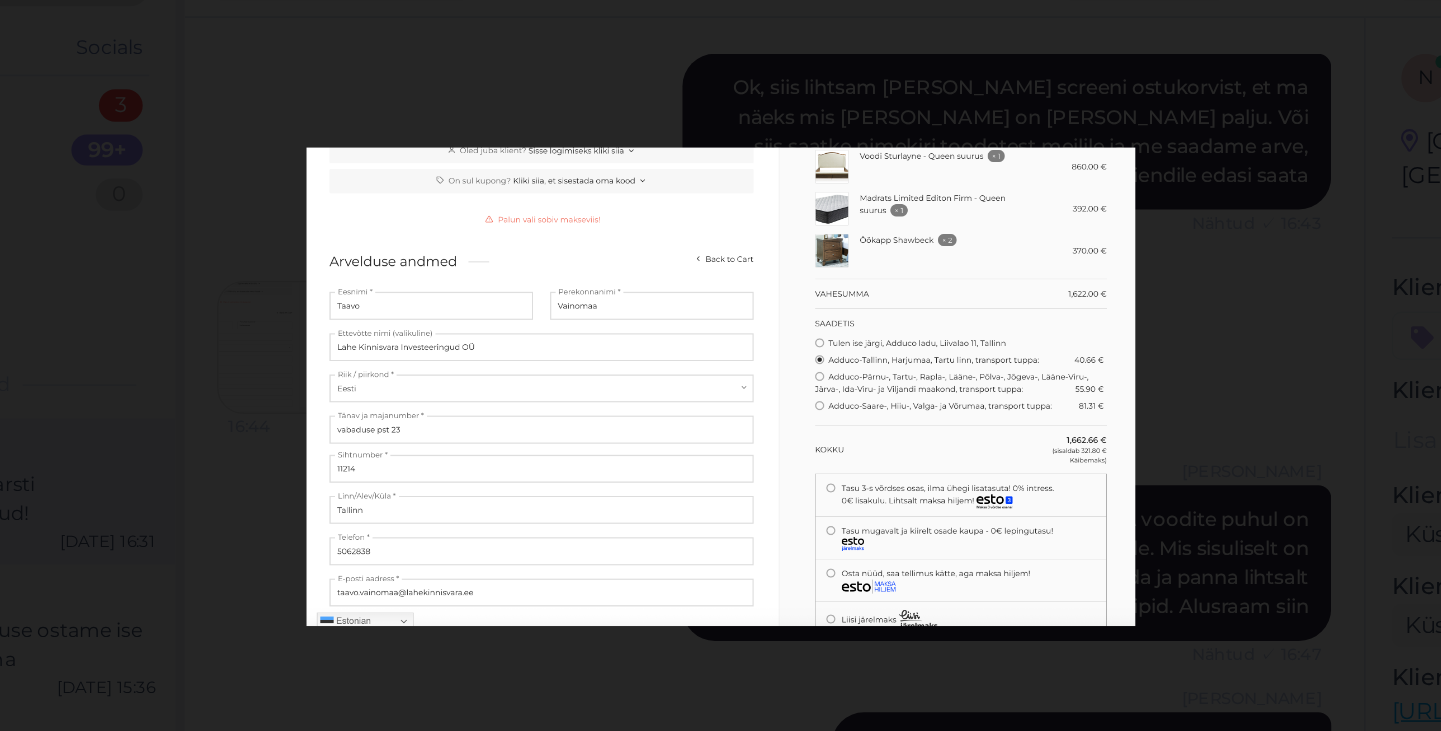 click at bounding box center (720, 365) 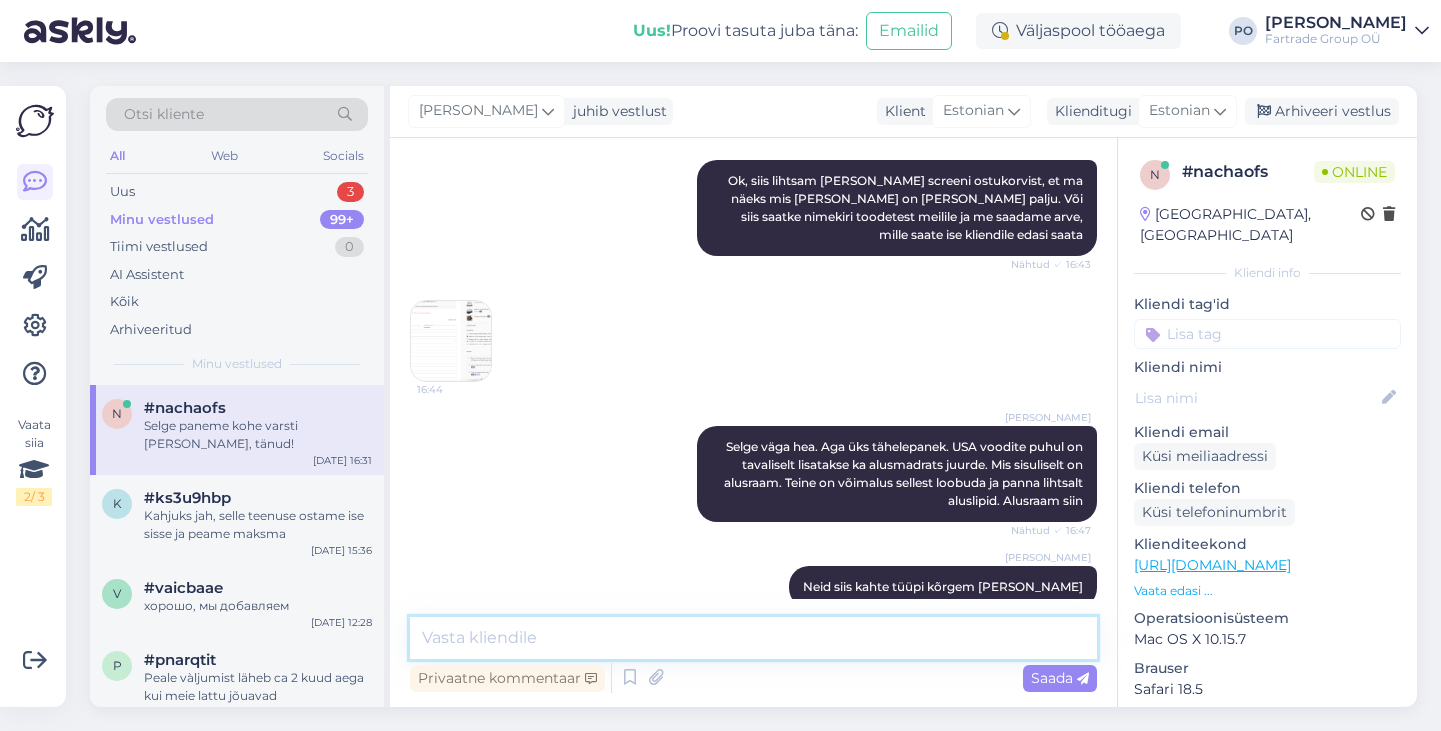 click at bounding box center (753, 638) 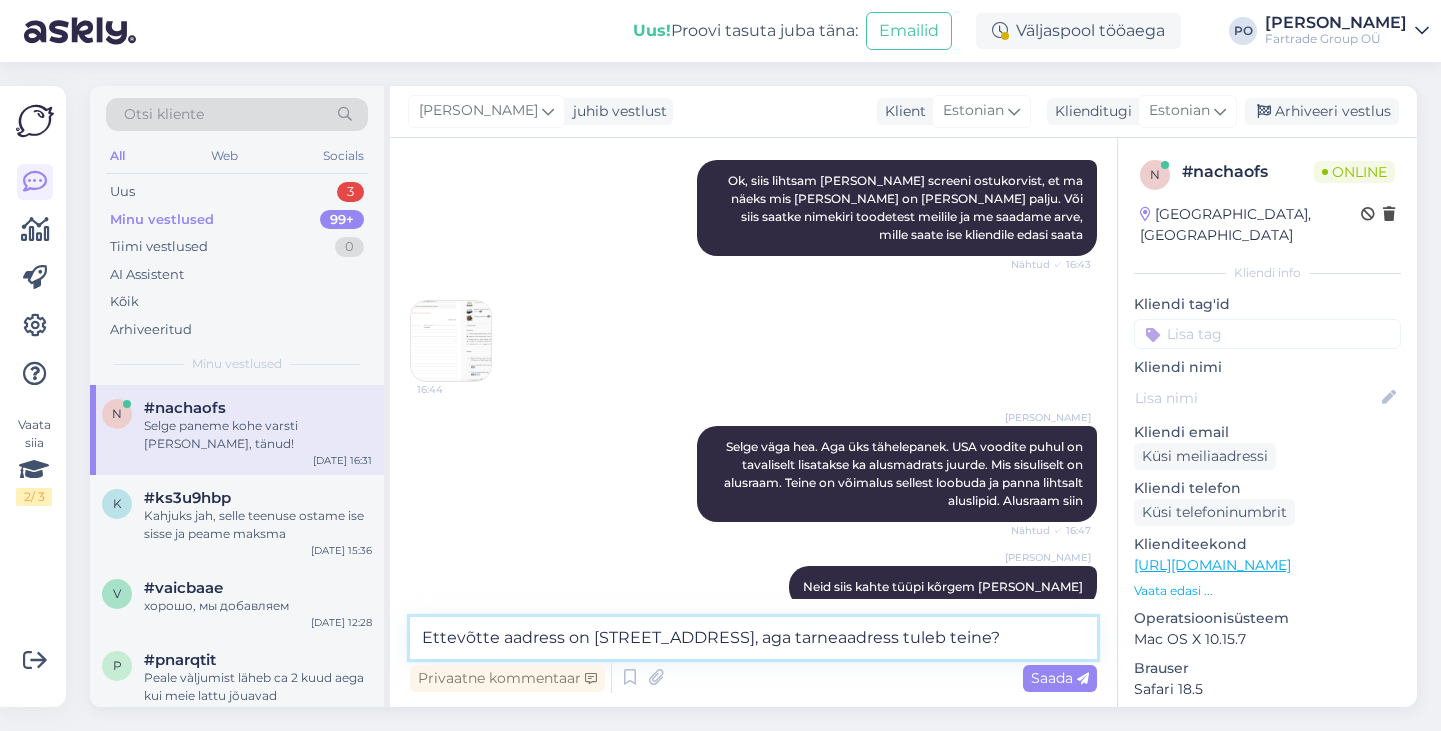 drag, startPoint x: 656, startPoint y: 640, endPoint x: 653, endPoint y: 625, distance: 15.297058 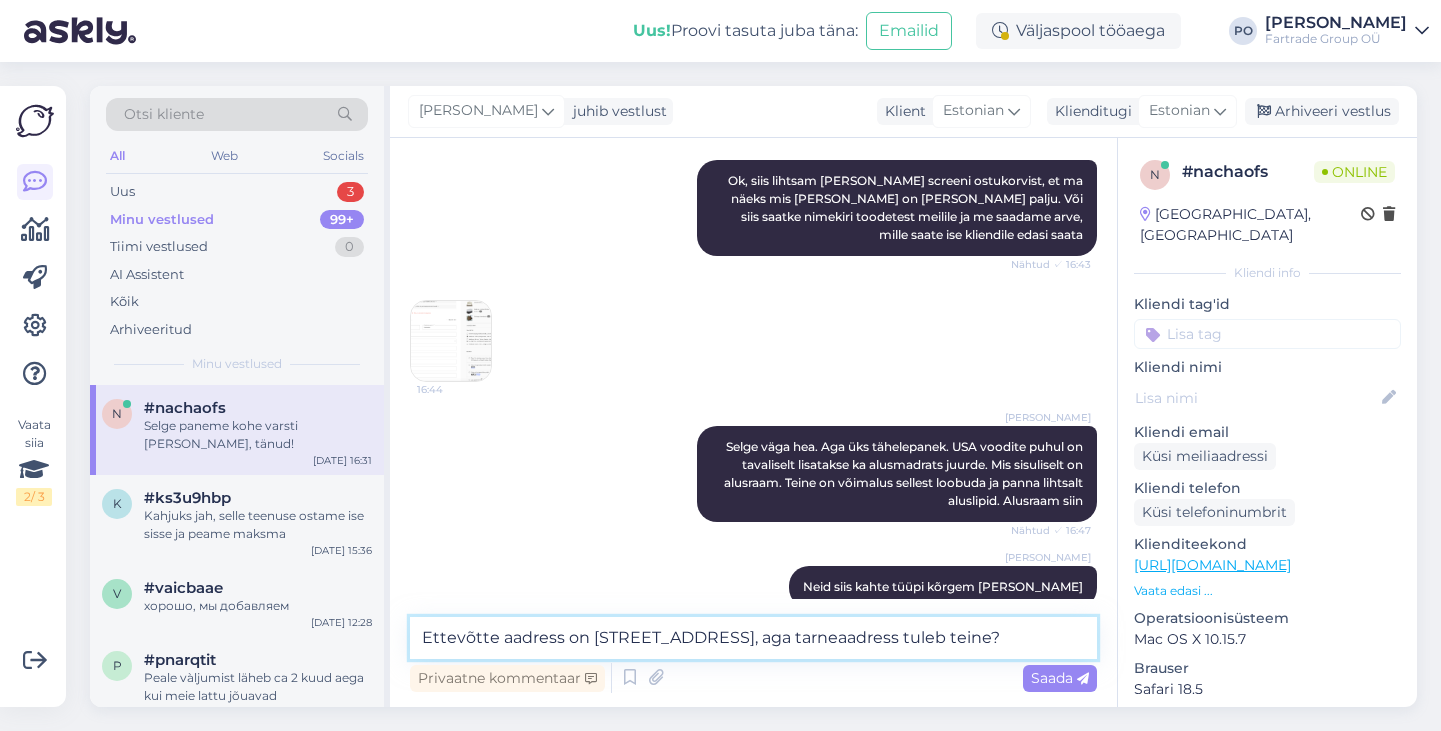 type on "Ettevõtte aadress on Nõmme, Vabaduse pst 23, aga tarneaadress tuleb teine?" 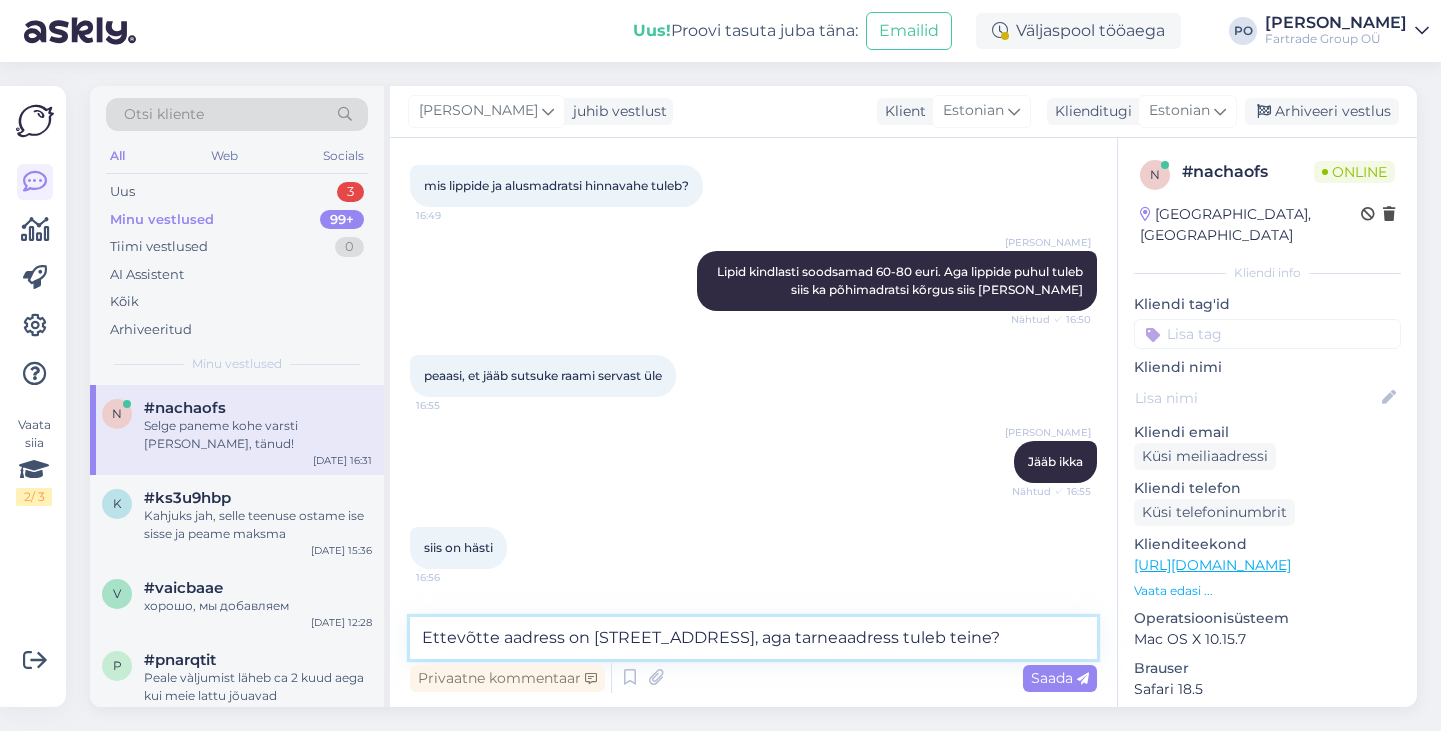 scroll, scrollTop: 3251, scrollLeft: 0, axis: vertical 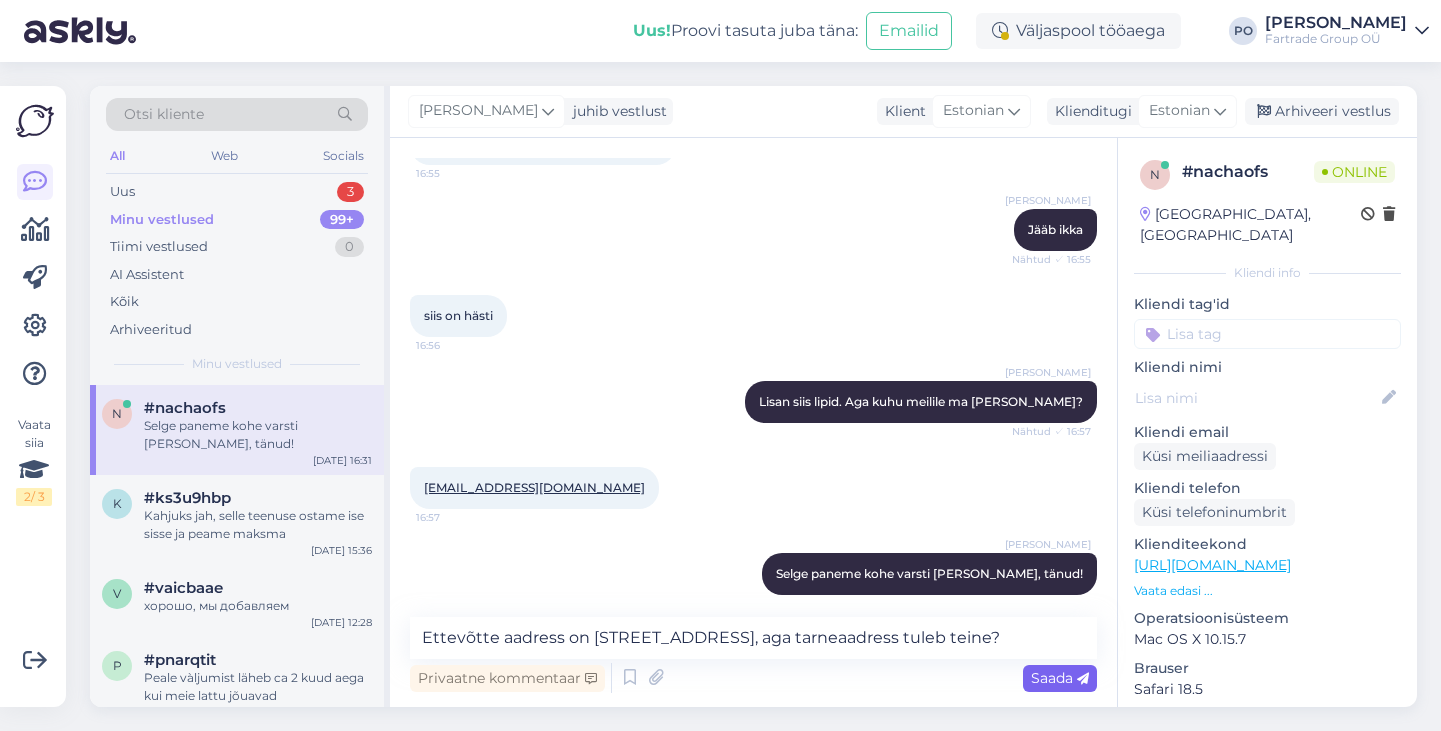 click on "Saada" at bounding box center (1060, 678) 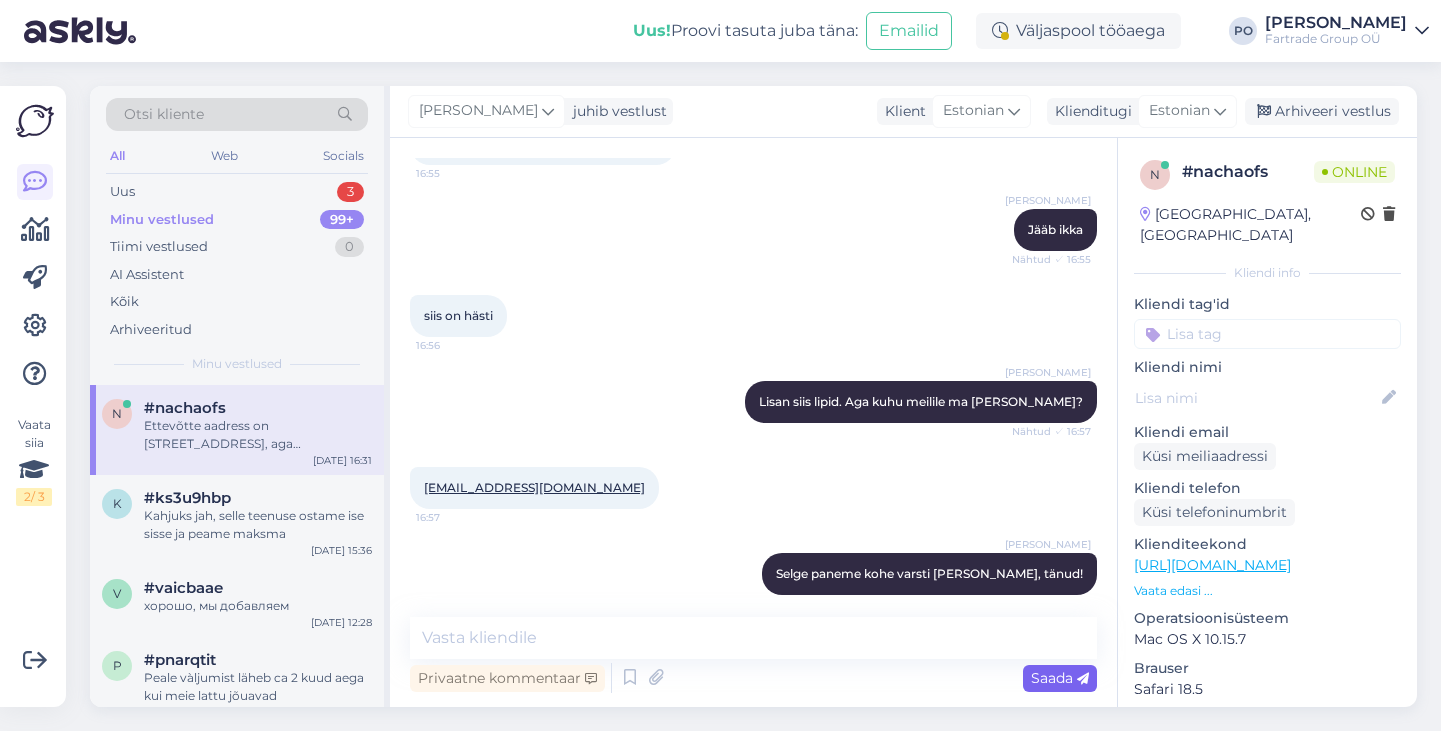 scroll, scrollTop: 3355, scrollLeft: 0, axis: vertical 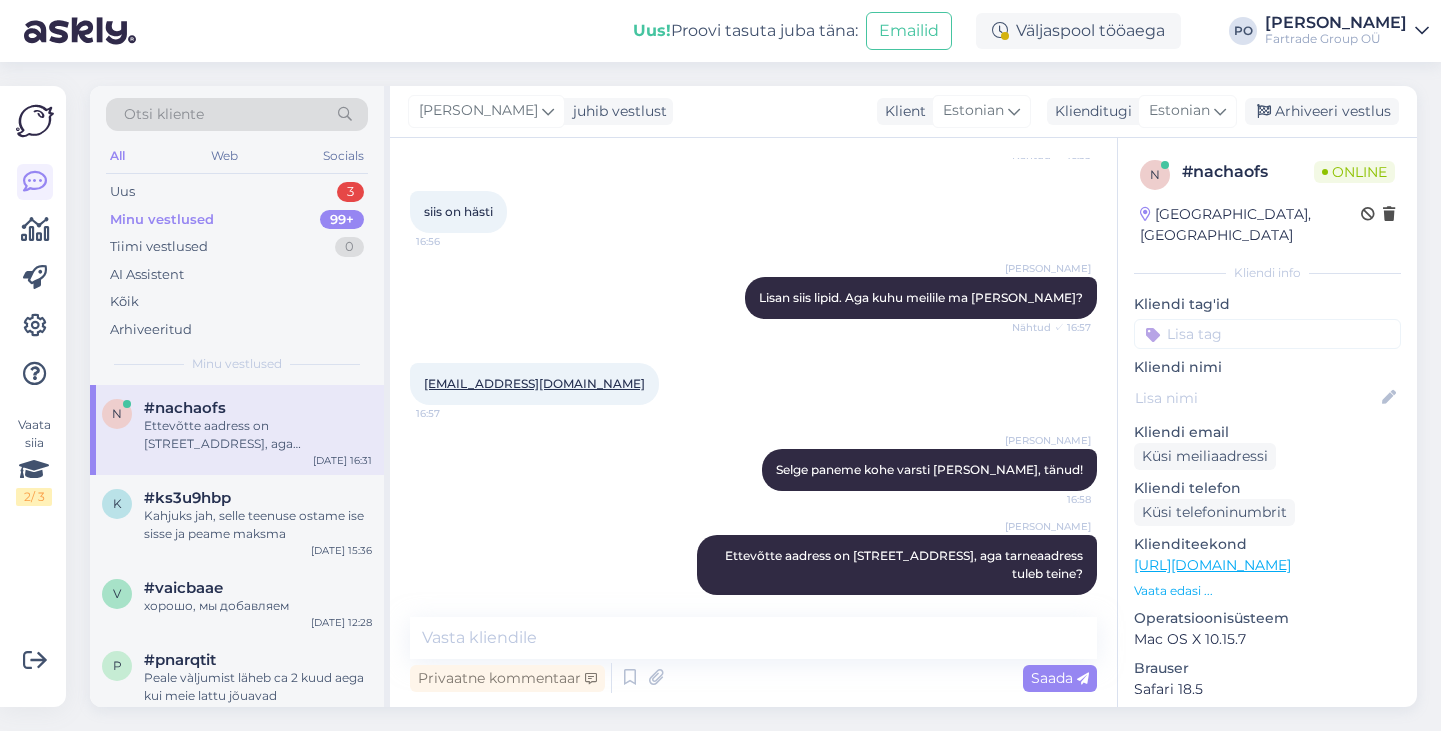 drag, startPoint x: 639, startPoint y: 366, endPoint x: 420, endPoint y: 370, distance: 219.03653 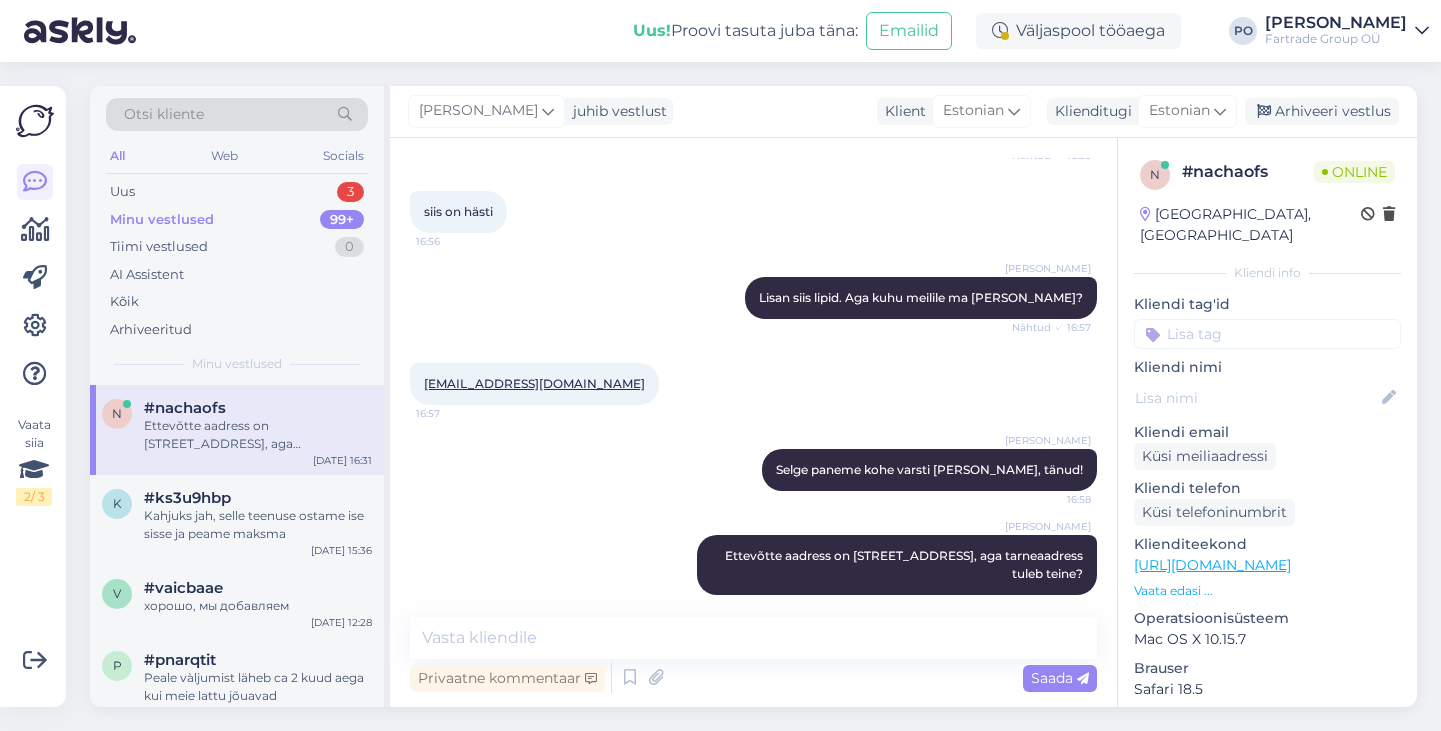 click on "taavo.vainomaa@lahekinnisvara.ee 16:57" at bounding box center (534, 384) 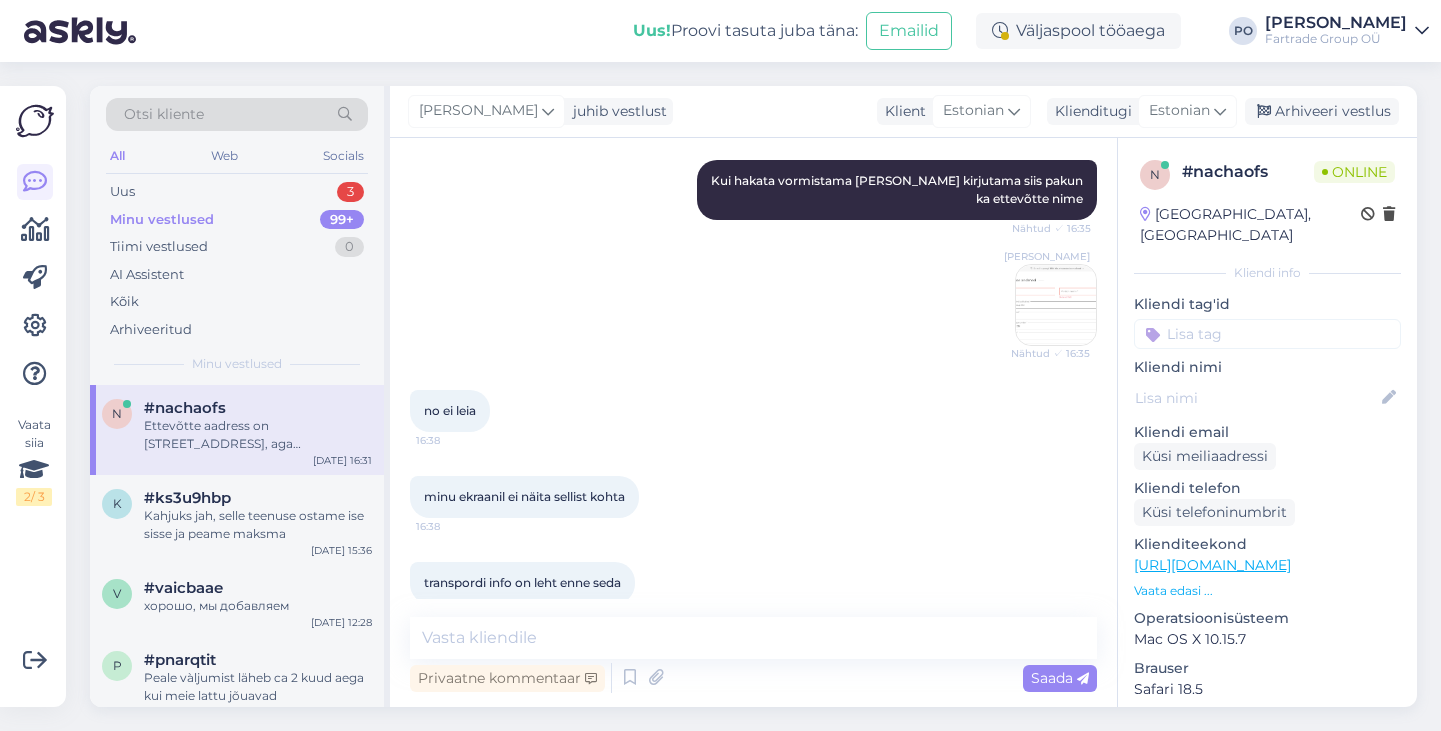 scroll, scrollTop: 773, scrollLeft: 0, axis: vertical 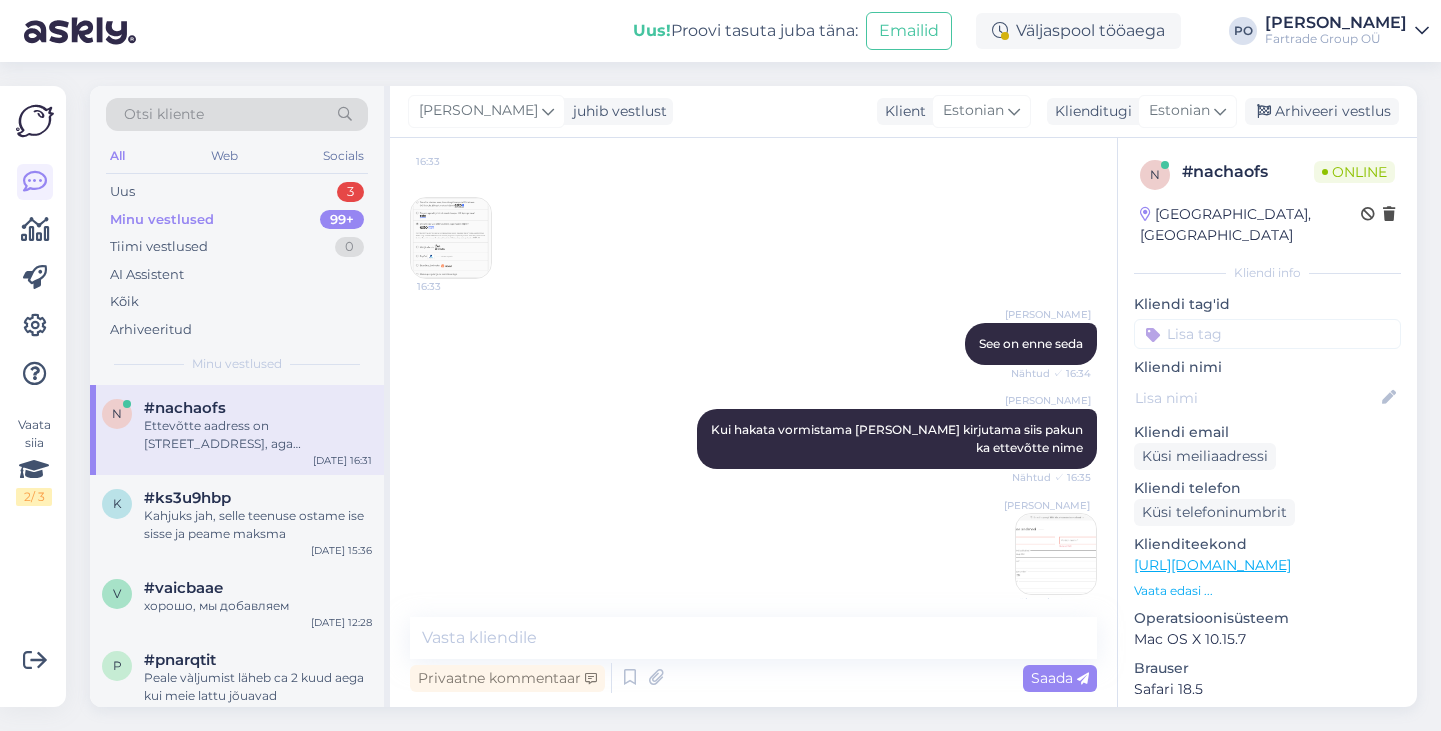 click at bounding box center (451, 238) 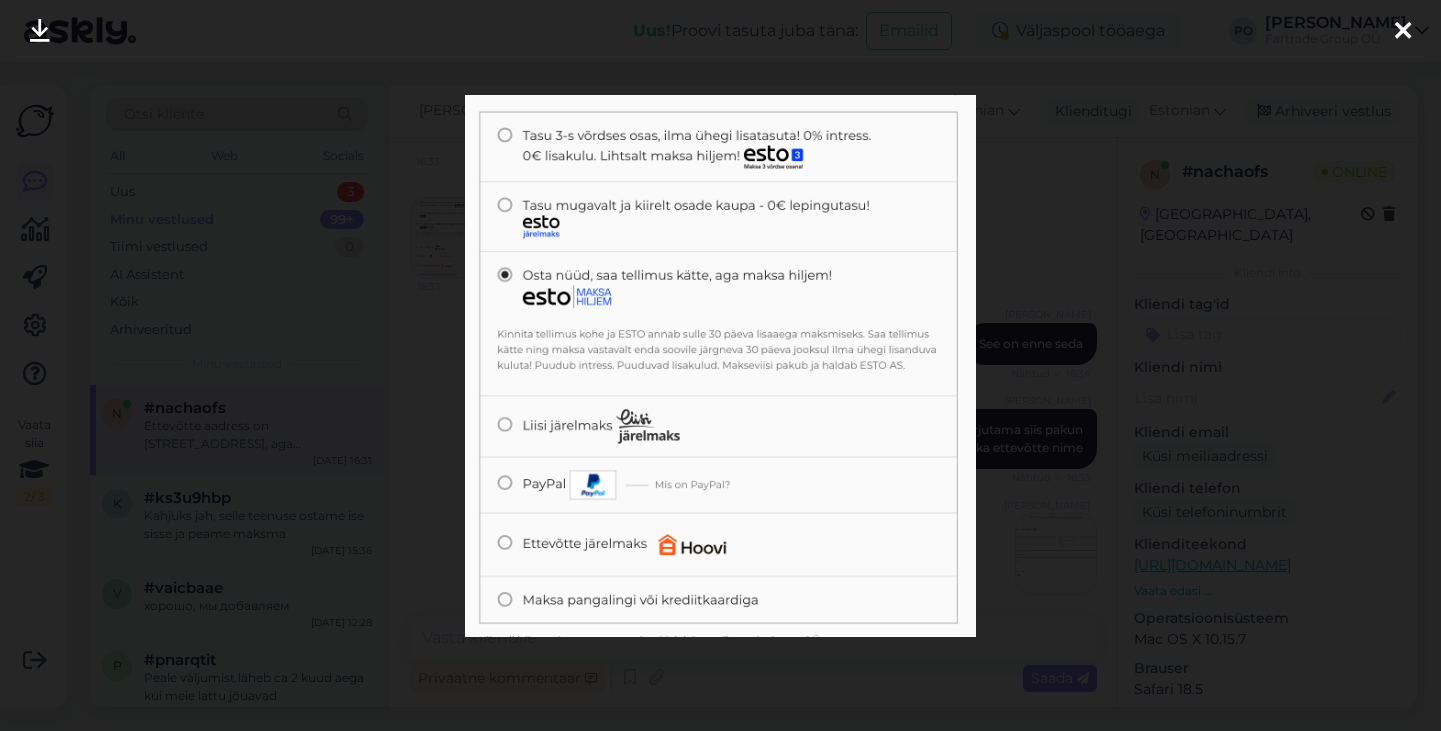 click at bounding box center [720, 365] 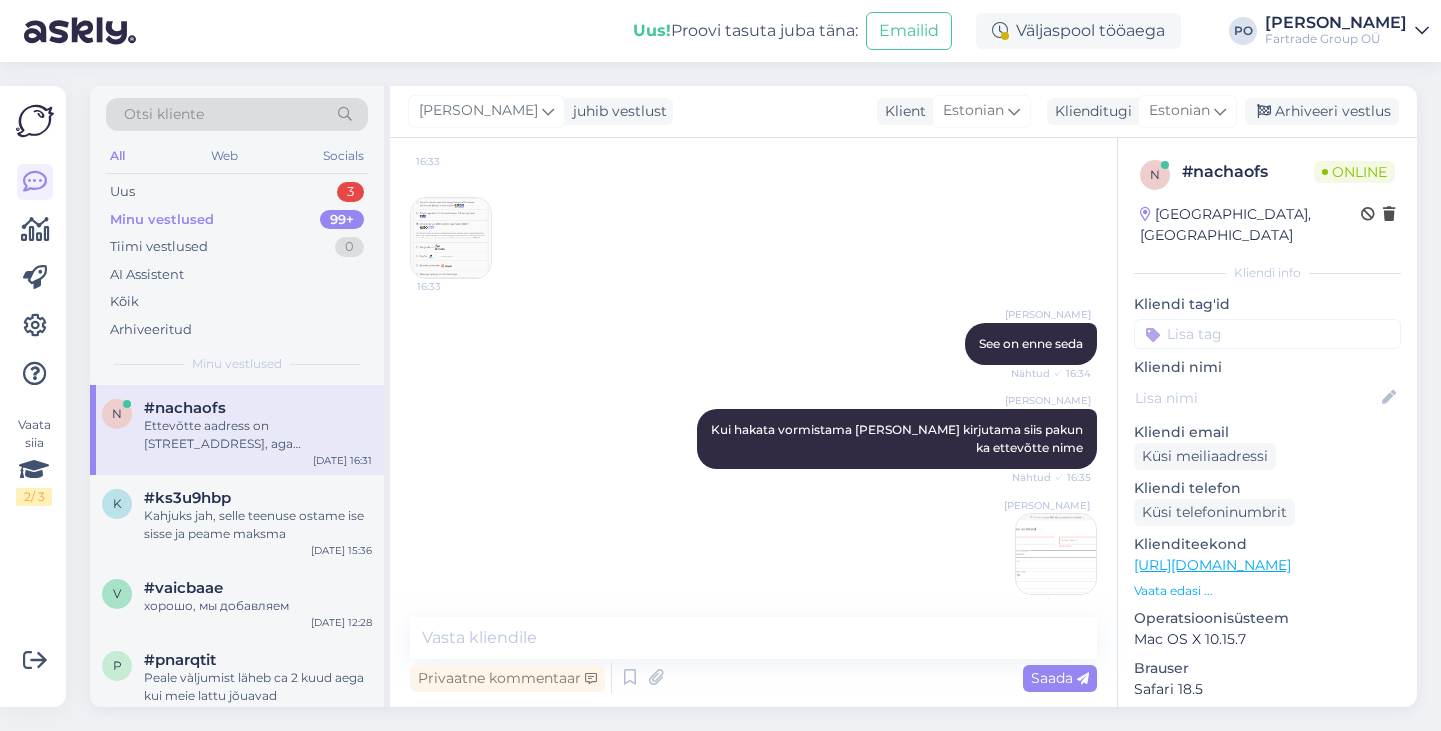 click at bounding box center [1056, 554] 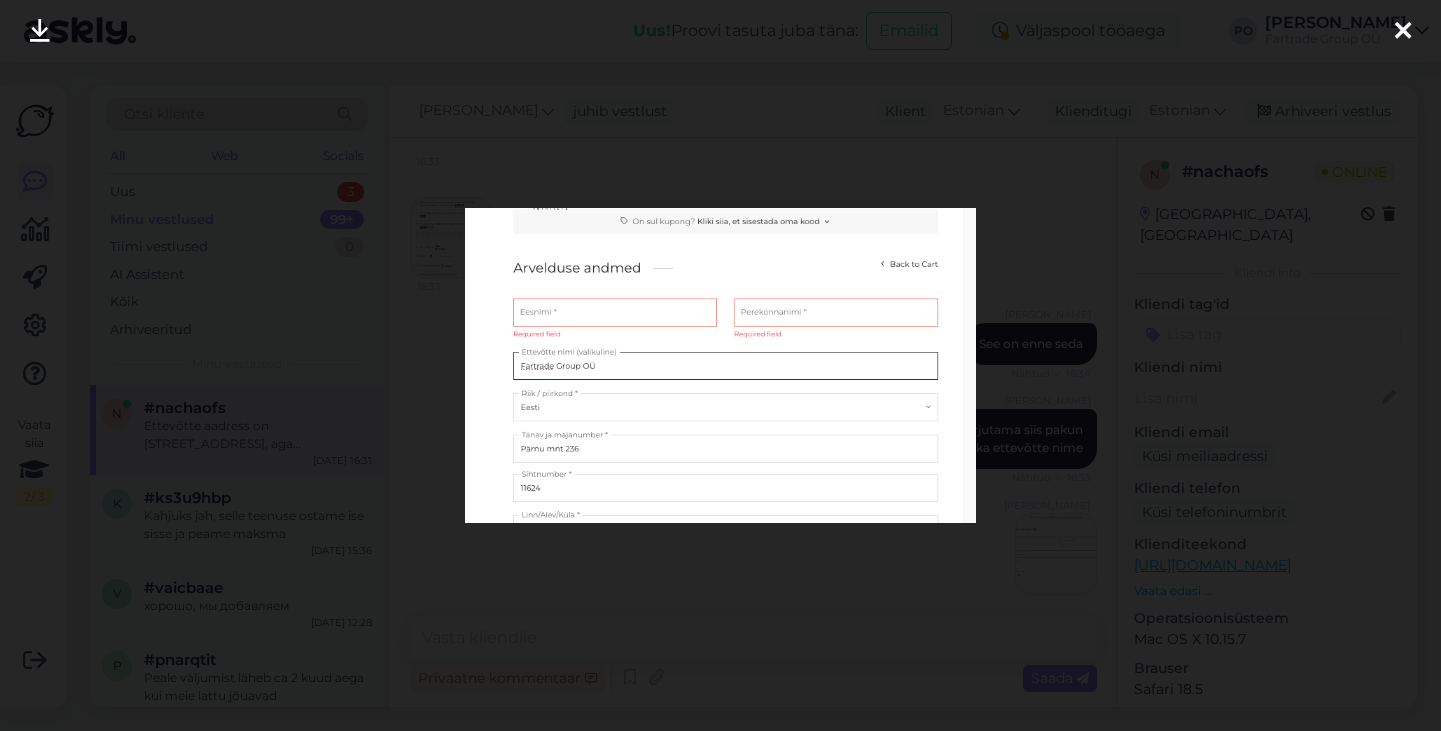 click at bounding box center [1403, 32] 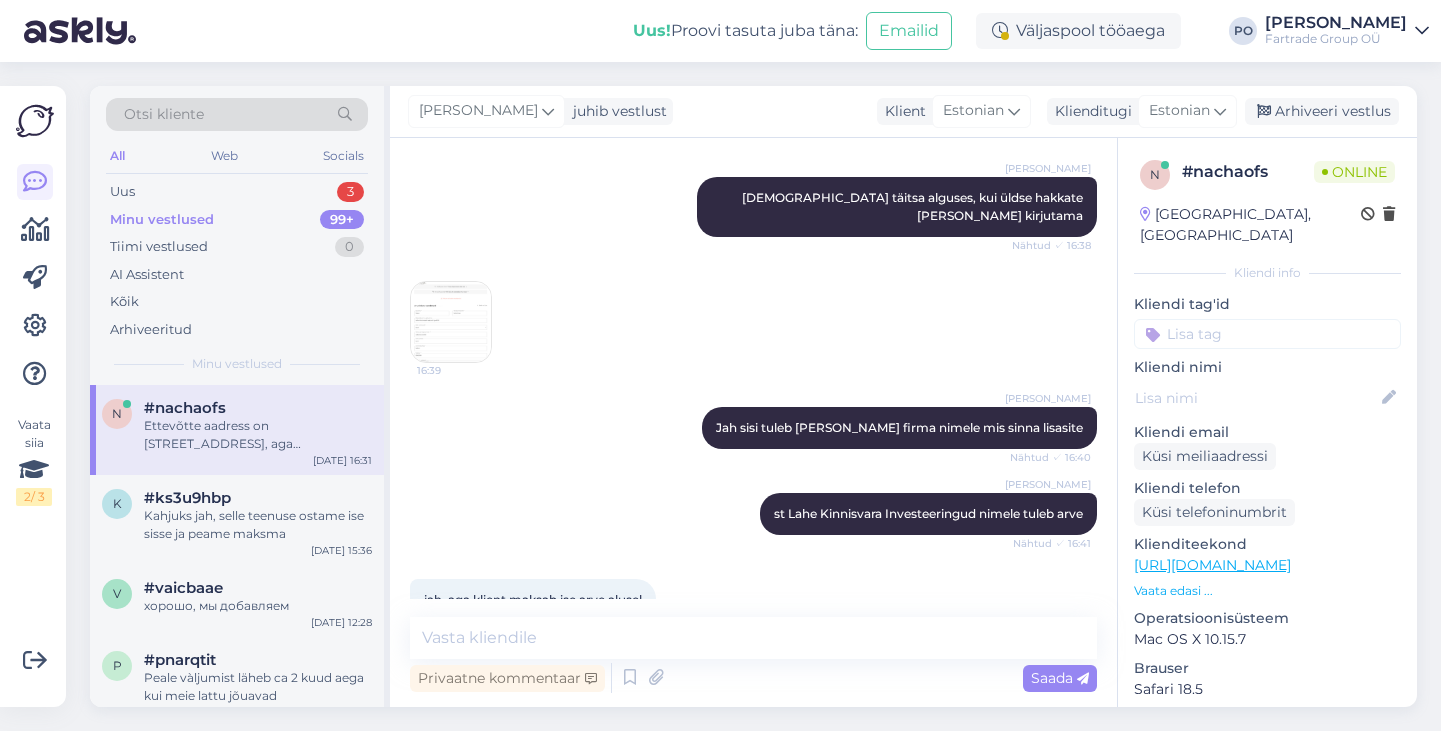 scroll, scrollTop: 1580, scrollLeft: 0, axis: vertical 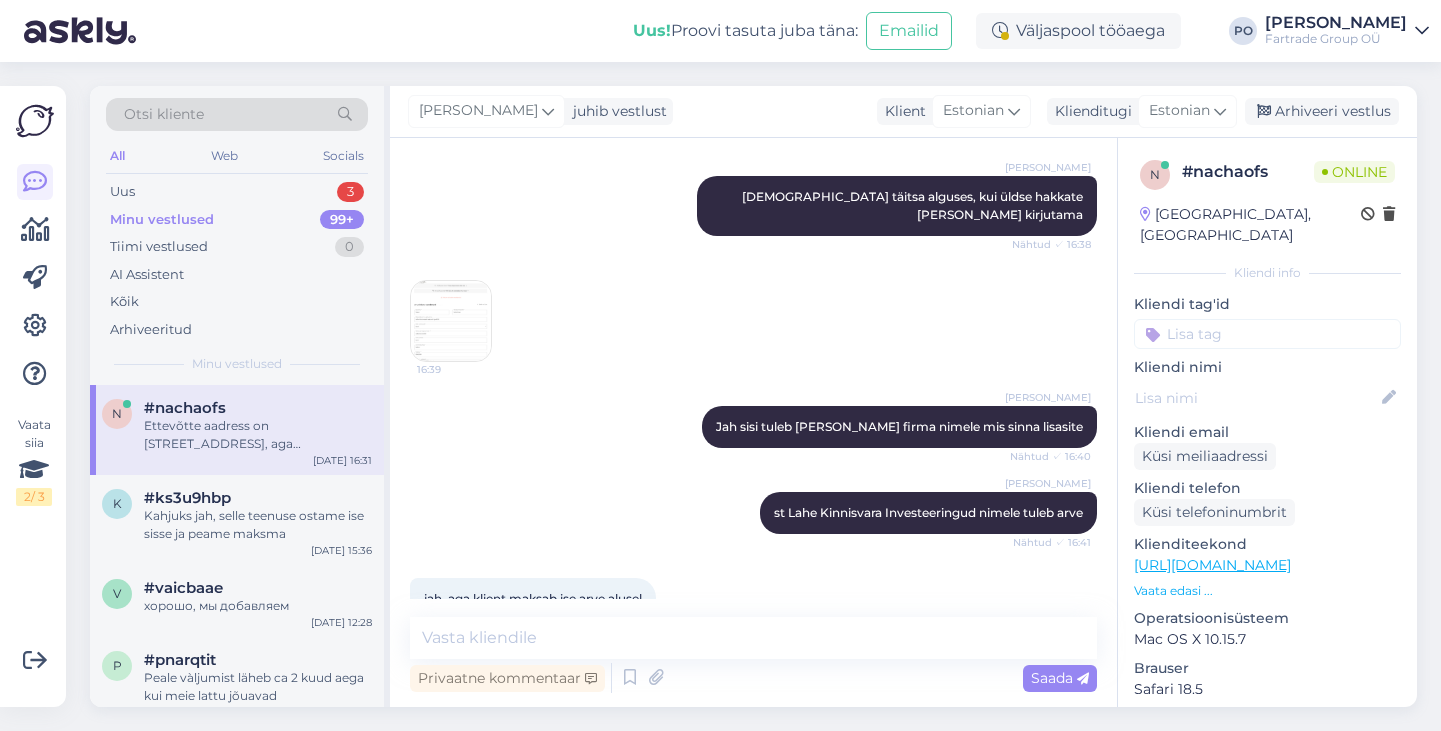 click at bounding box center [451, 321] 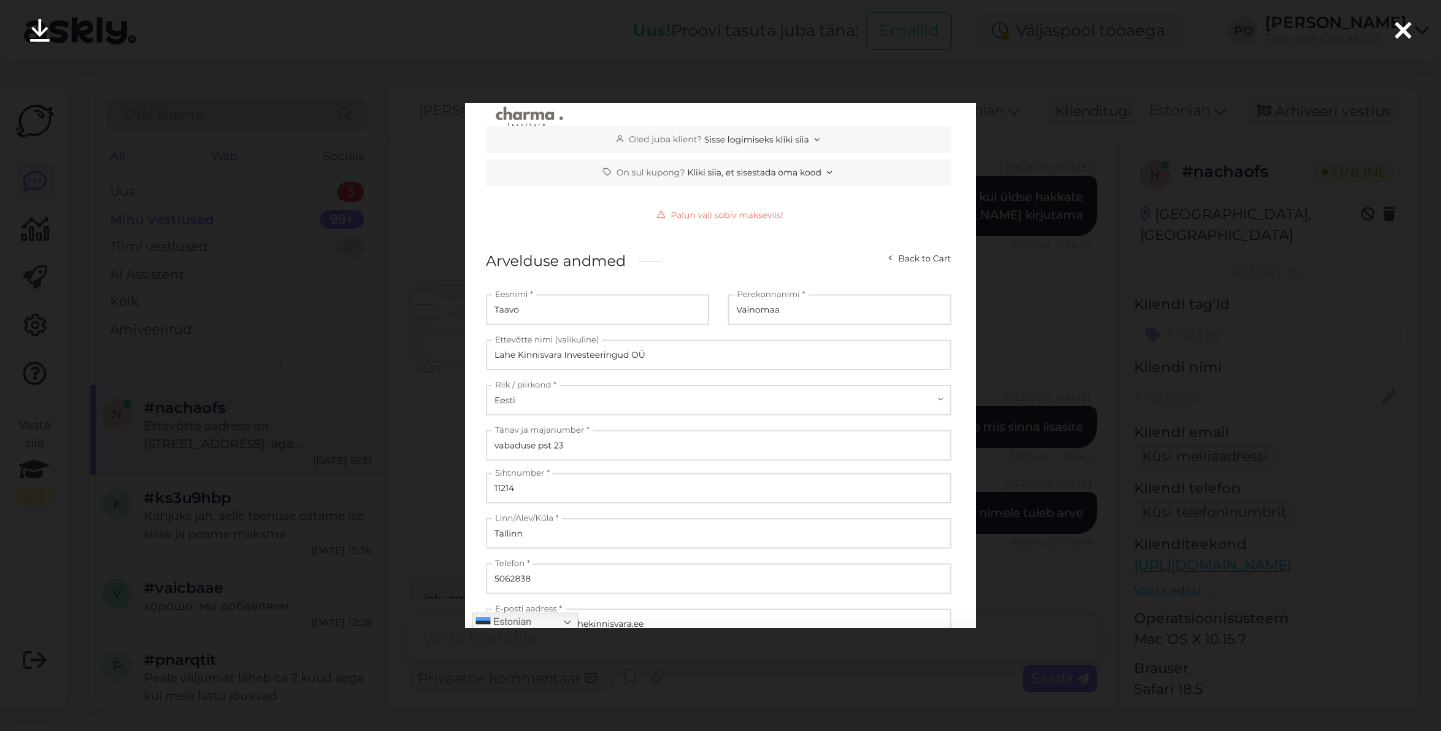 click at bounding box center [1403, 31] 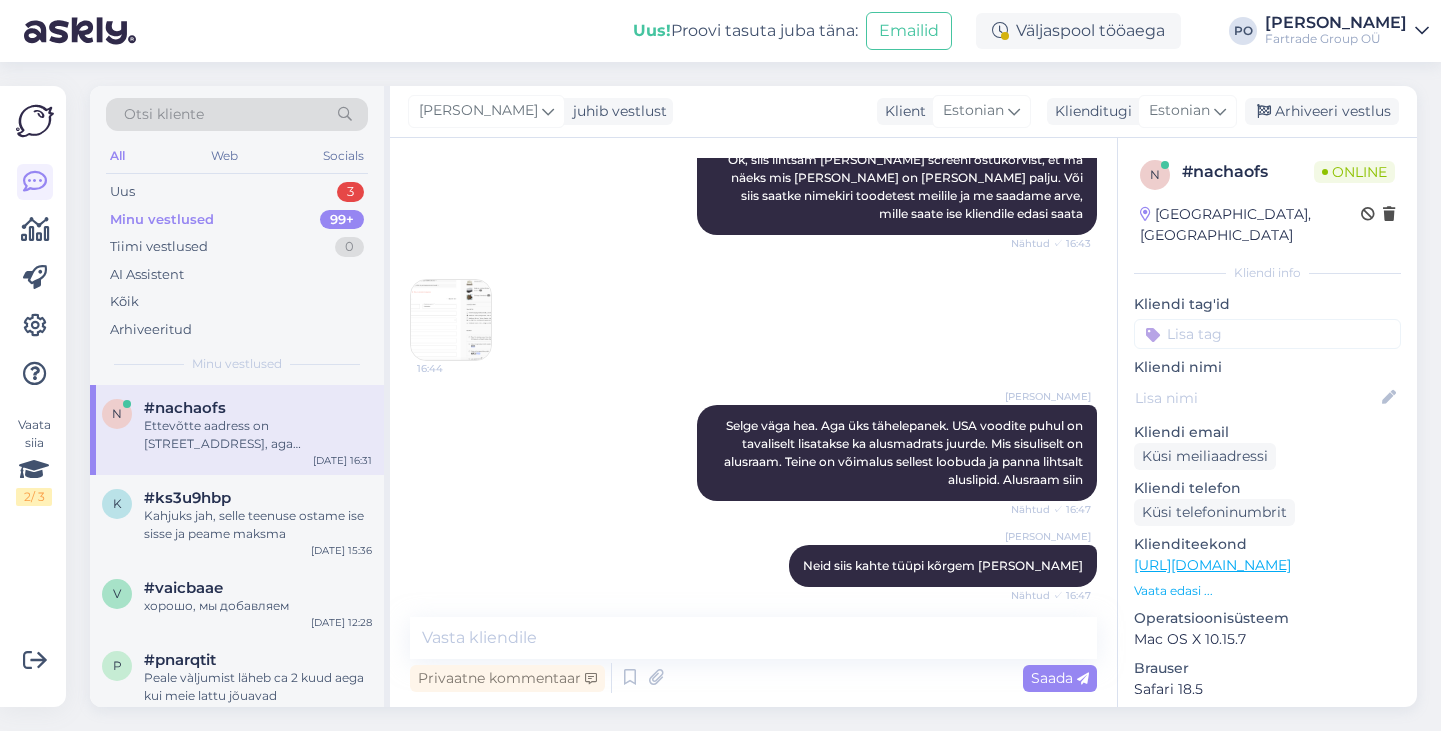 scroll, scrollTop: 2385, scrollLeft: 0, axis: vertical 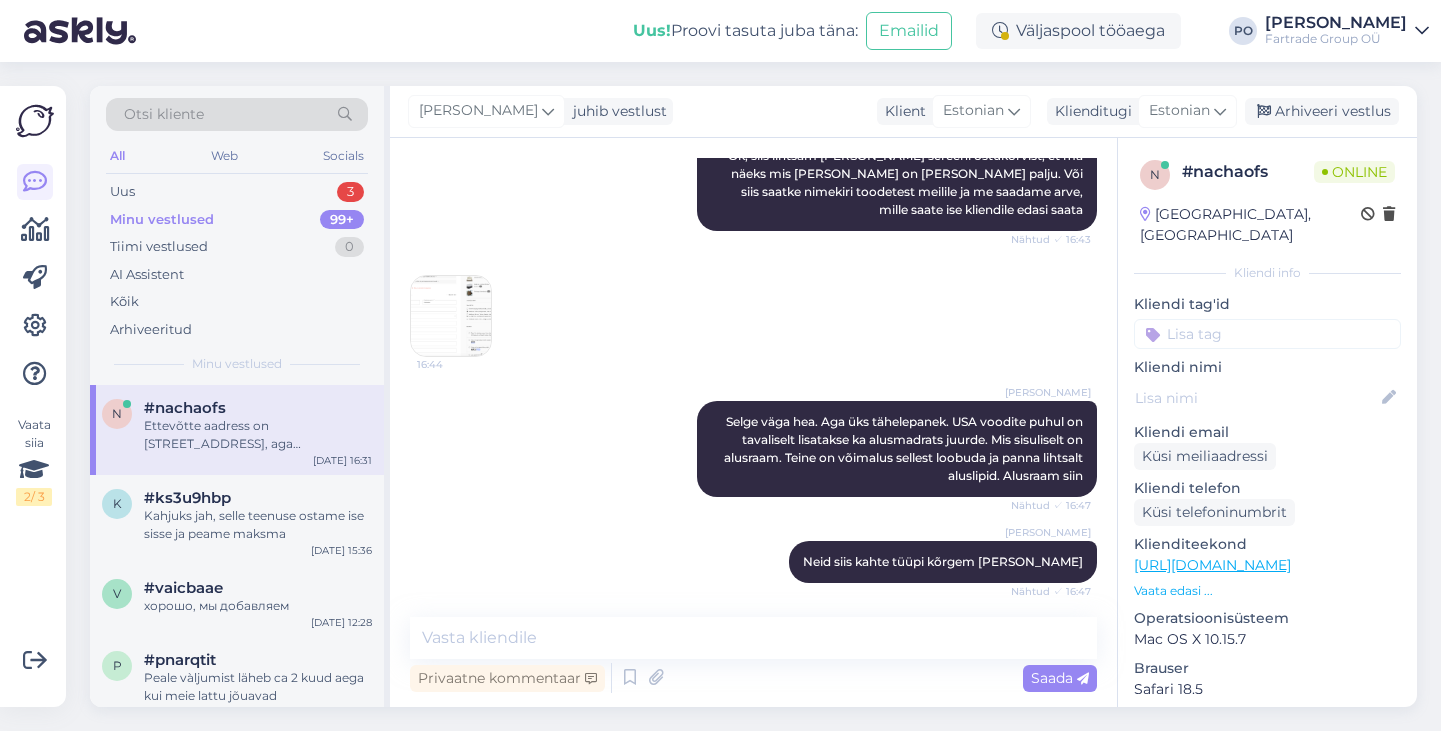 click at bounding box center (451, 316) 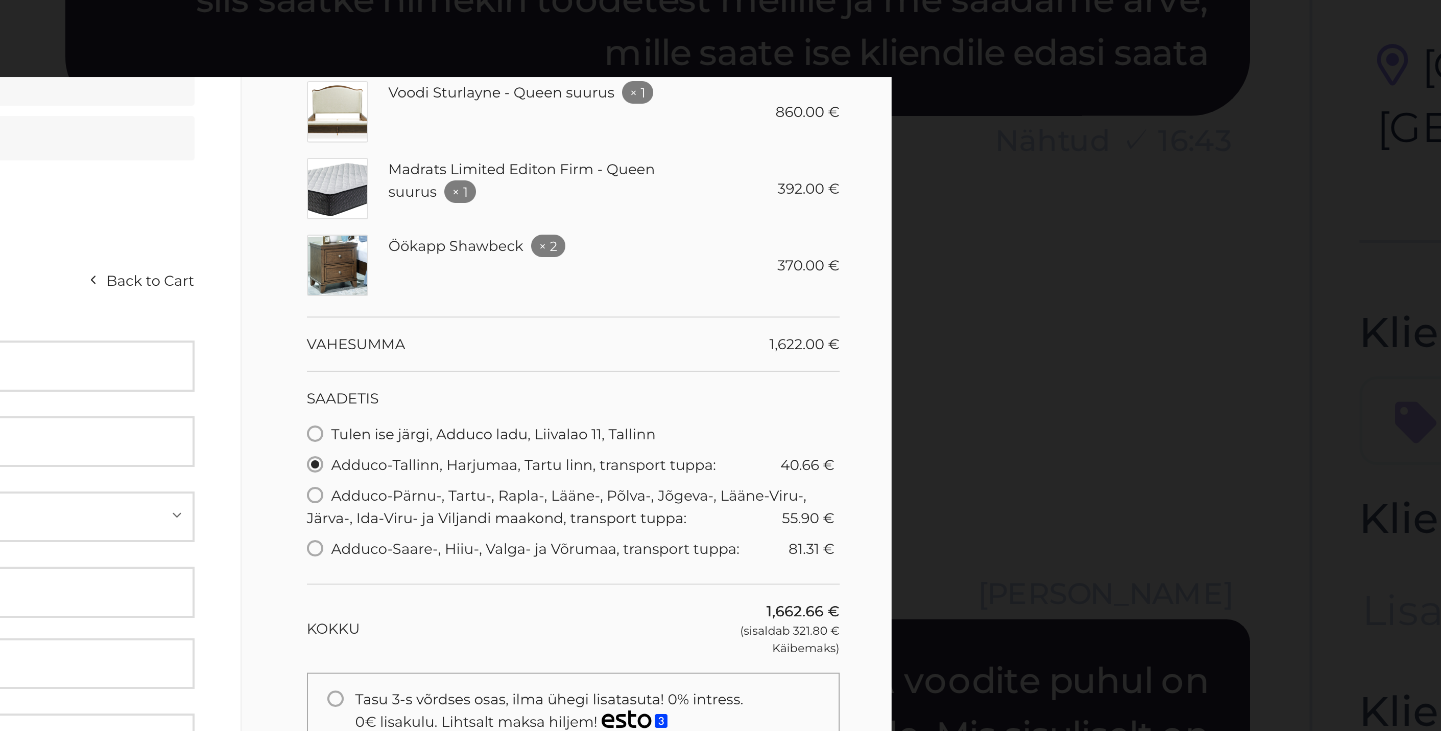 click at bounding box center [720, 365] 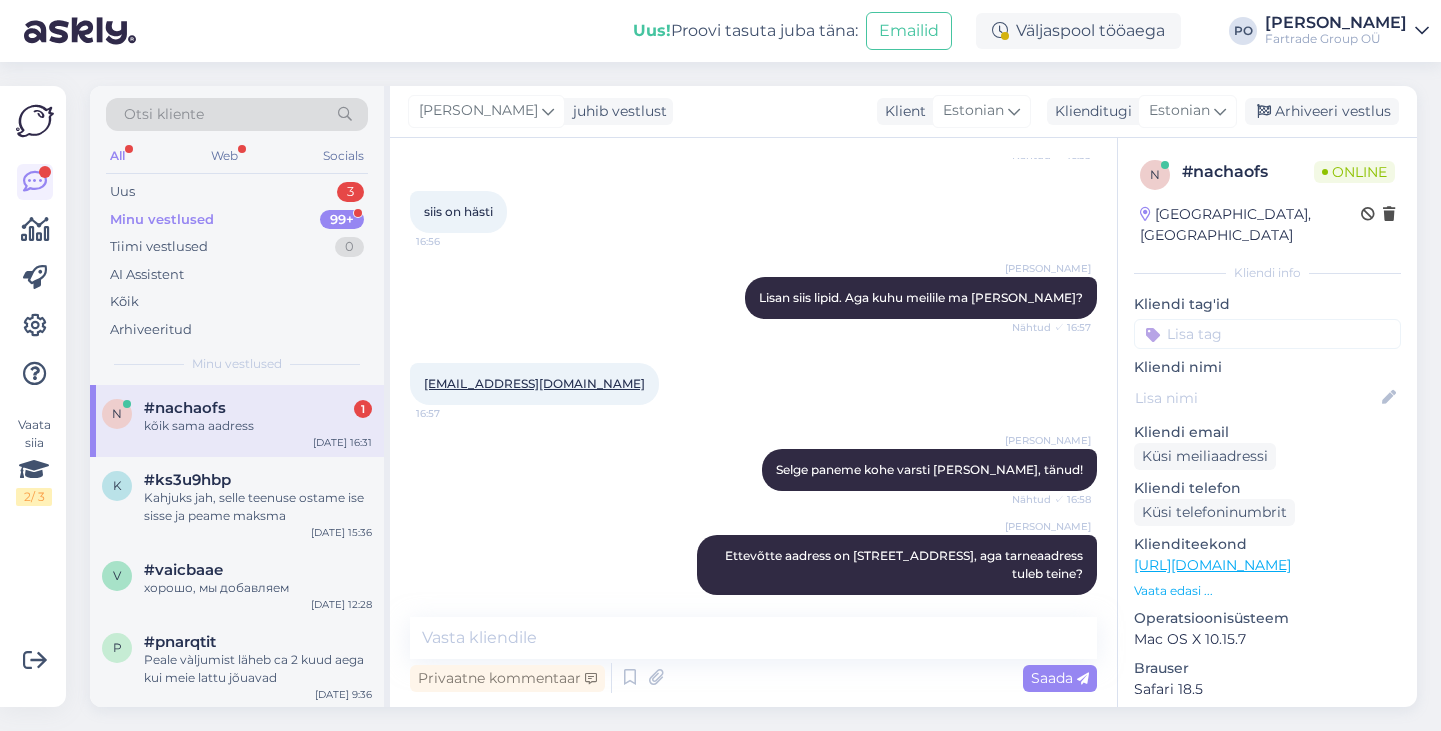 scroll, scrollTop: 3441, scrollLeft: 0, axis: vertical 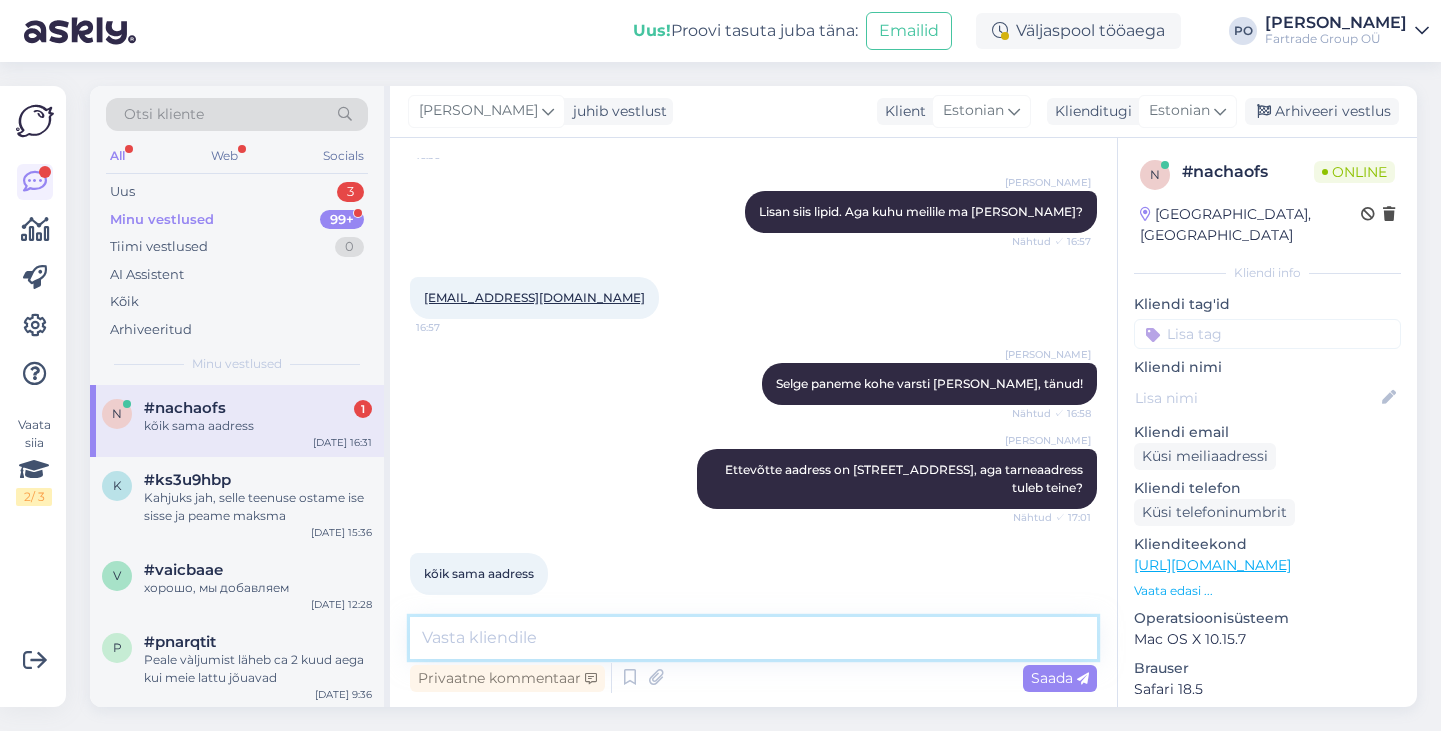 click at bounding box center [753, 638] 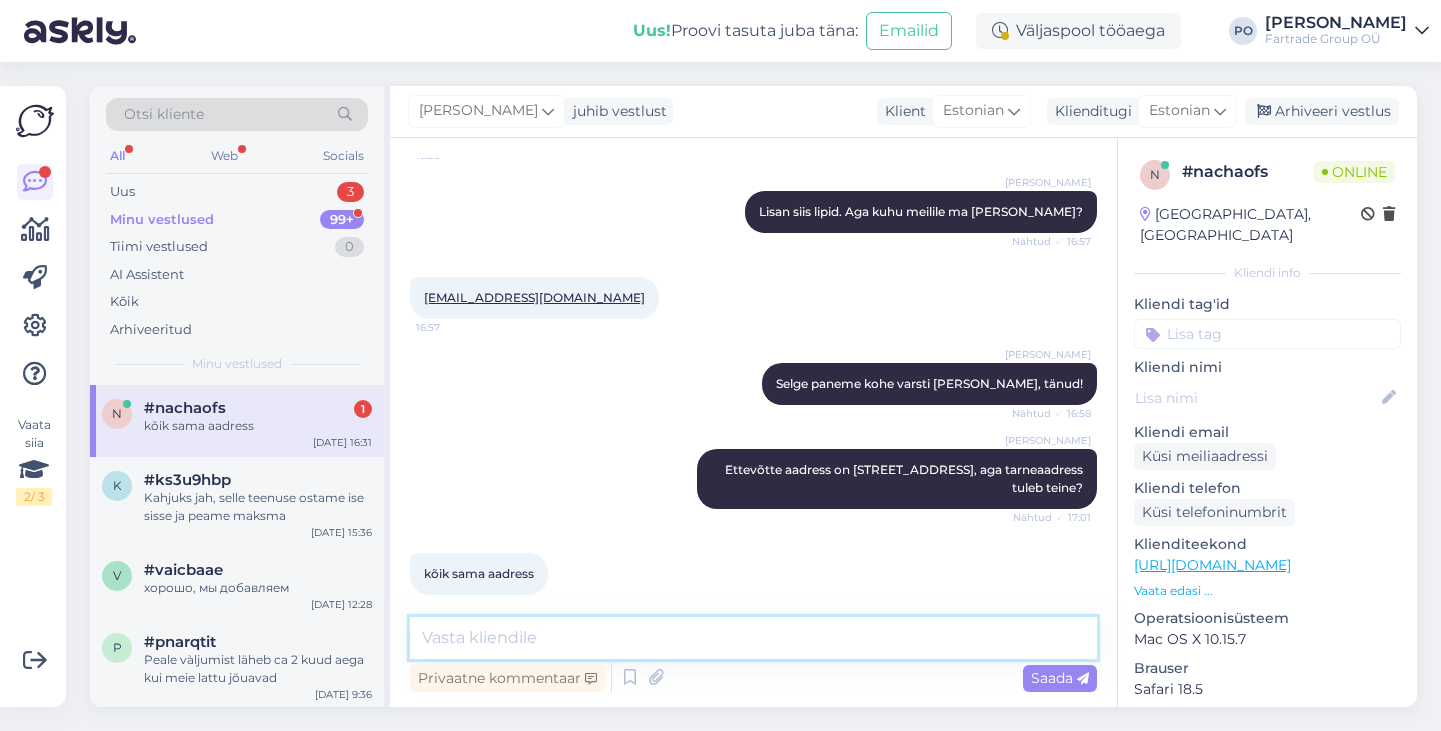 type on "P" 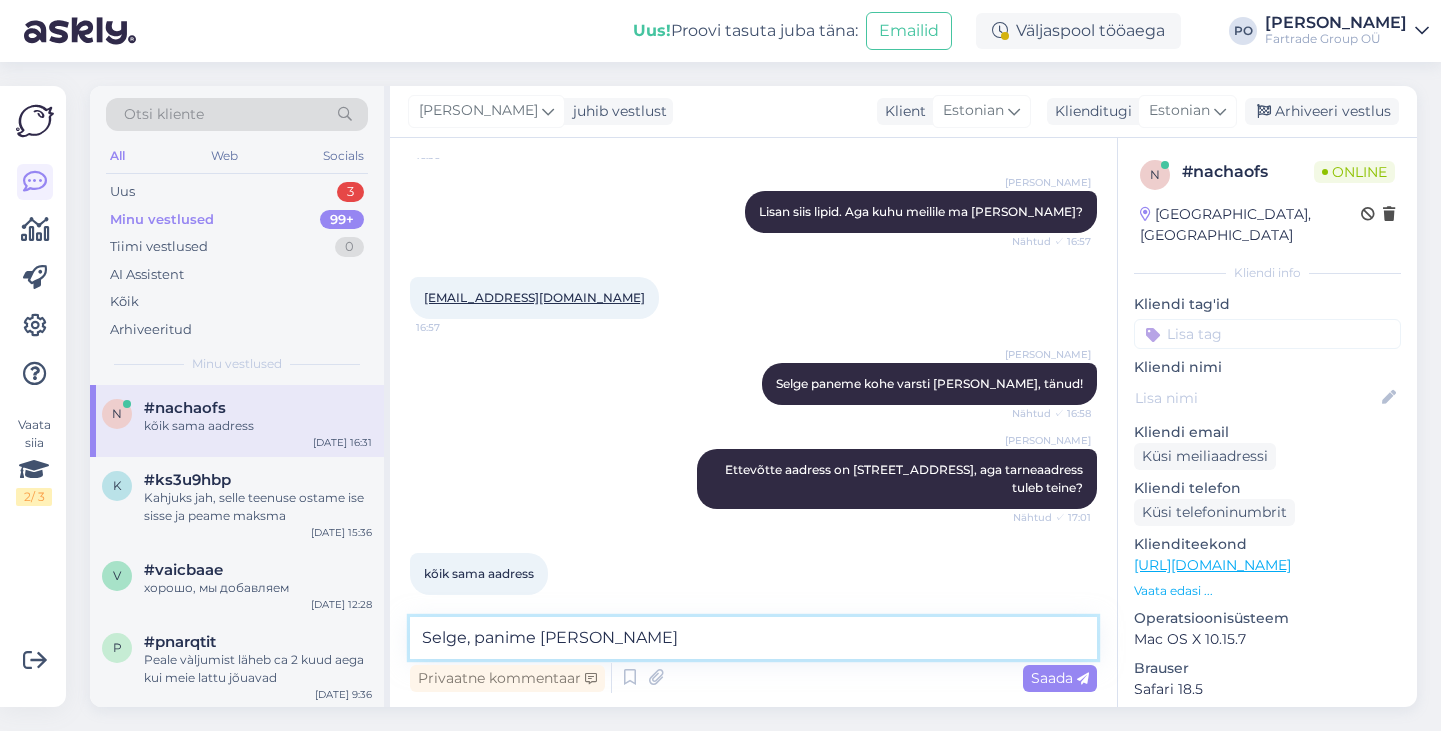 type on "Selge, panime arve teele" 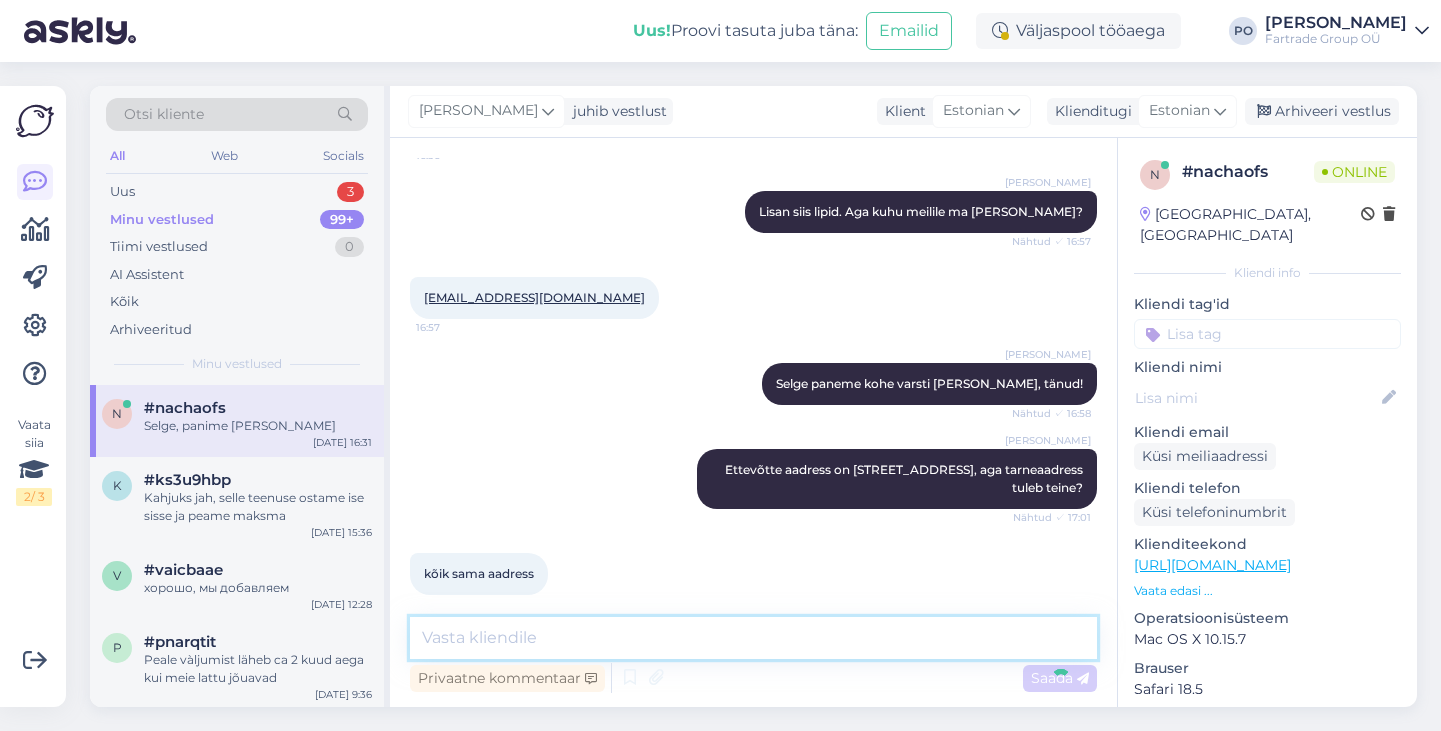 scroll, scrollTop: 3527, scrollLeft: 0, axis: vertical 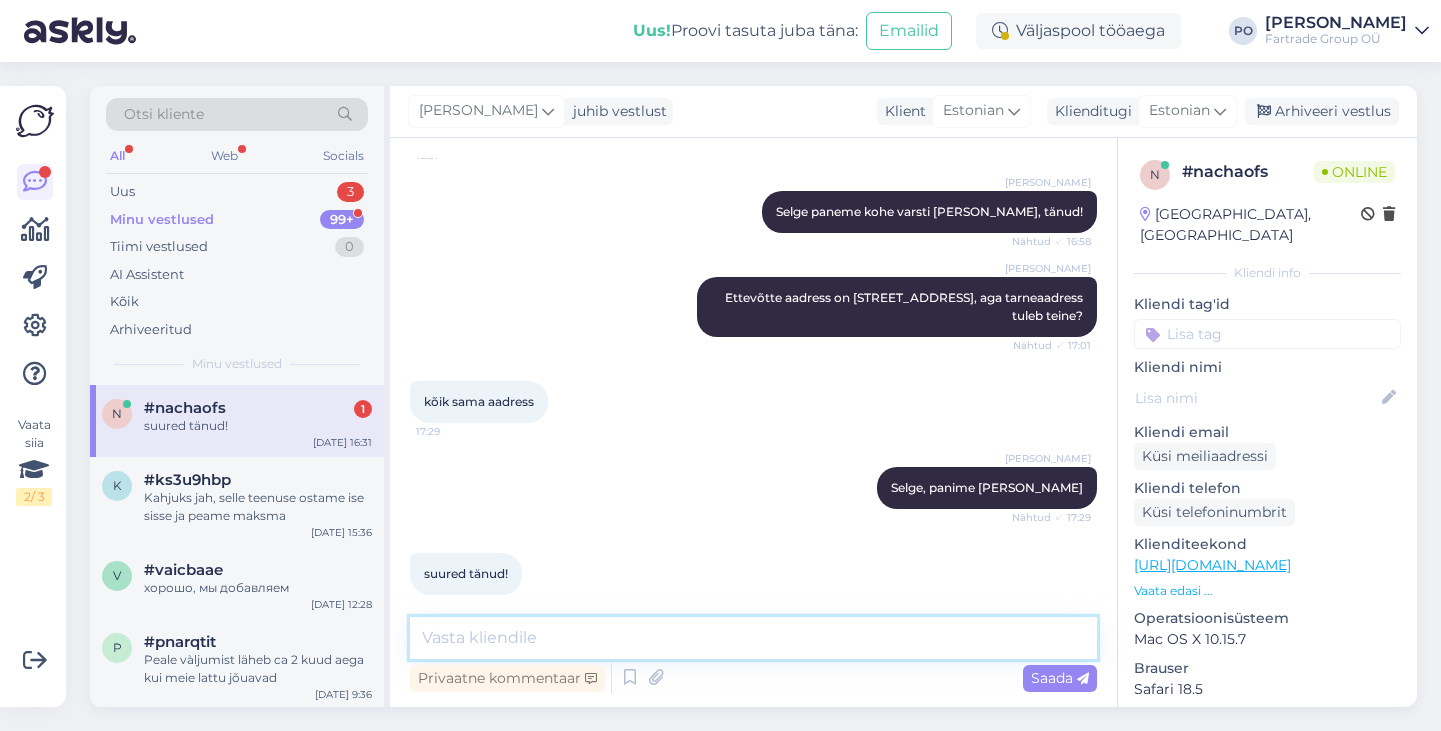 click at bounding box center (753, 638) 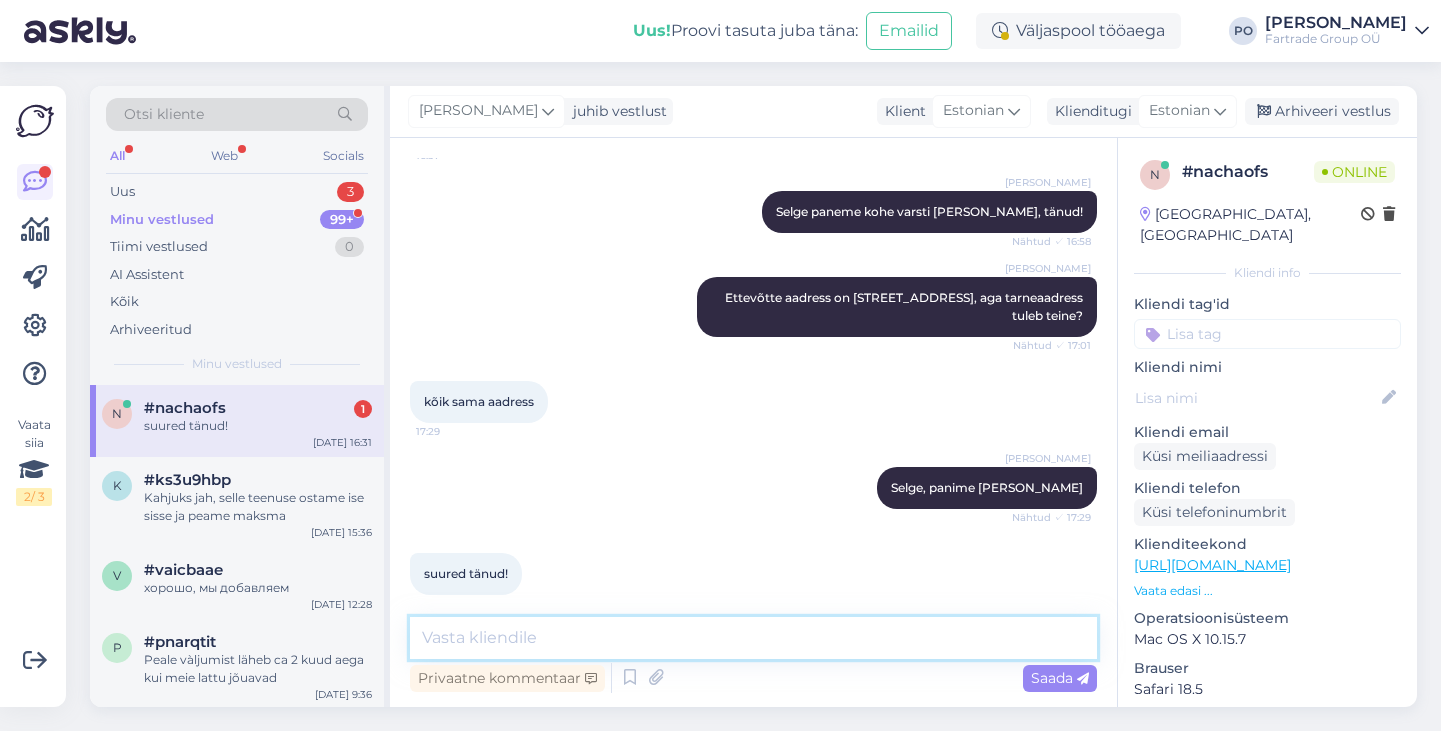 type on "T" 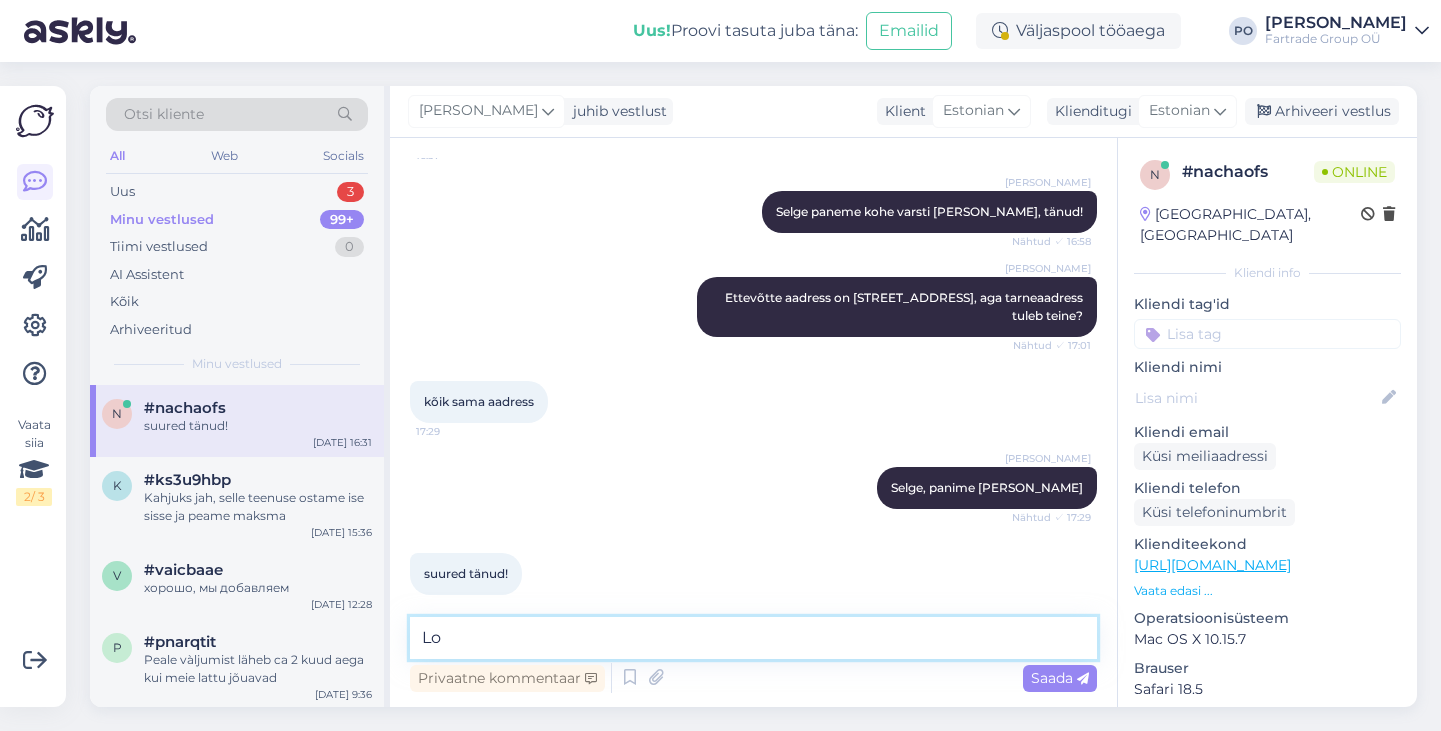 type on "L" 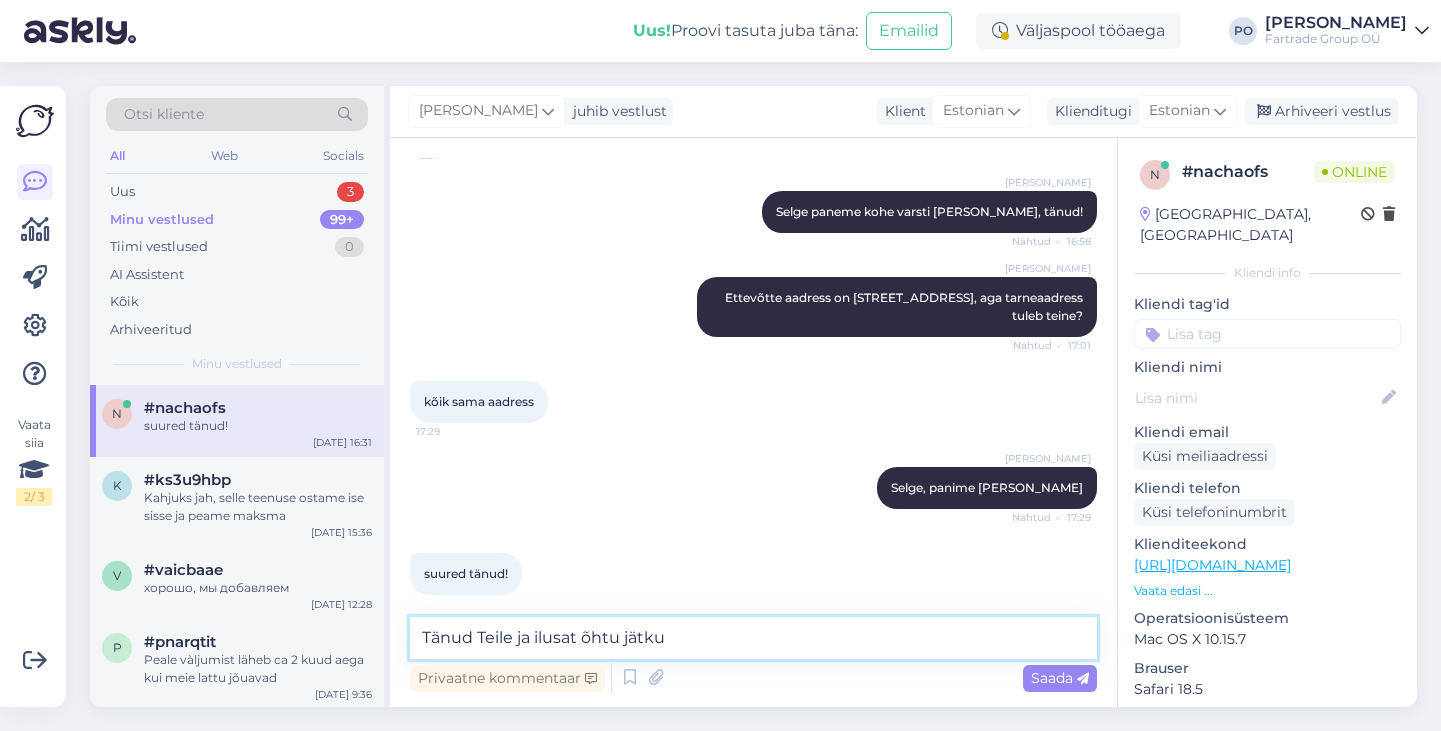 type on "Tänud Teile ja ilusat õhtu jätku!" 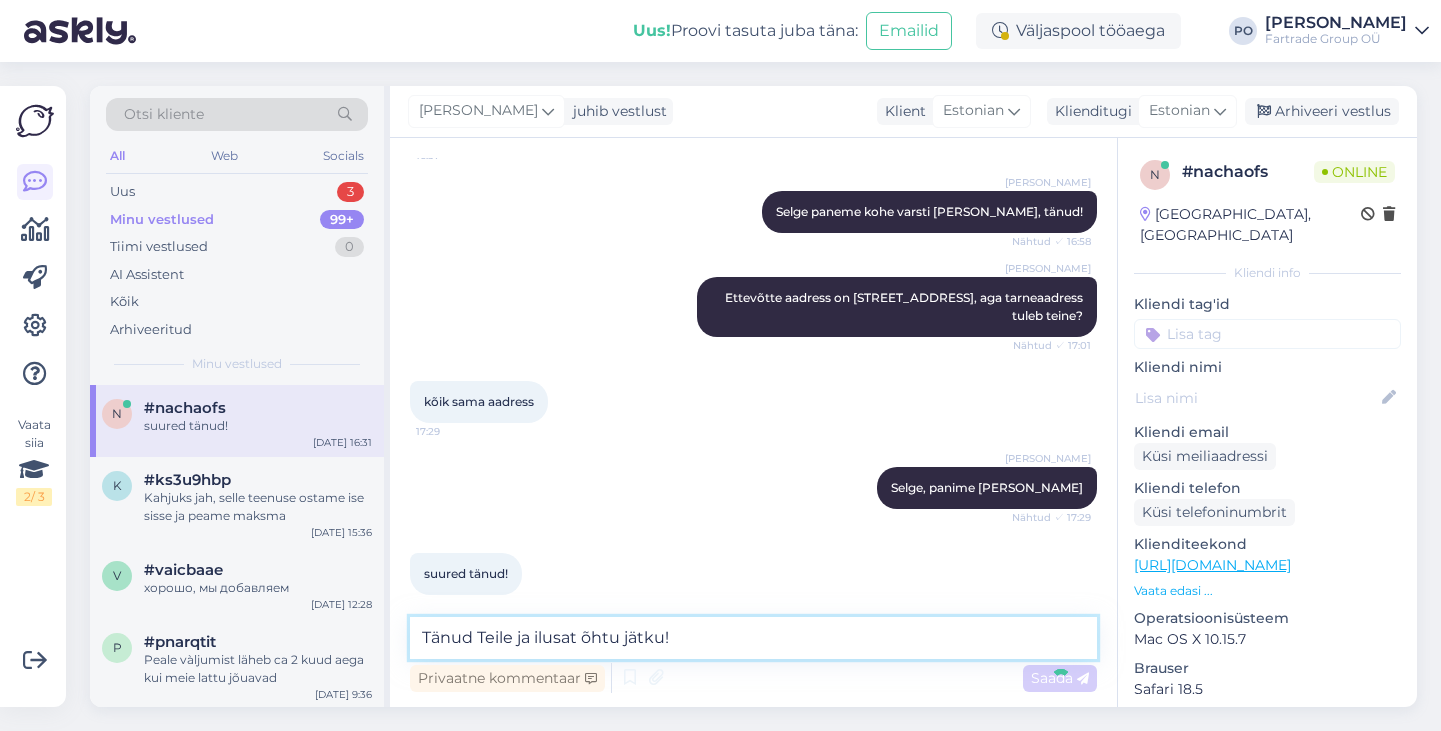 type 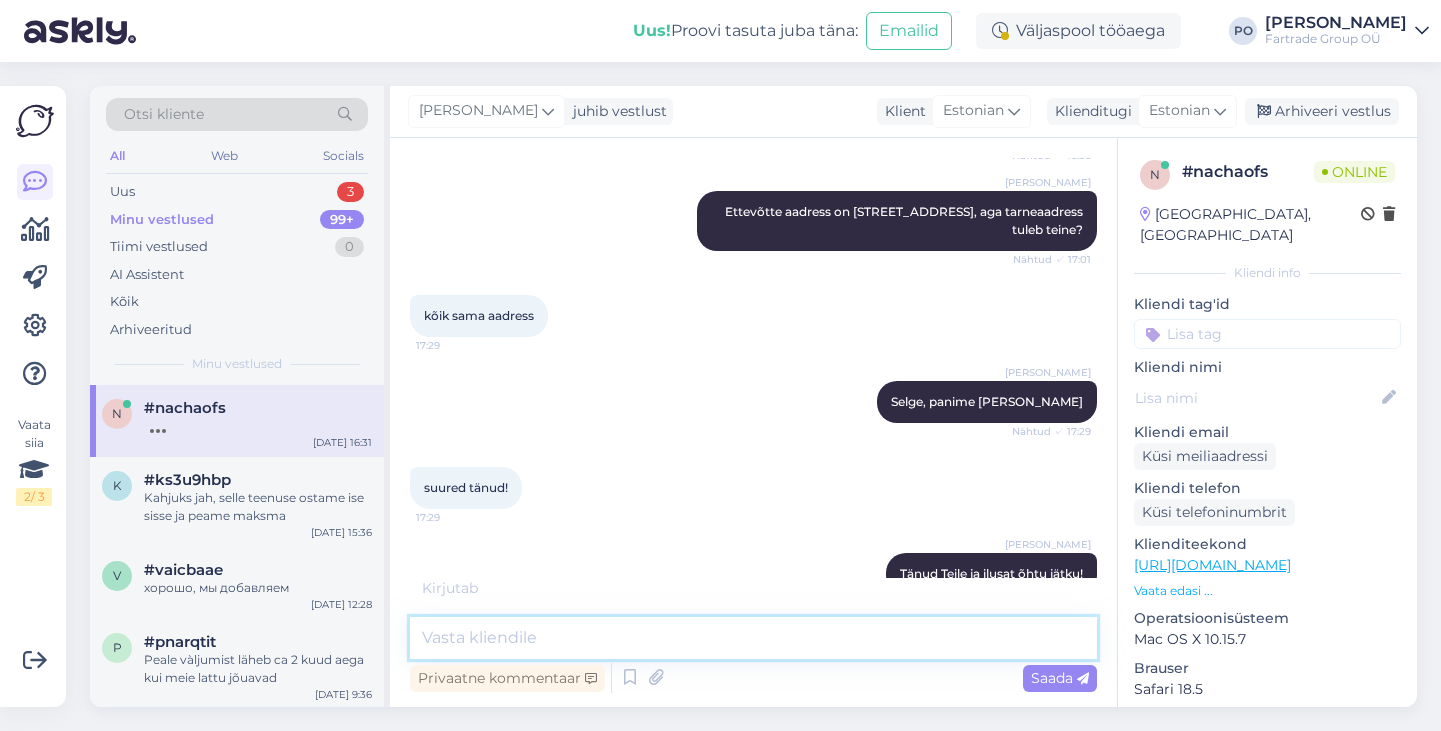 scroll, scrollTop: 3785, scrollLeft: 0, axis: vertical 